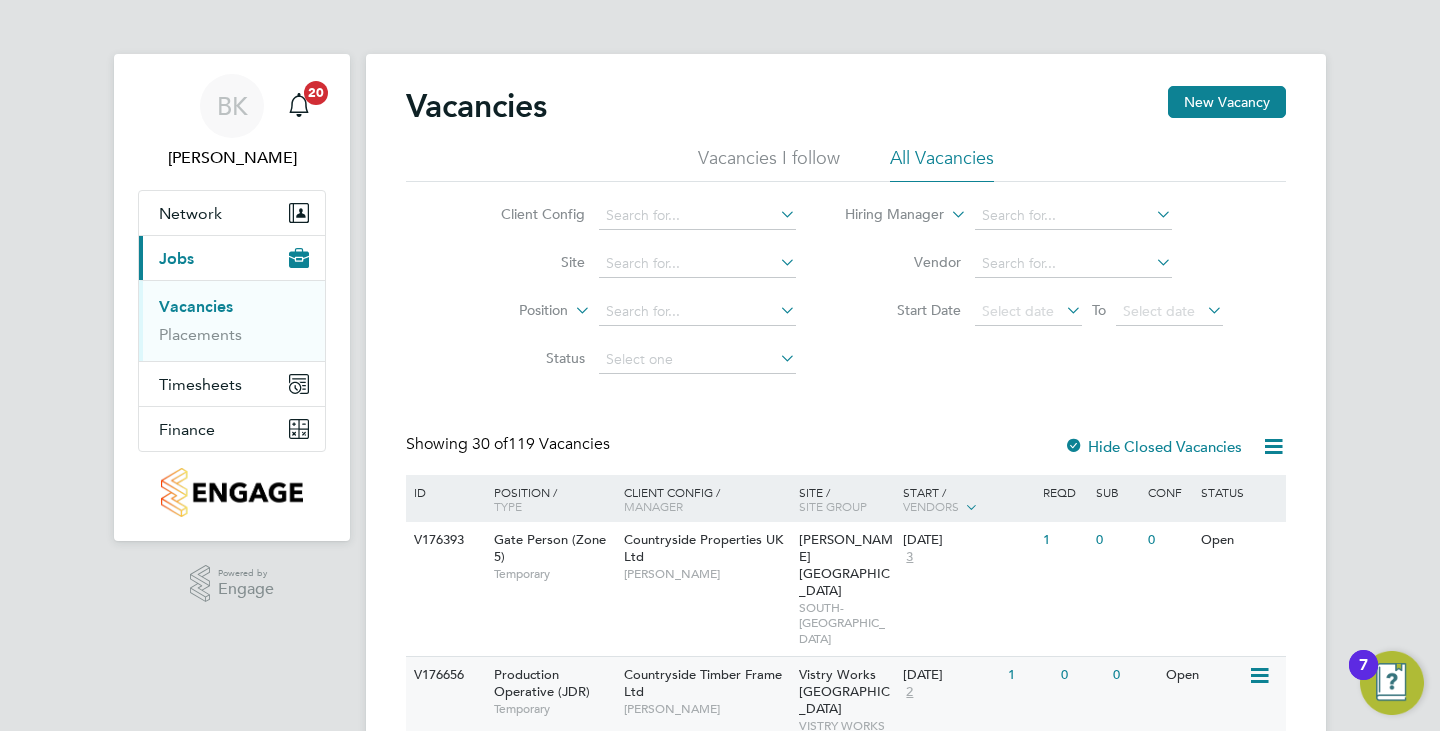 scroll, scrollTop: 0, scrollLeft: 0, axis: both 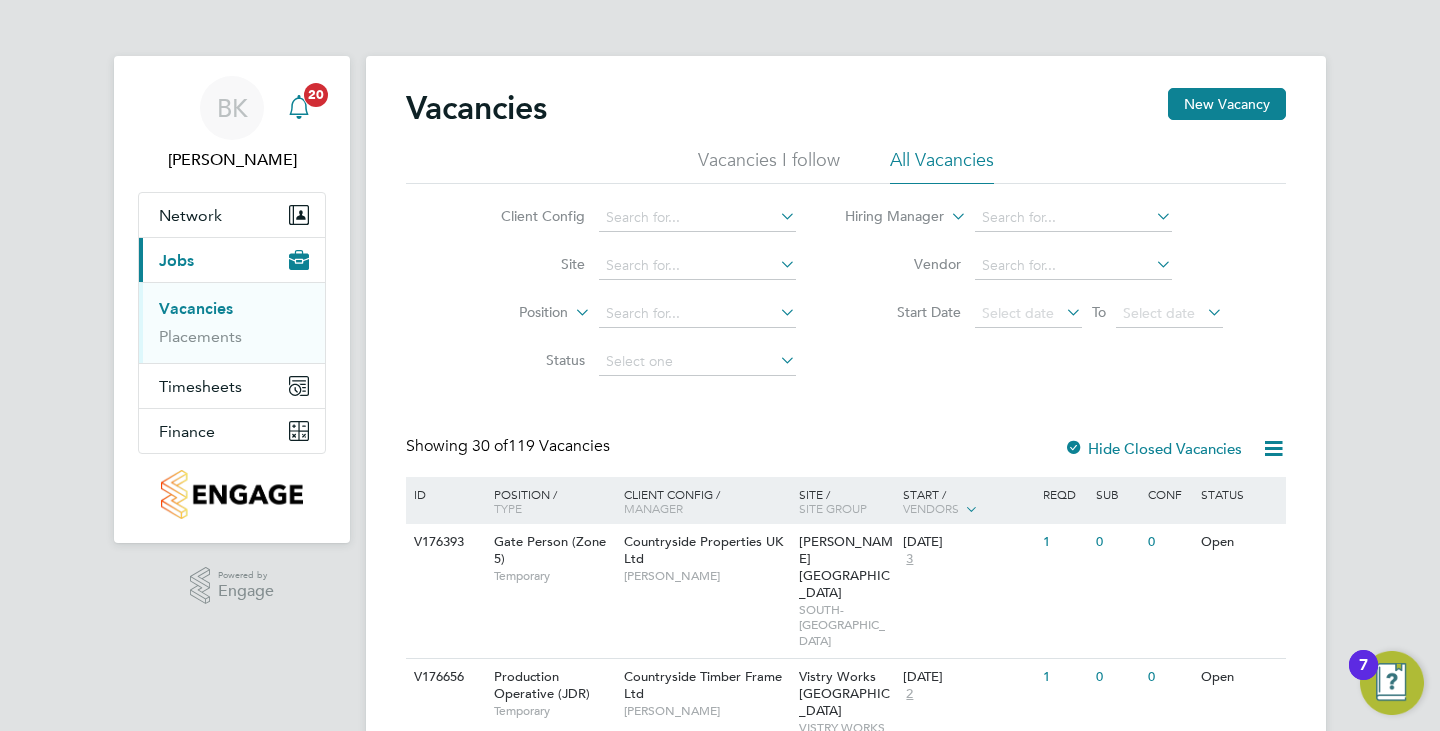 click 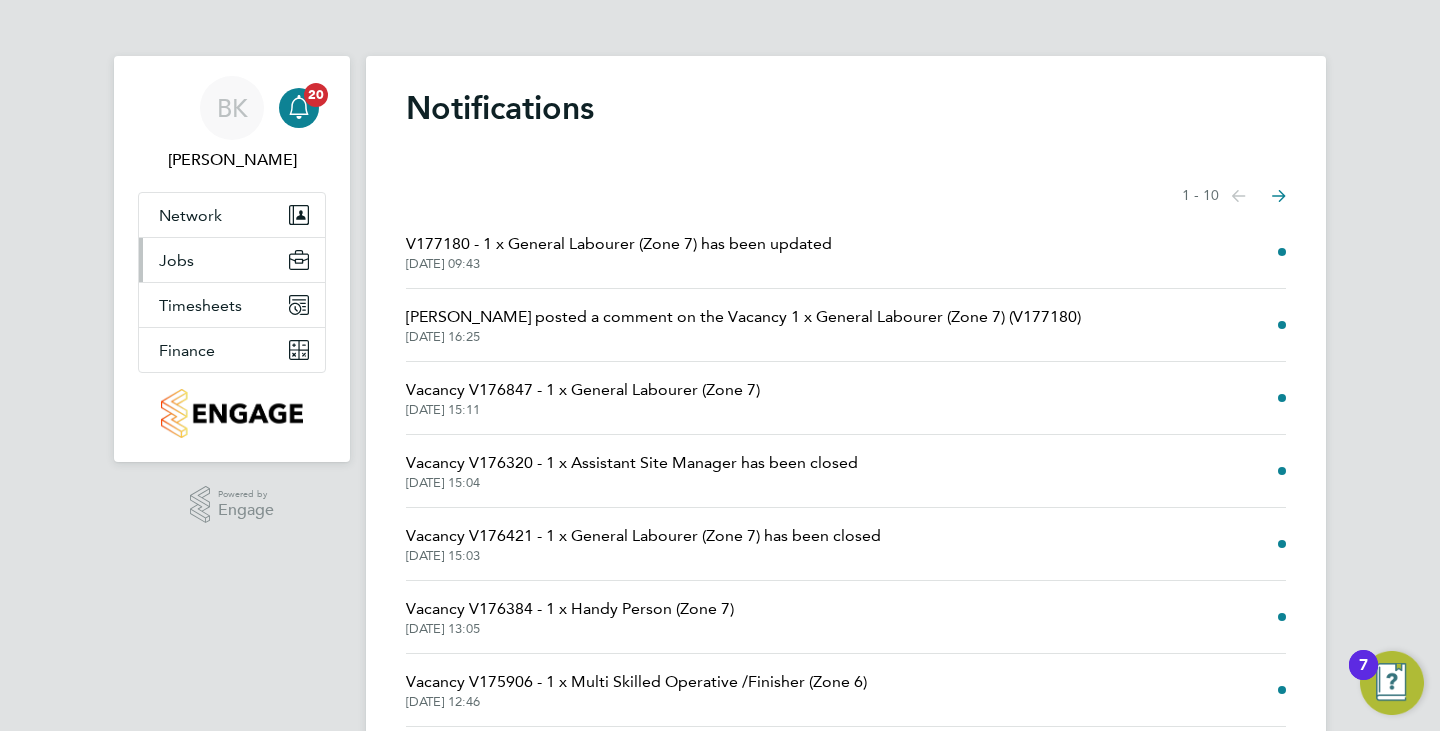 click on "Jobs" at bounding box center (232, 260) 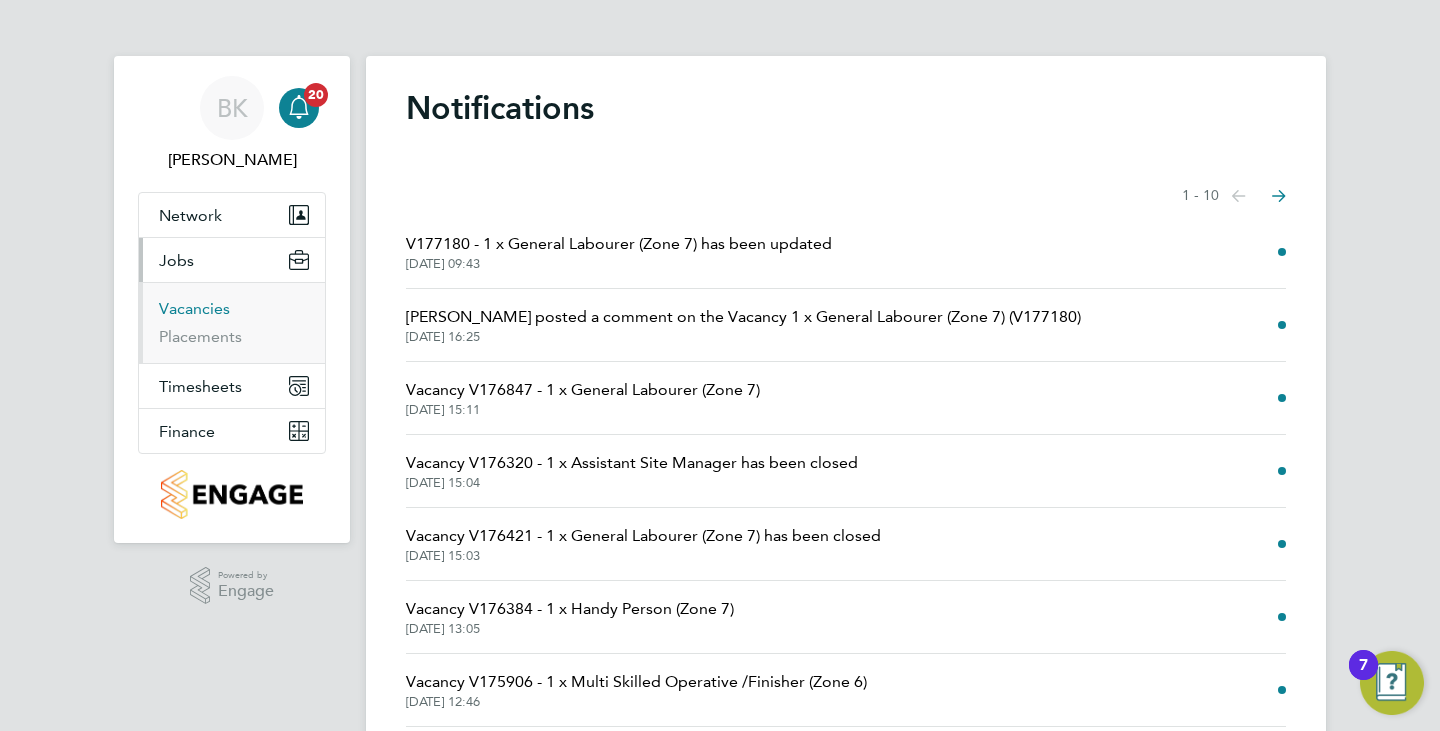 click on "Vacancies" at bounding box center (194, 308) 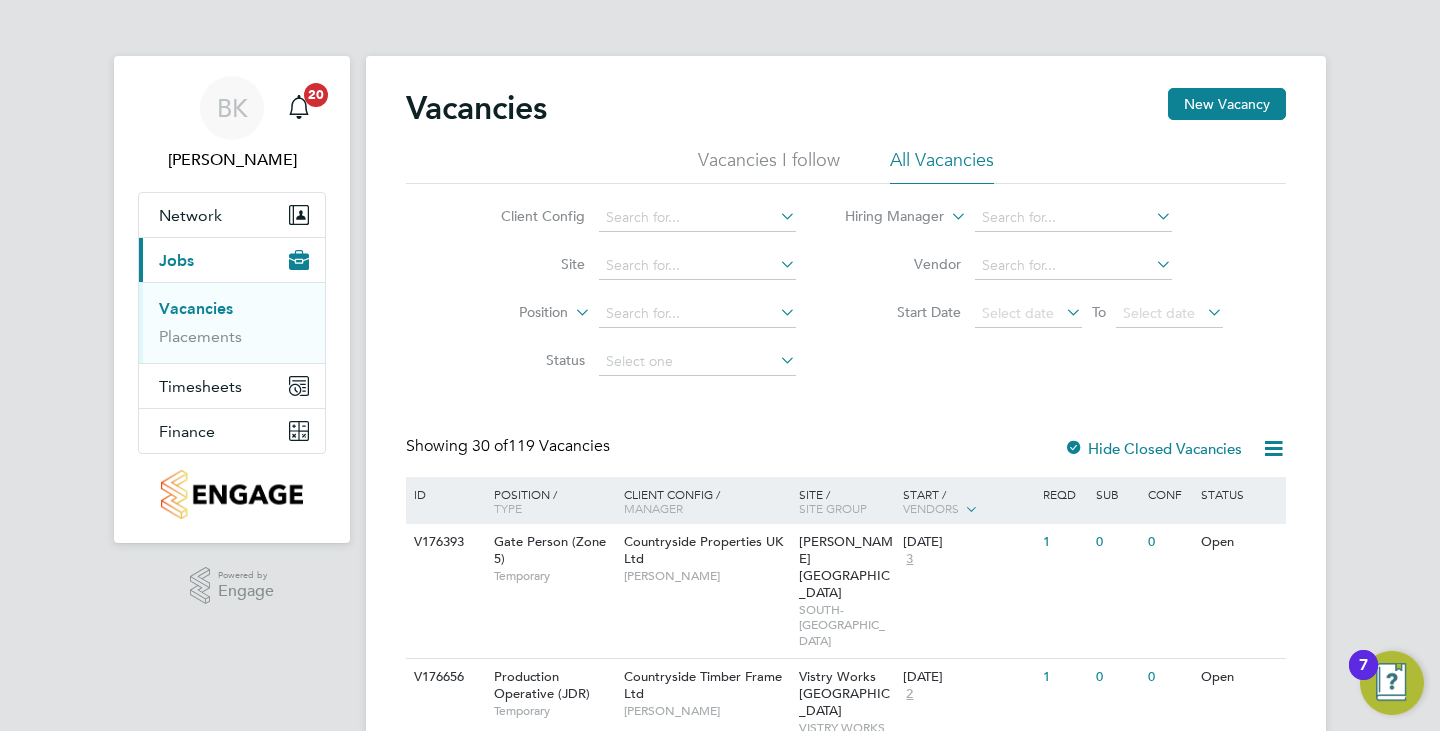click on "Hide Closed Vacancies" 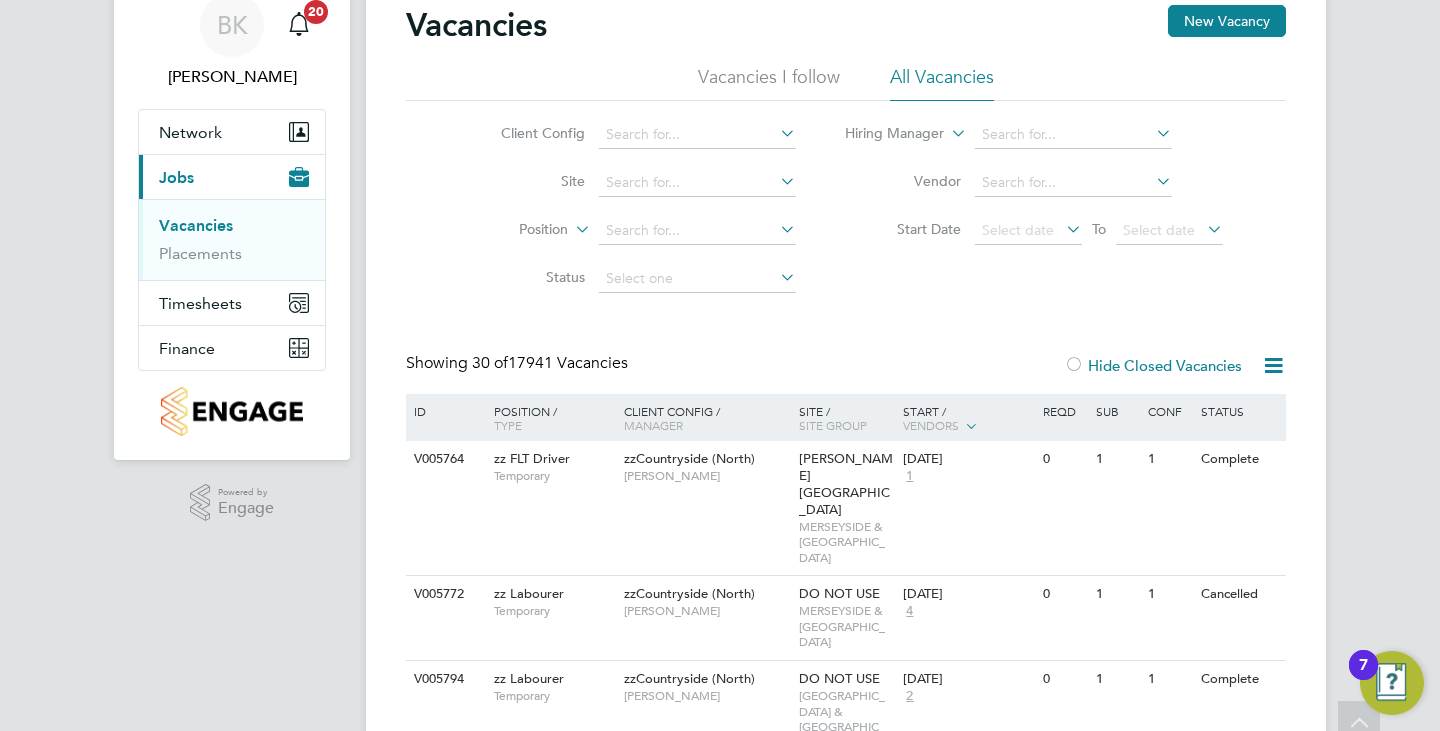 scroll, scrollTop: 0, scrollLeft: 0, axis: both 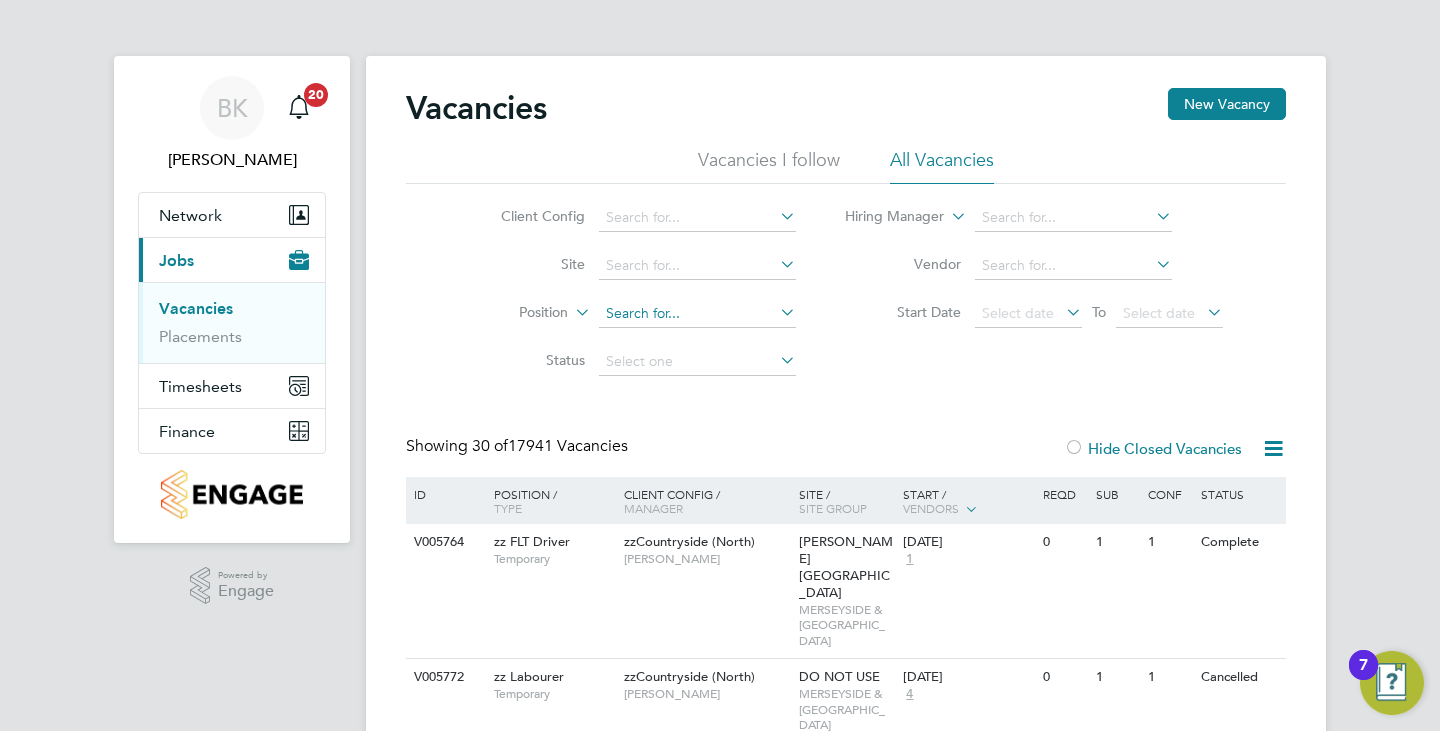 click 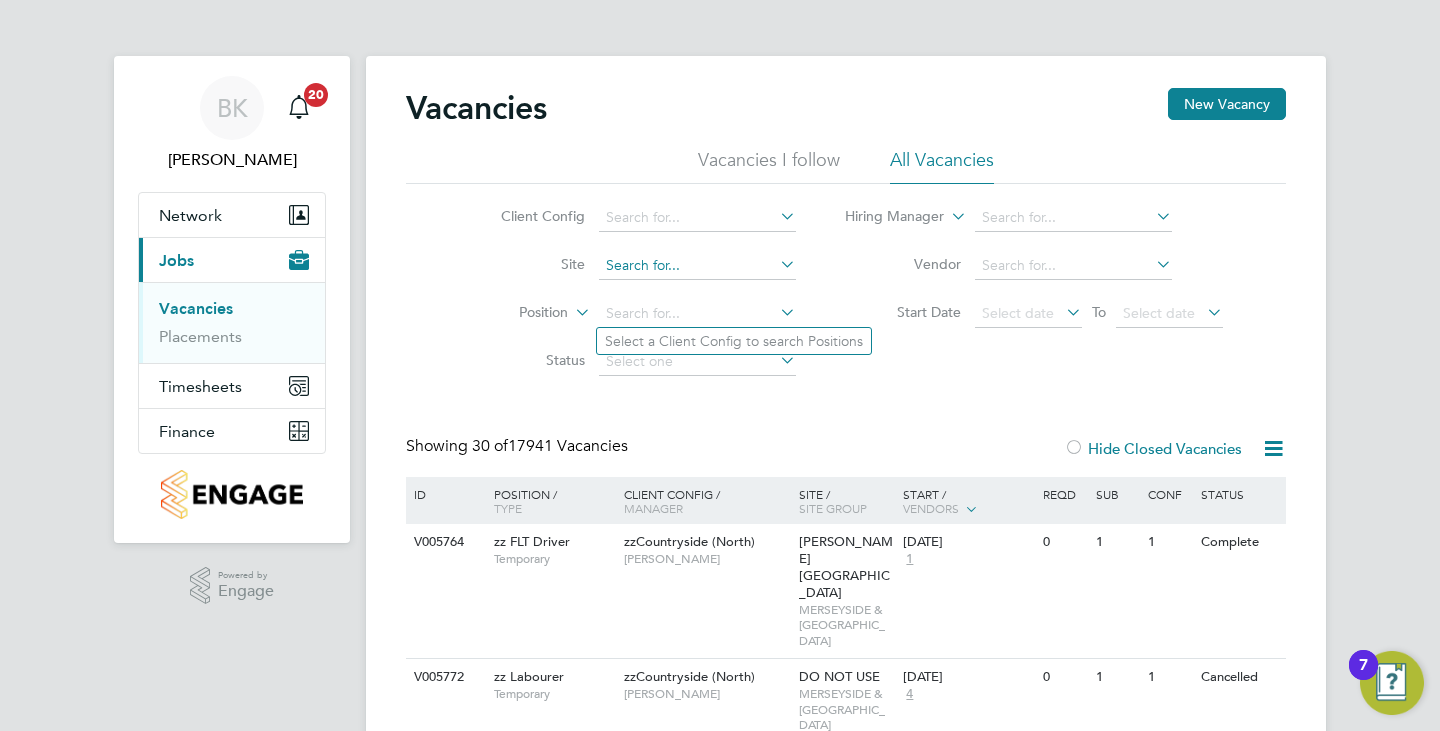 click 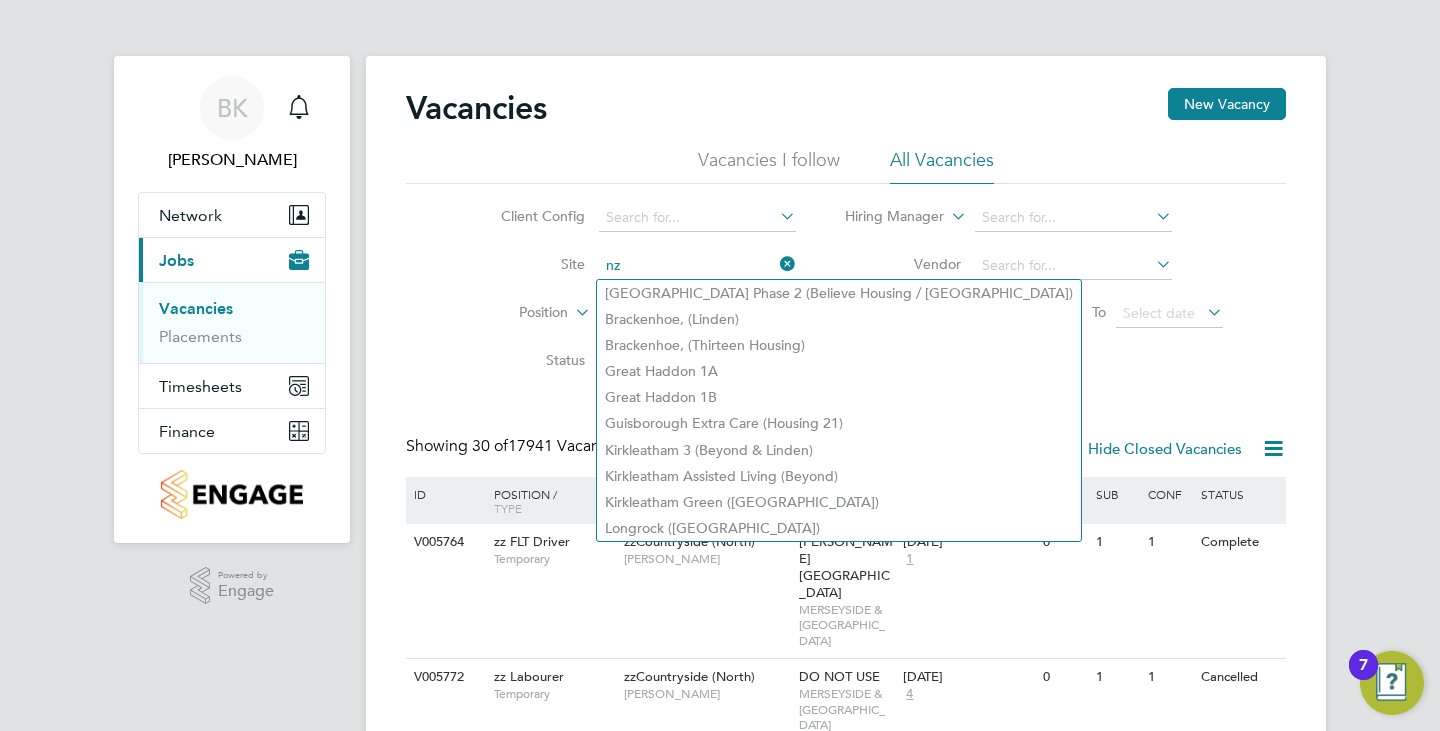 type on "n" 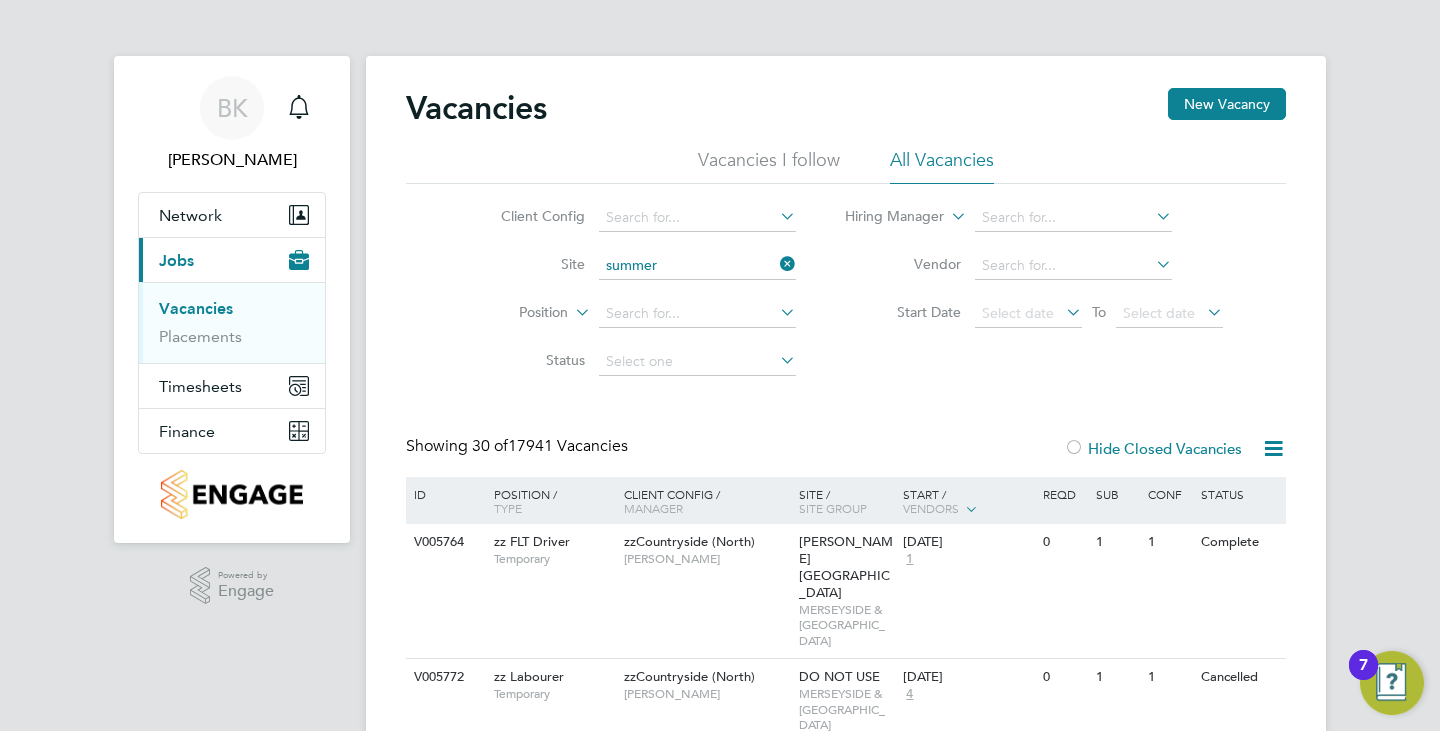 click on "Summer ville Farm North" 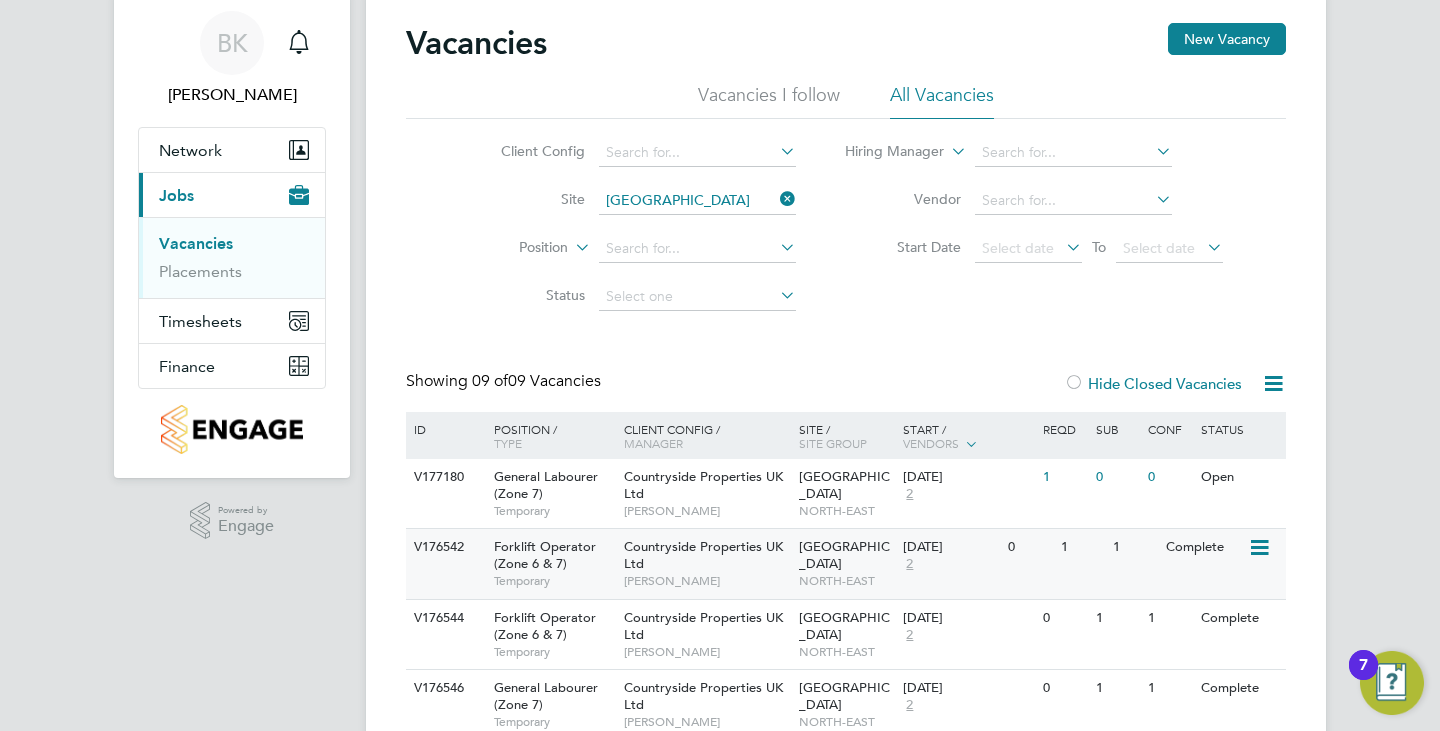 scroll, scrollTop: 100, scrollLeft: 0, axis: vertical 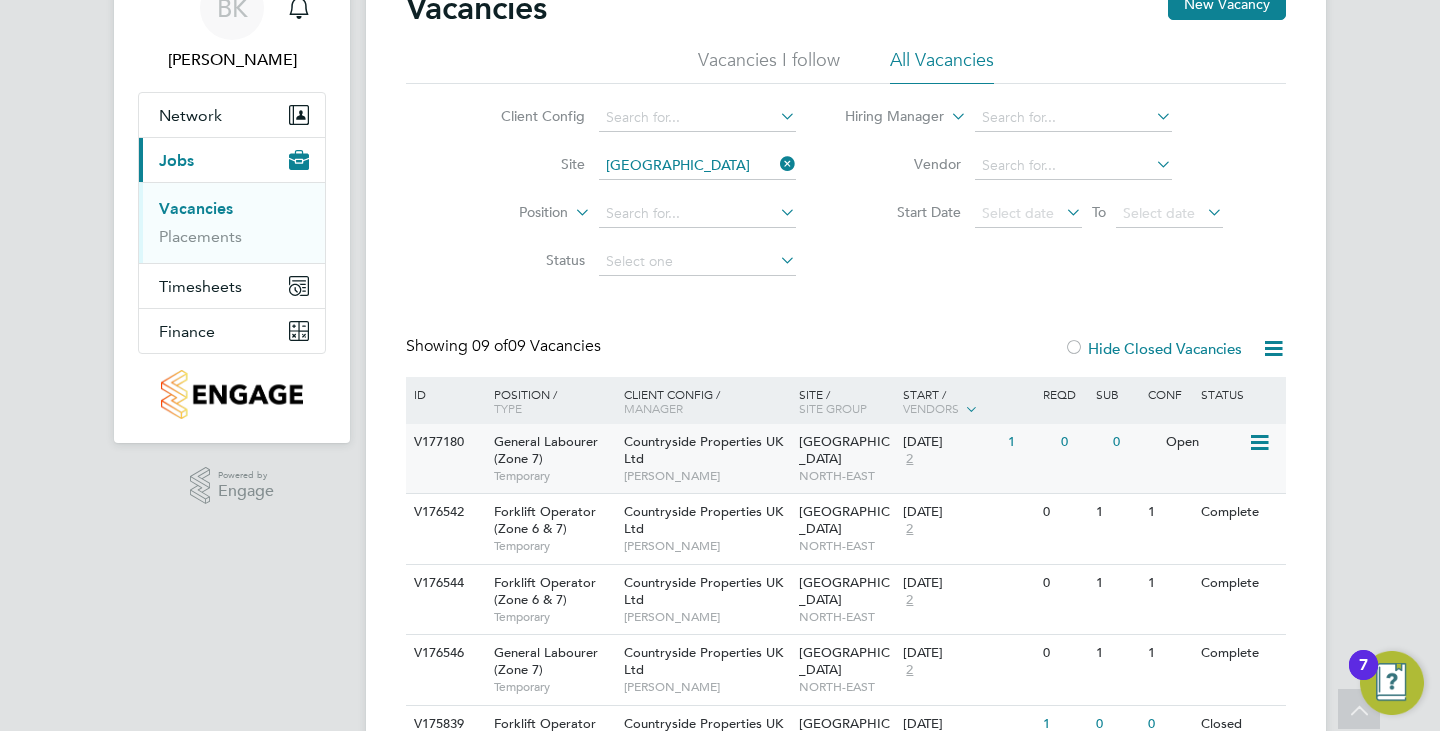 click 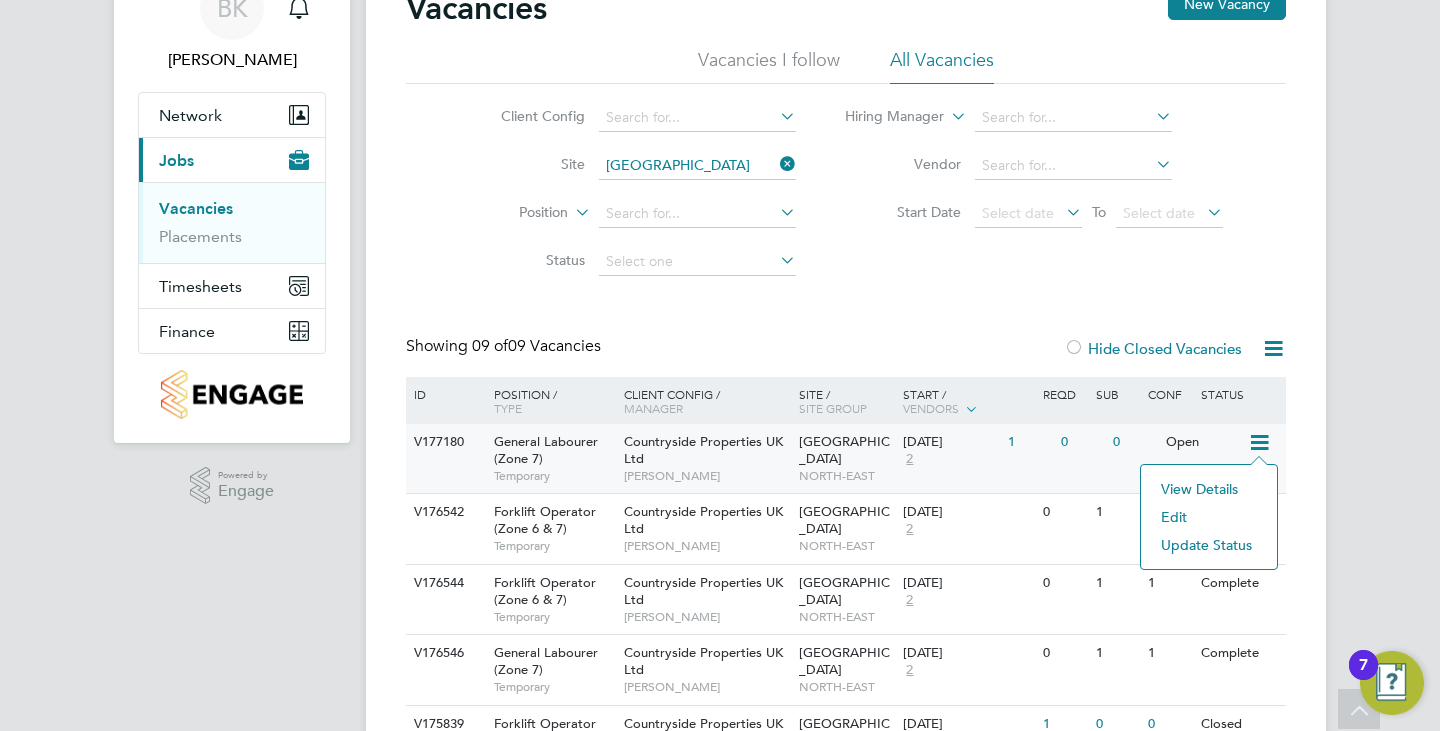 click on "Countryside Properties UK Ltd   Paul Smith" 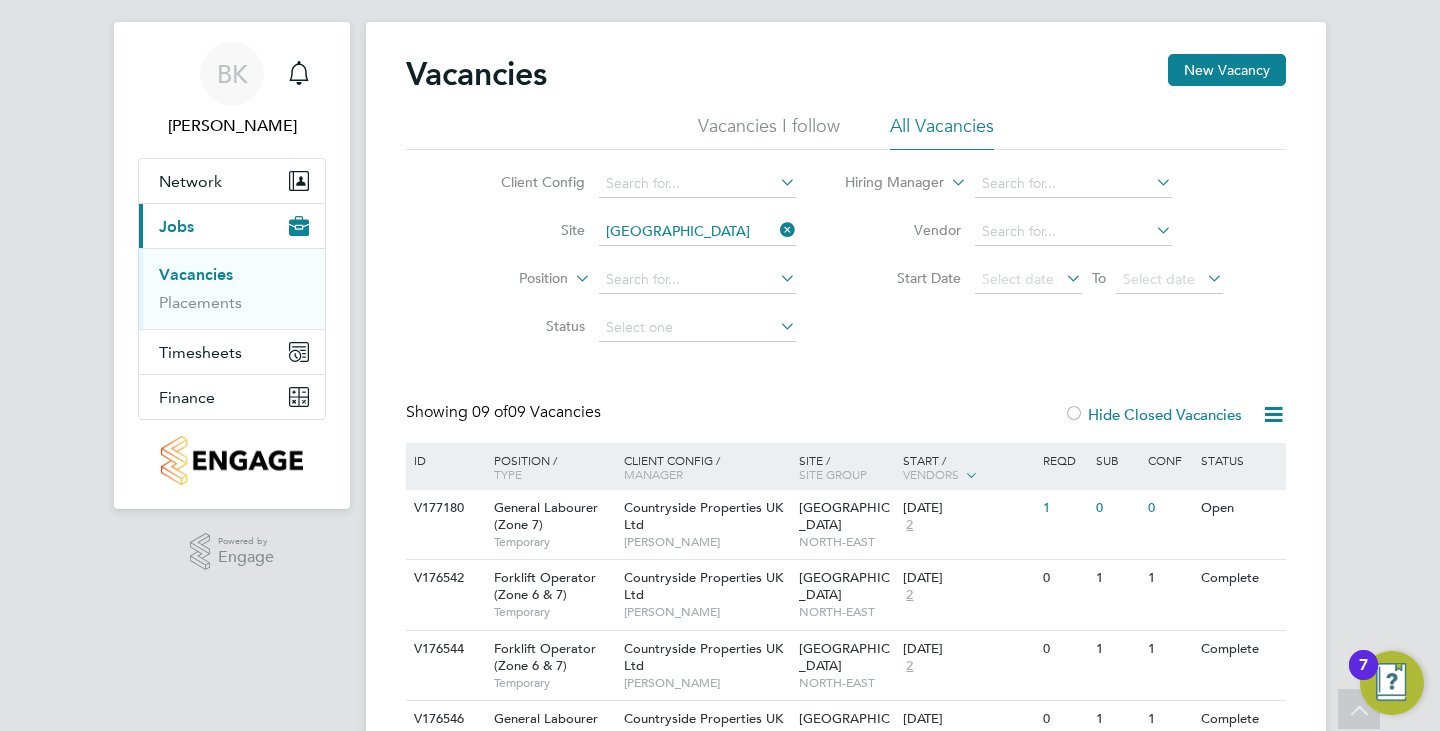 scroll, scrollTop: 0, scrollLeft: 0, axis: both 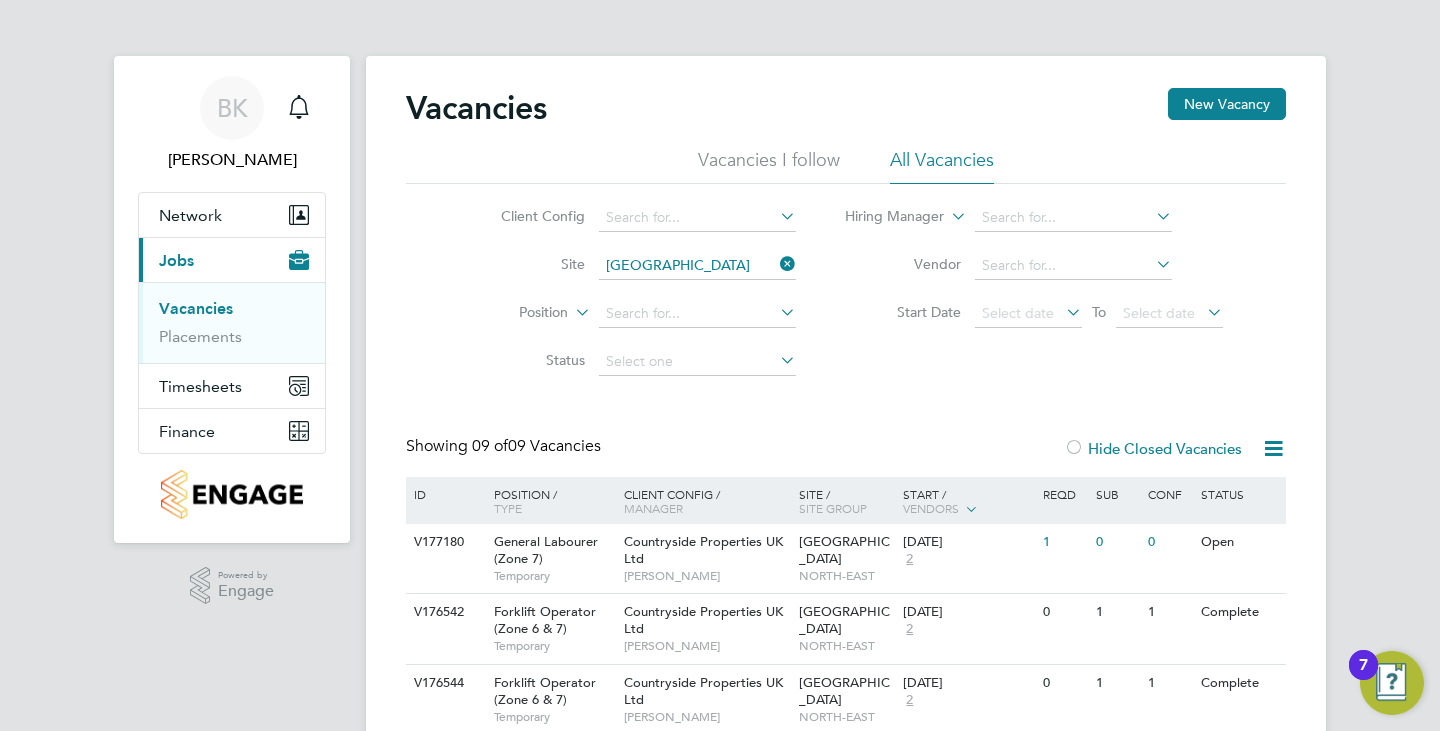 click 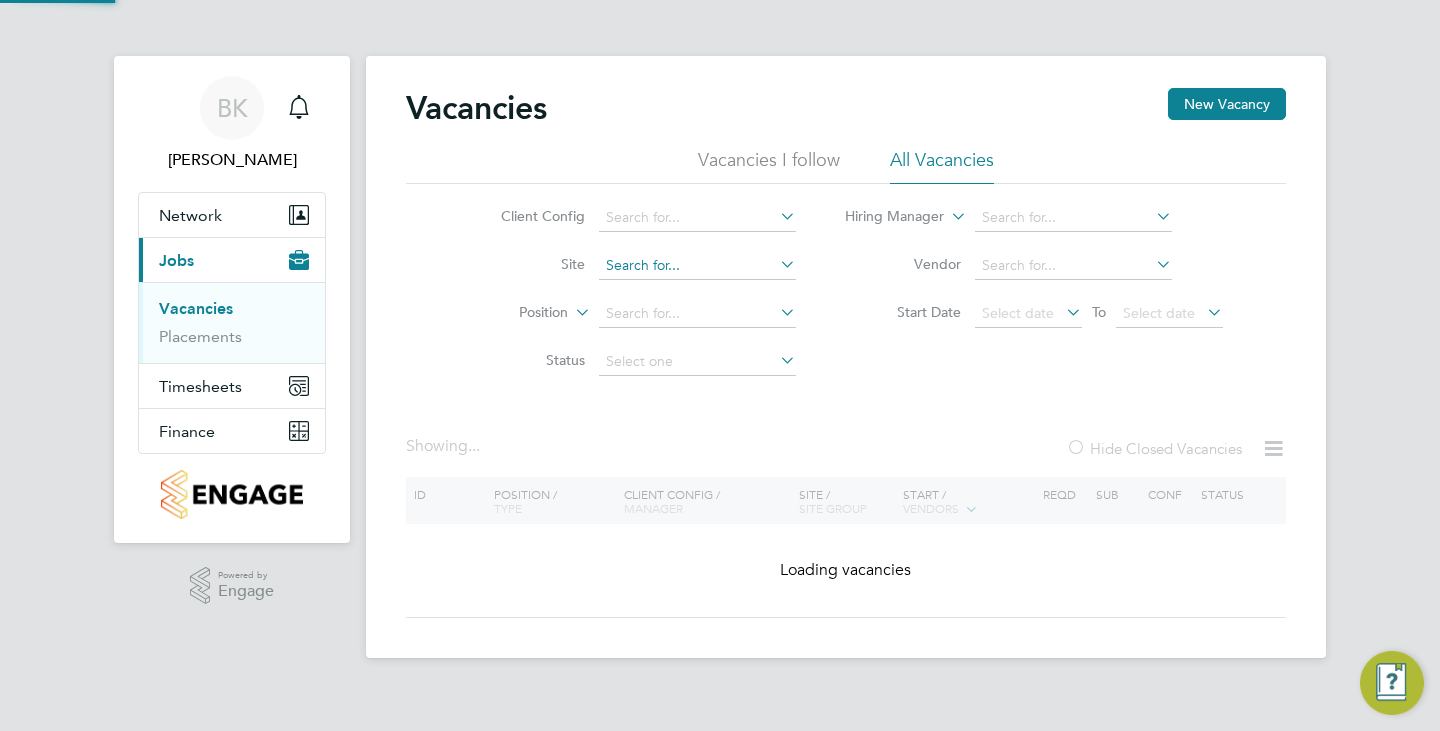 click 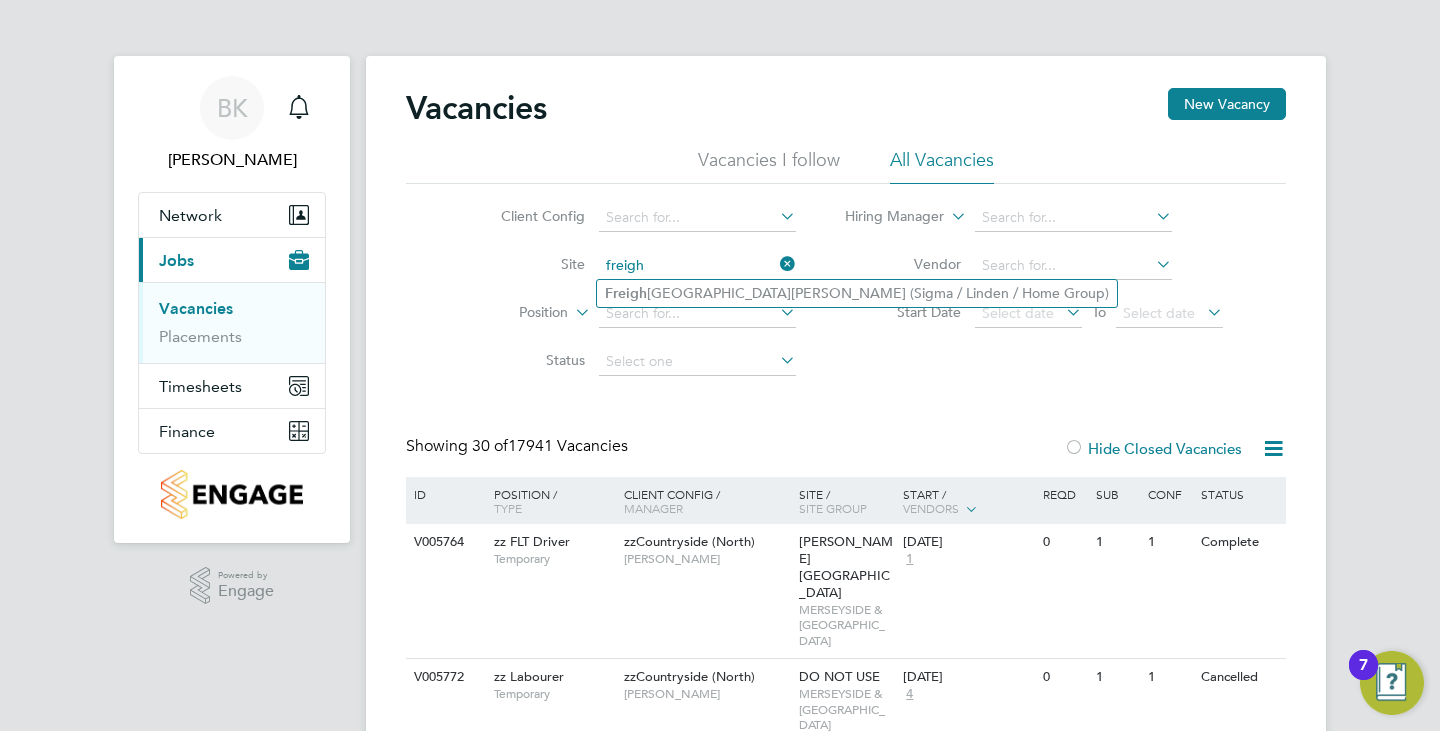 click on "Freigh t Village, St. James Road (Sigma / Linden / Home Group)" 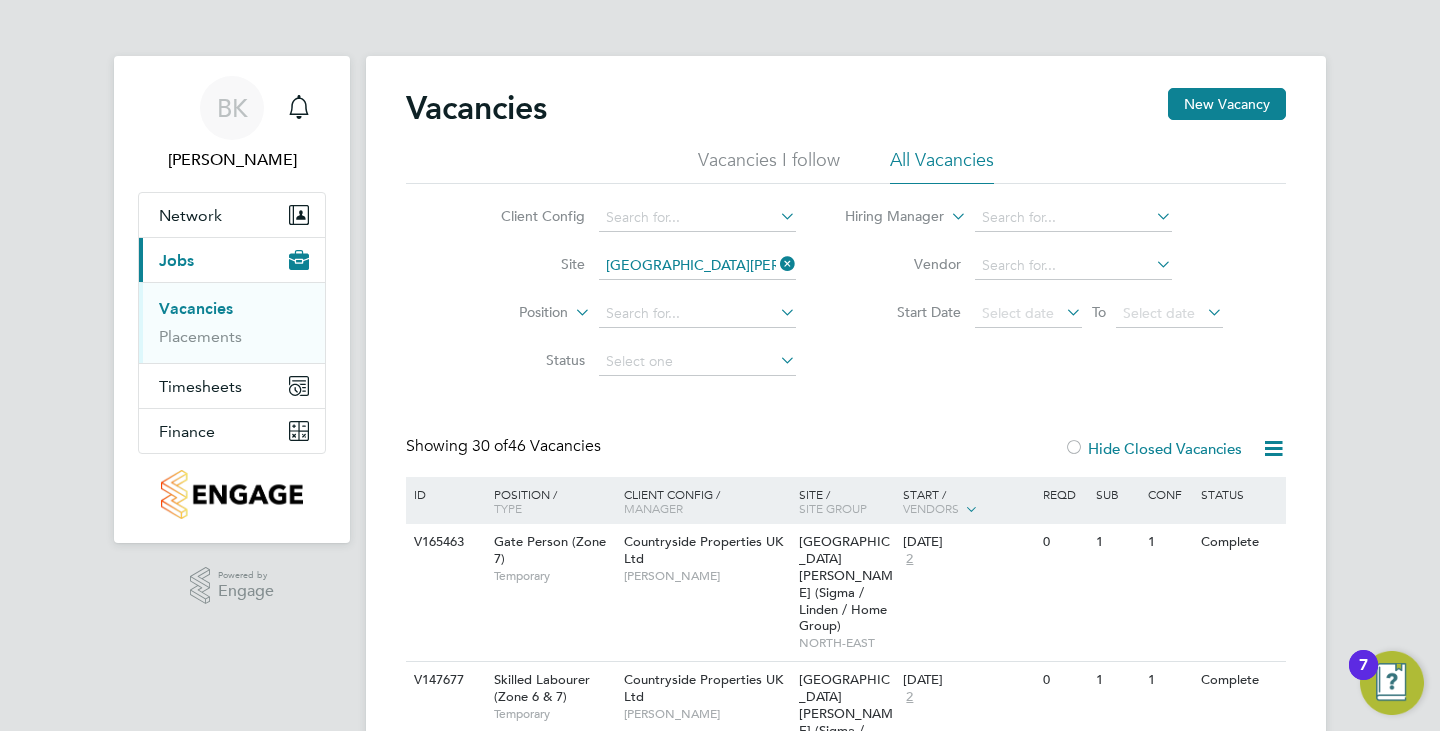 scroll, scrollTop: 300, scrollLeft: 0, axis: vertical 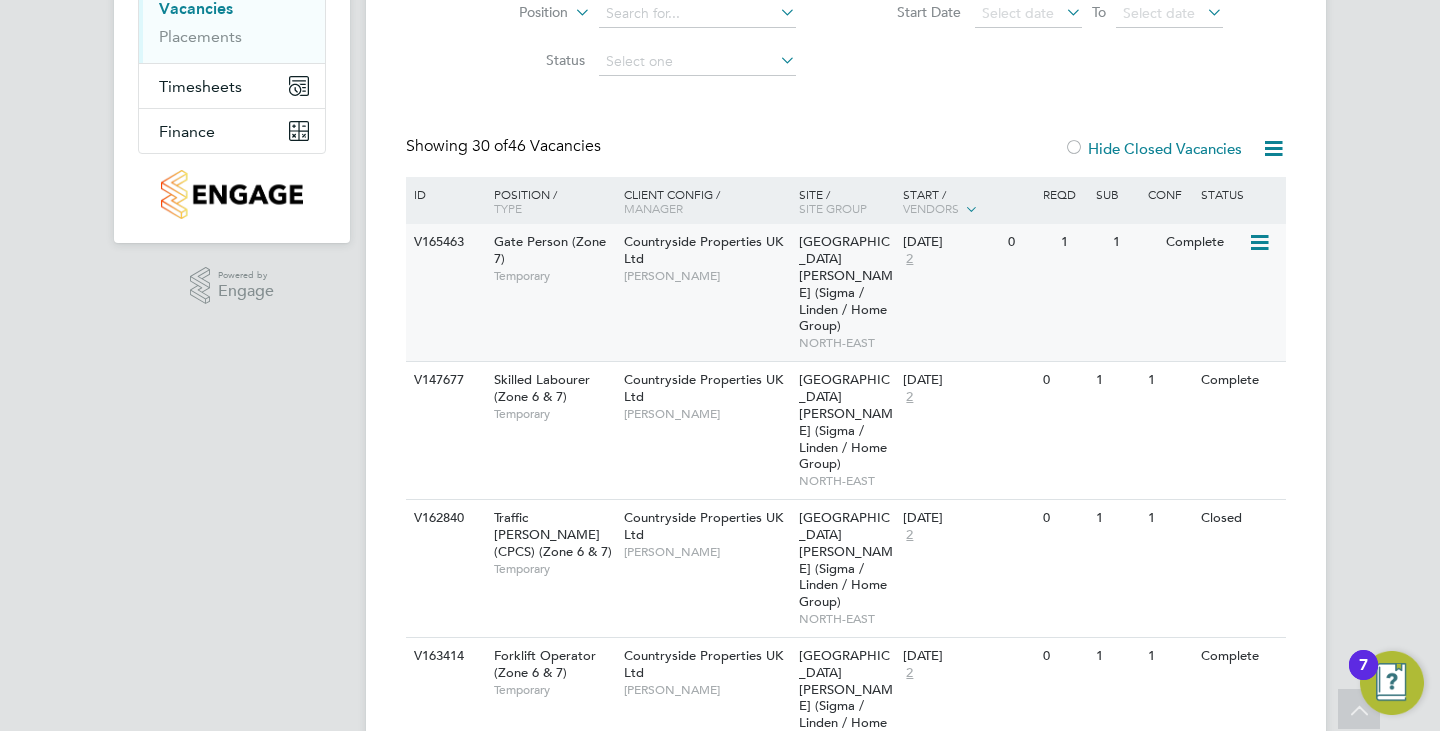 click on "Freight Village, St. James Road (Sigma / Linden / Home Group)" 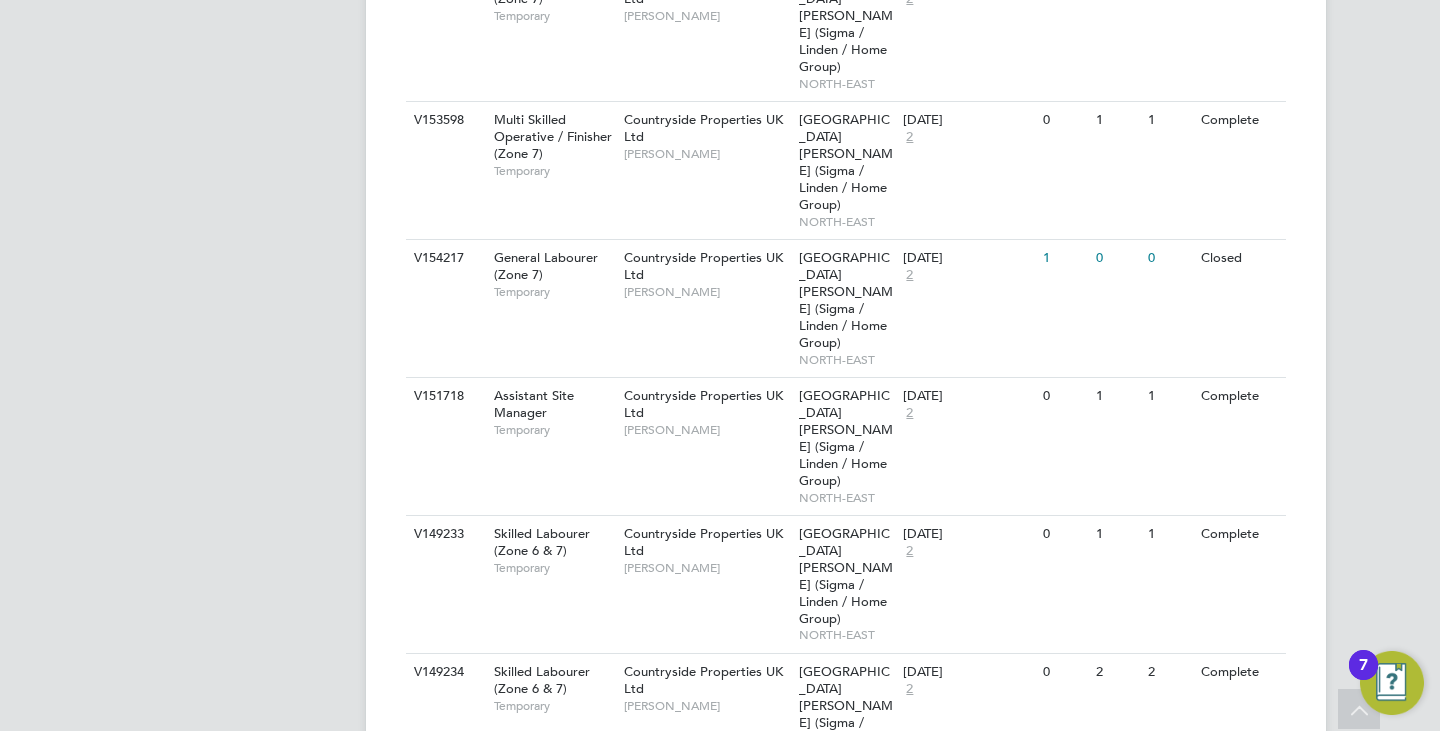 scroll, scrollTop: 2100, scrollLeft: 0, axis: vertical 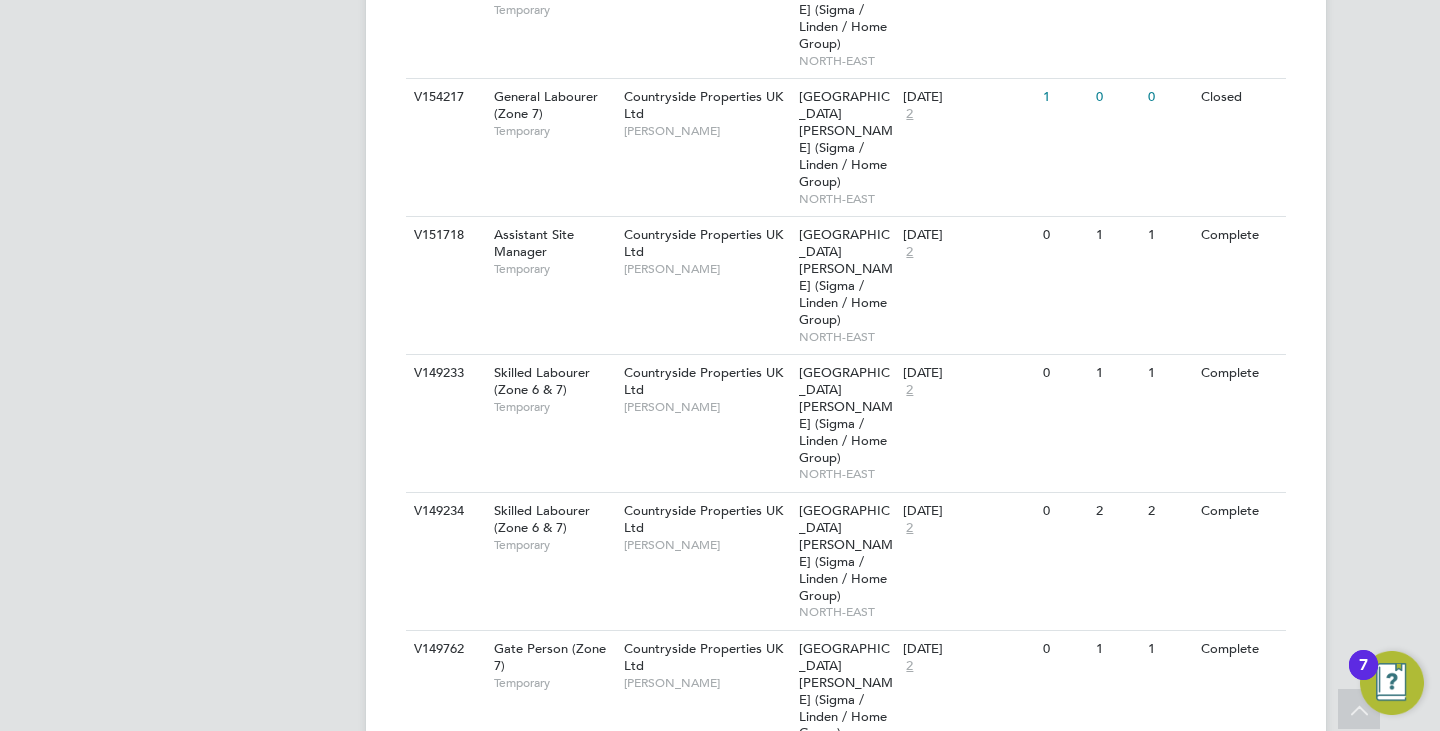 click on "Countryside Properties UK Ltd   Michael Black" 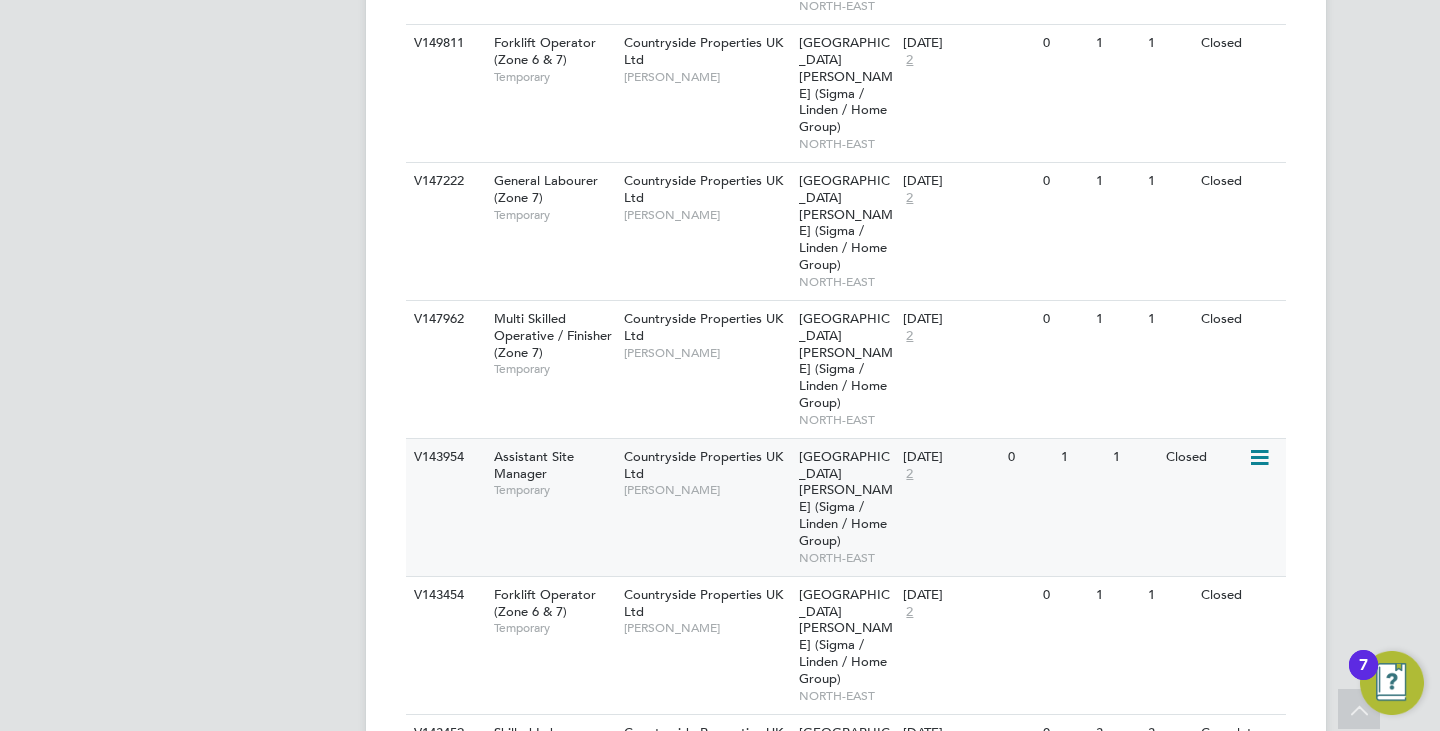scroll, scrollTop: 3049, scrollLeft: 0, axis: vertical 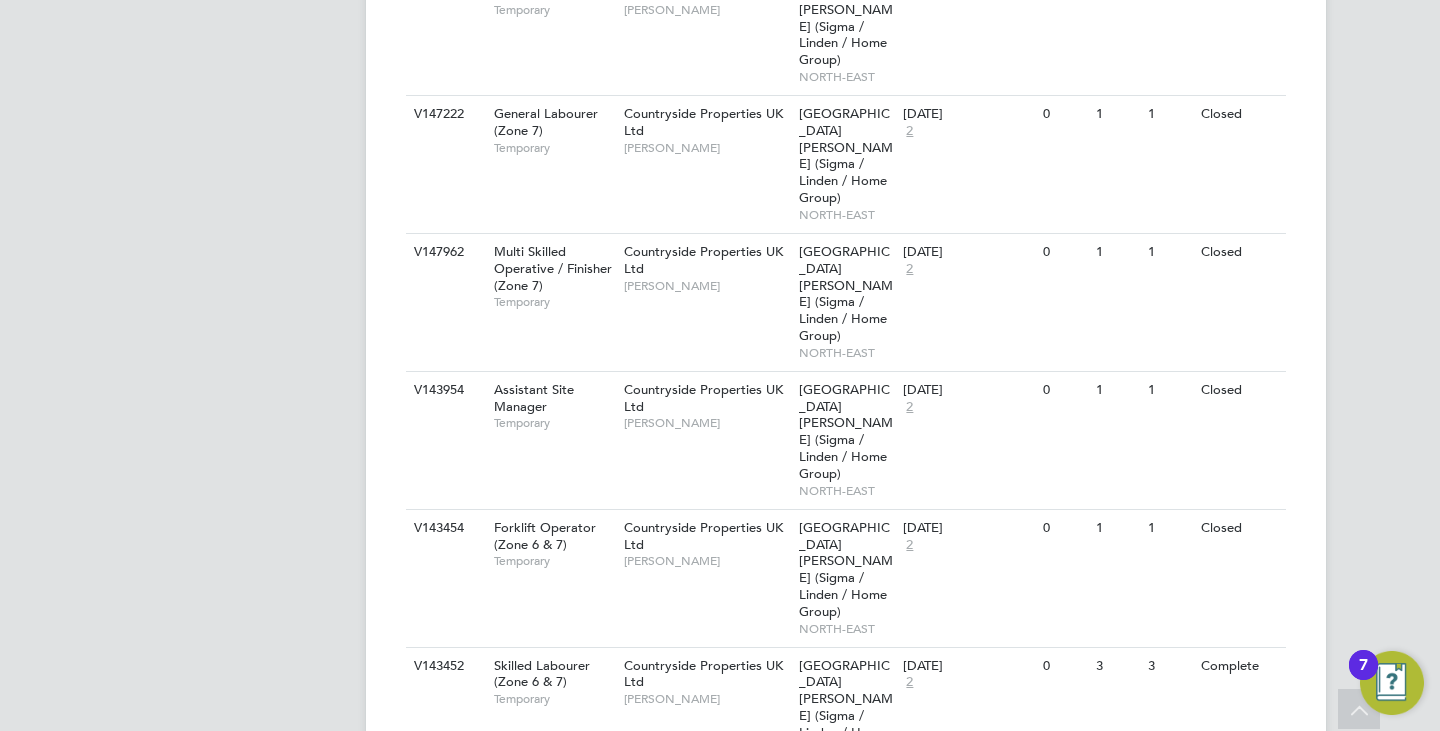 click on "Show  16  more" 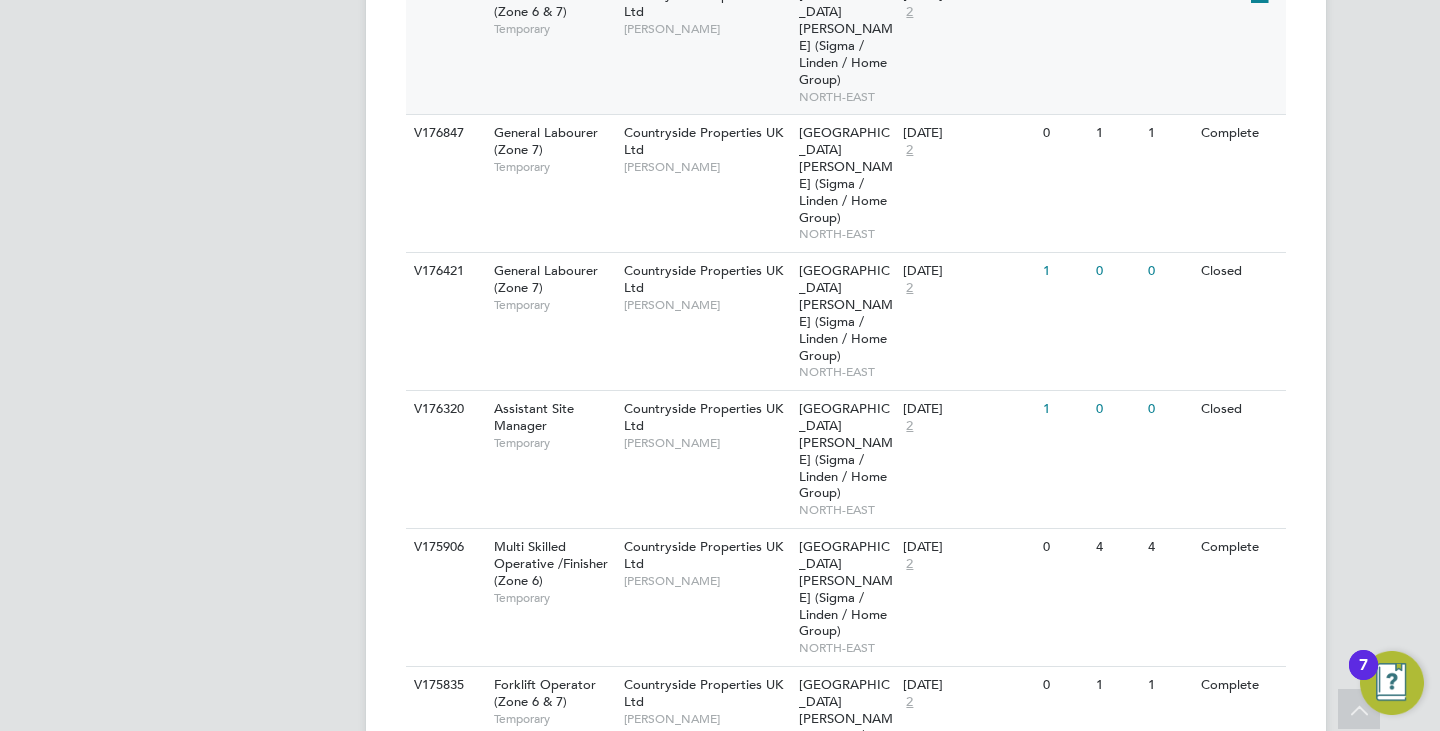 scroll, scrollTop: 4656, scrollLeft: 0, axis: vertical 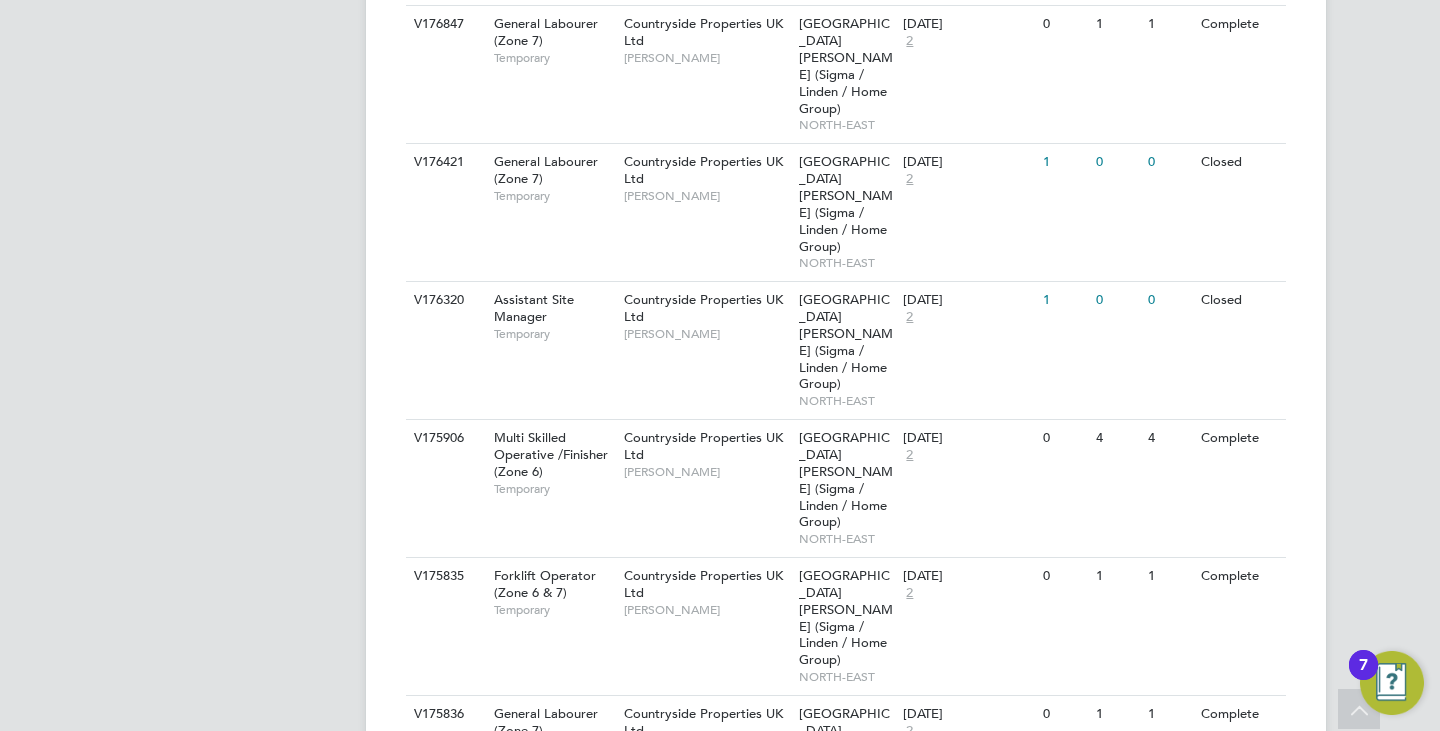click on "Countryside Properties UK Ltd   Michael Black" 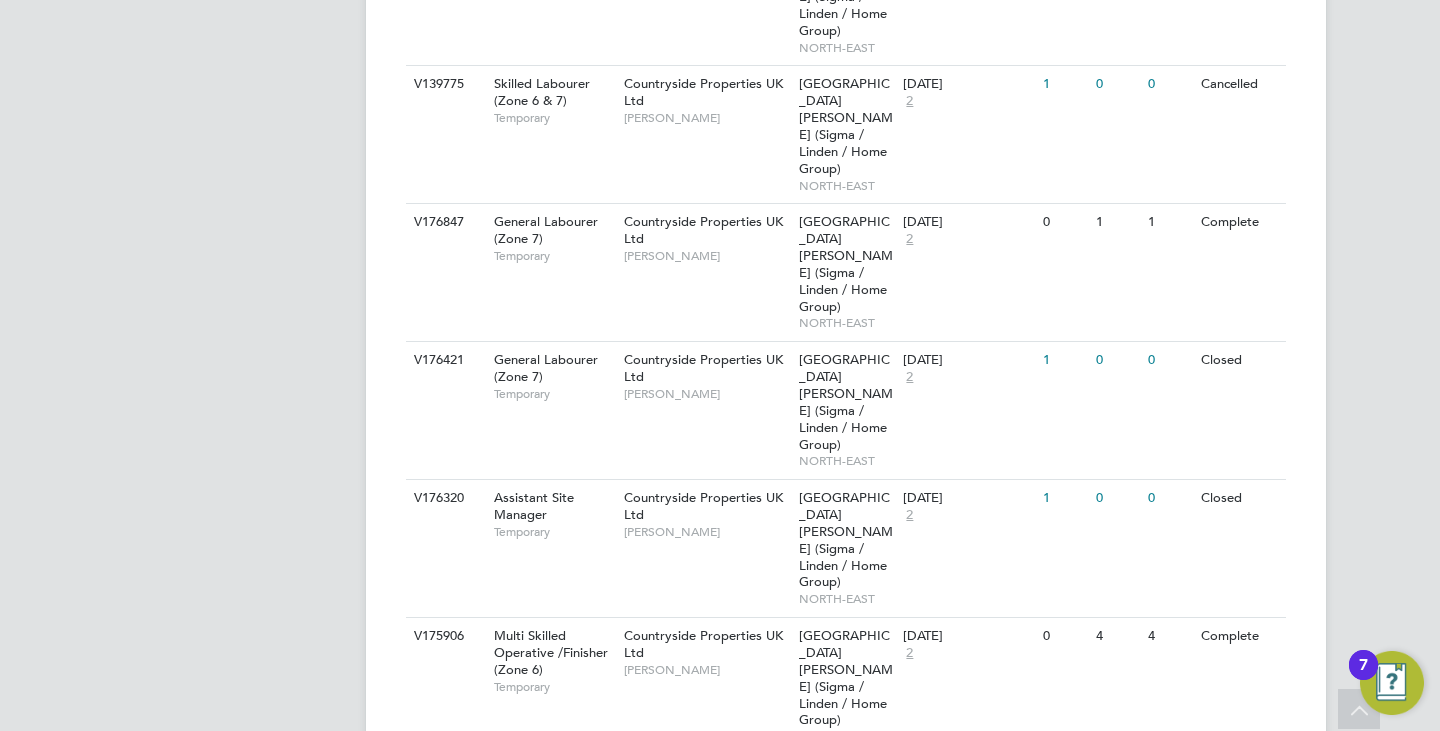 scroll, scrollTop: 4456, scrollLeft: 0, axis: vertical 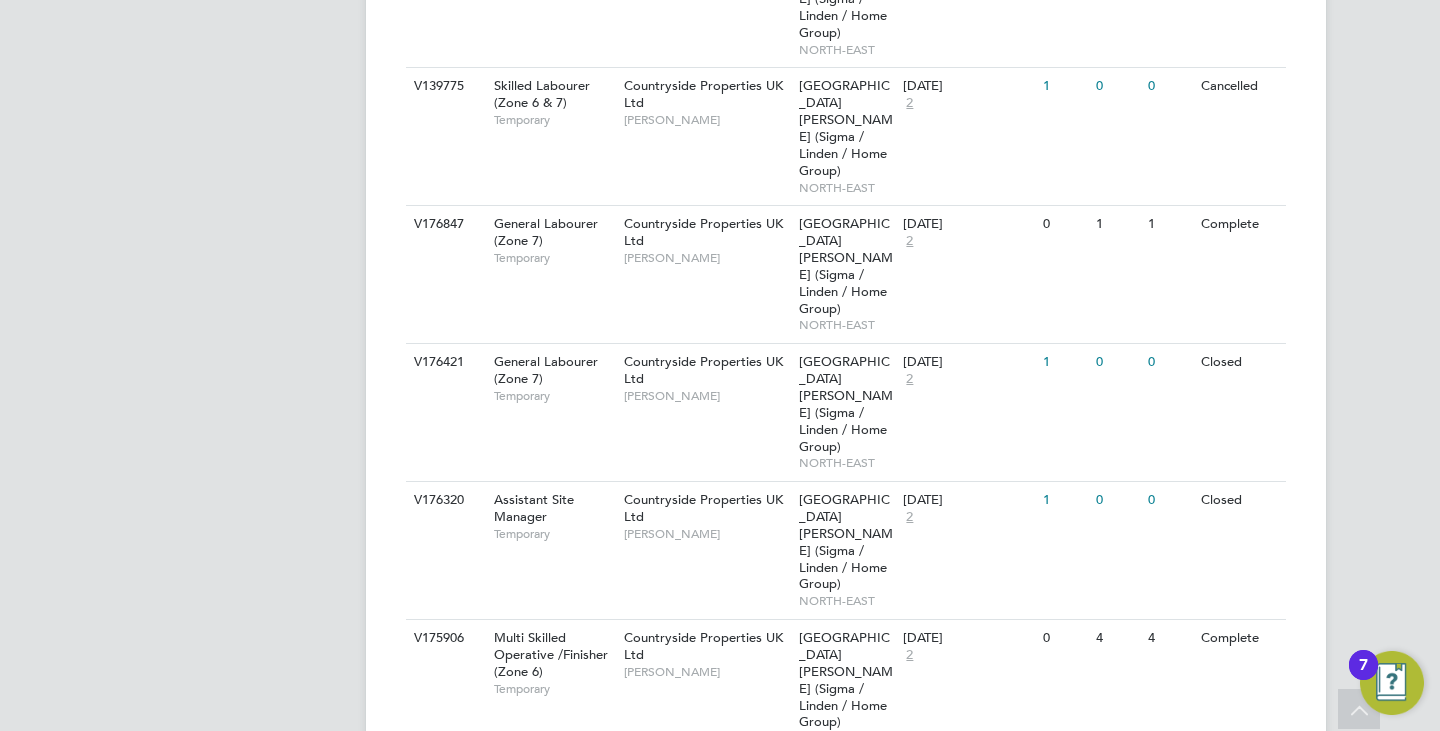 click on "V166718 Skilled Labourer (Zone 6 & 7)   Temporary Countryside Properties UK Ltd   Michael Black Freight Village, St. James Road (Sigma / Linden / Home Group)   NORTH-EAST 22 Apr 2025 2 0 1 1 Closed" 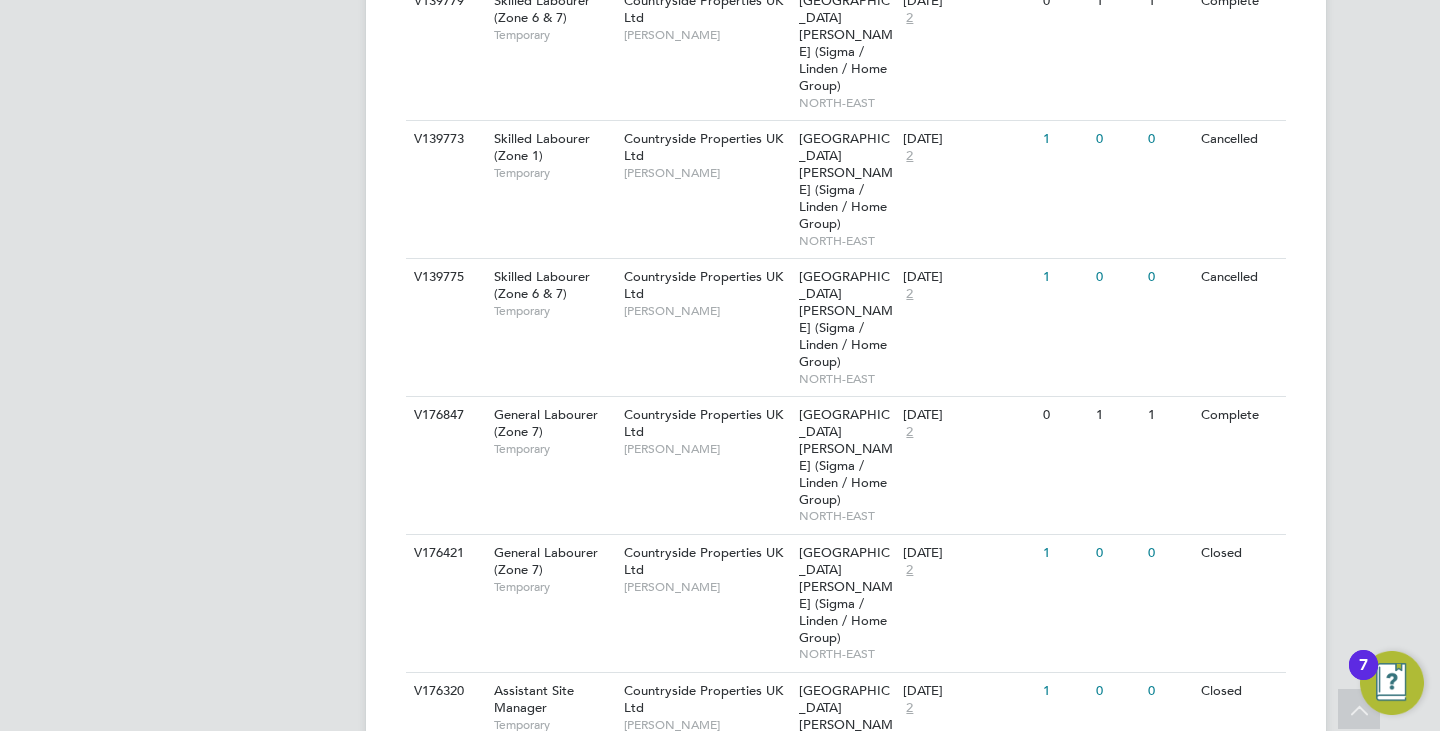 scroll, scrollTop: 4256, scrollLeft: 0, axis: vertical 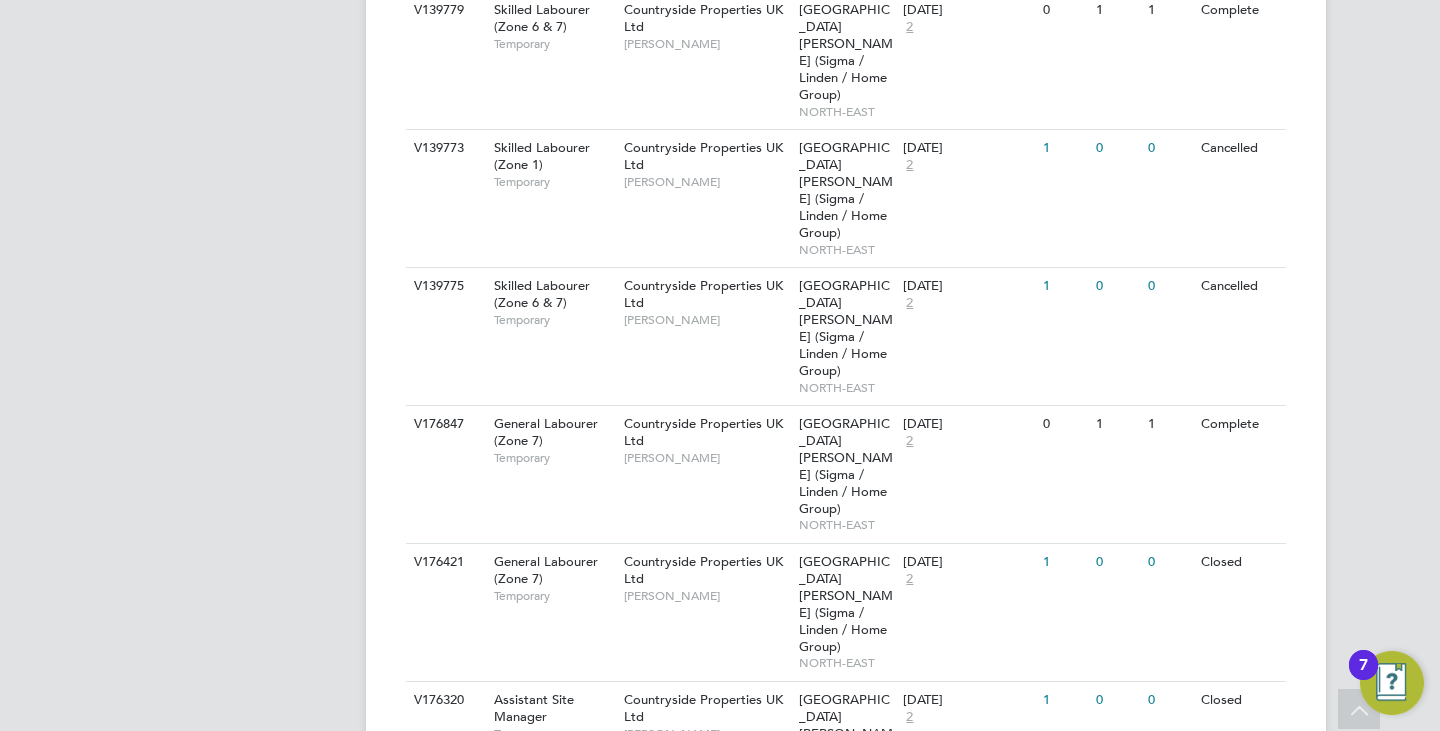 click on "V168775 Skilled Labourer (Zone 6 & 7)   Temporary Countryside Properties UK Ltd   Lee Cole Freight Village, St. James Road (Sigma / Linden / Home Group)   NORTH-EAST 29 Apr 2025 2 0 1 1 Closed" 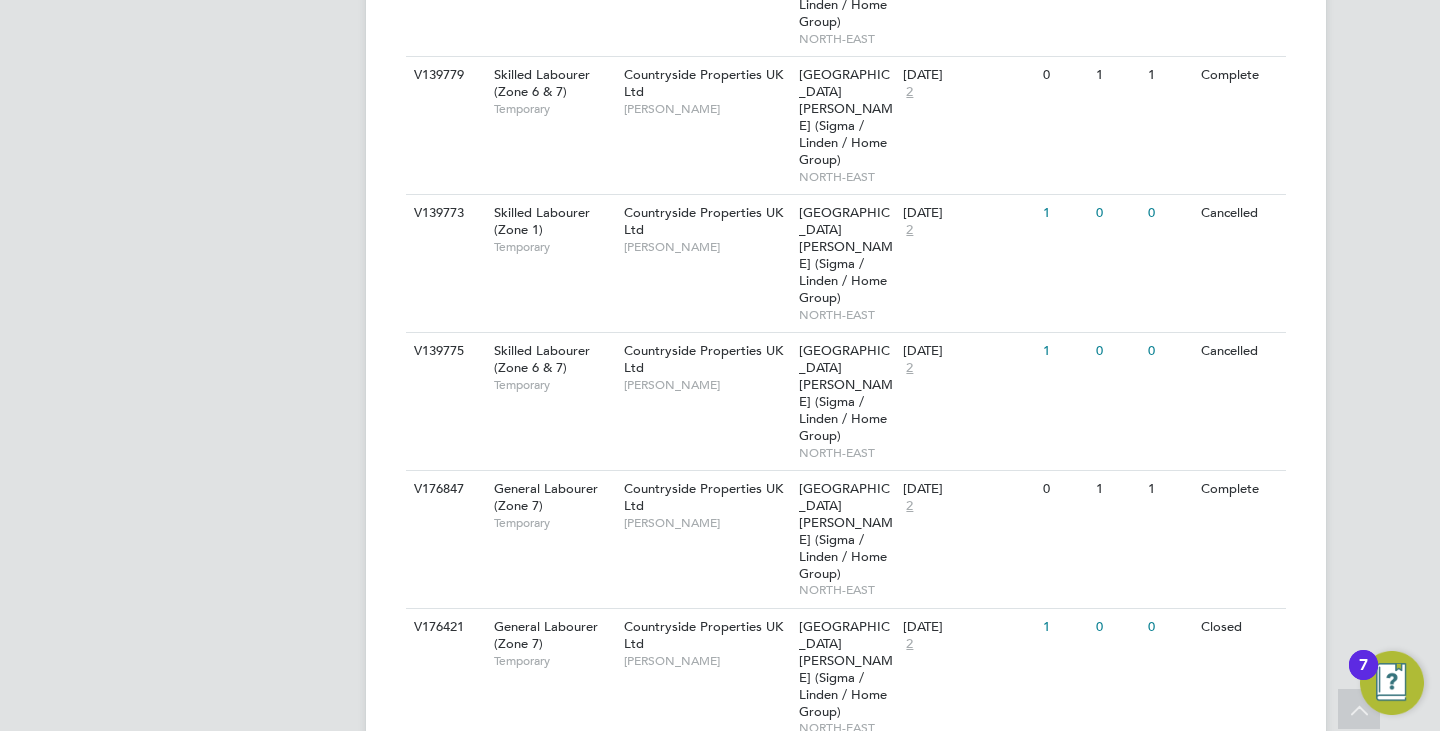 scroll, scrollTop: 4156, scrollLeft: 0, axis: vertical 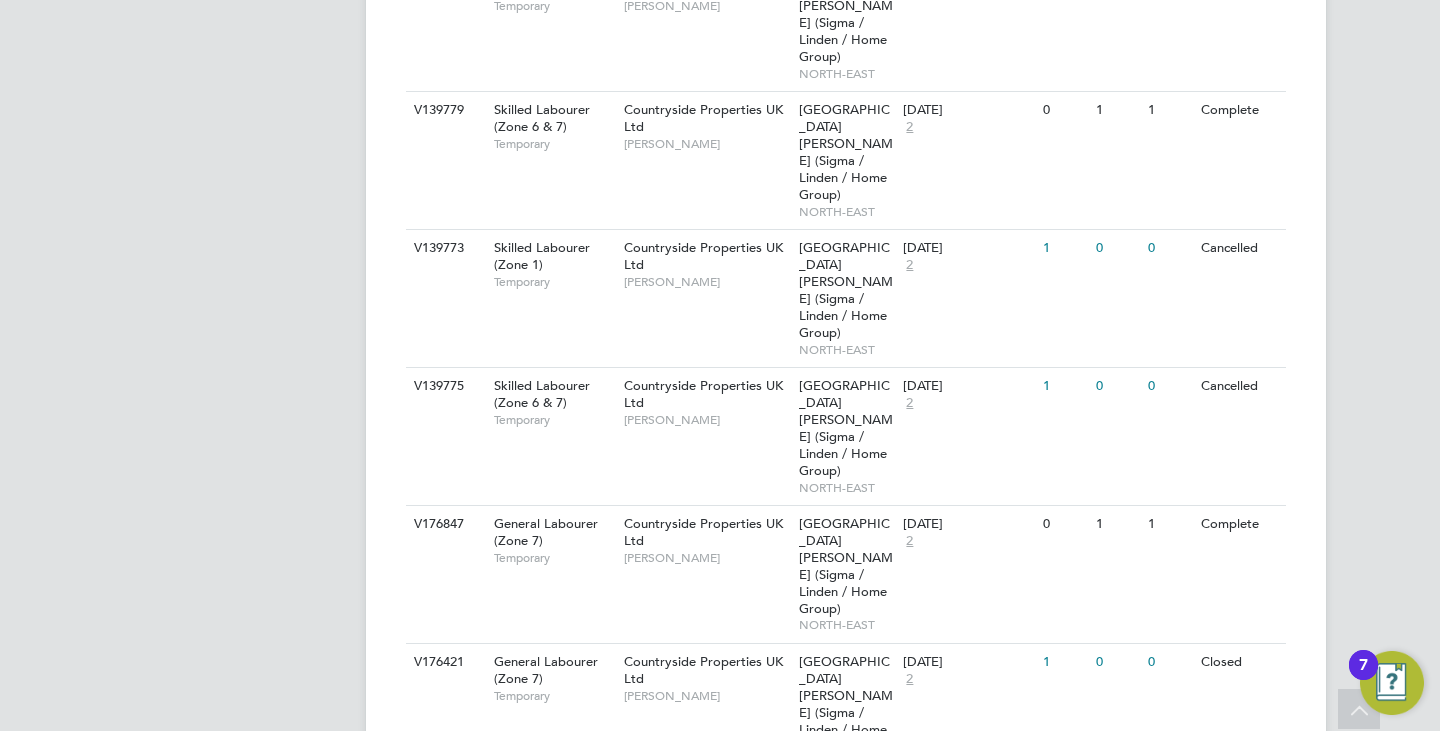 click on "16 Jun 2025 2" 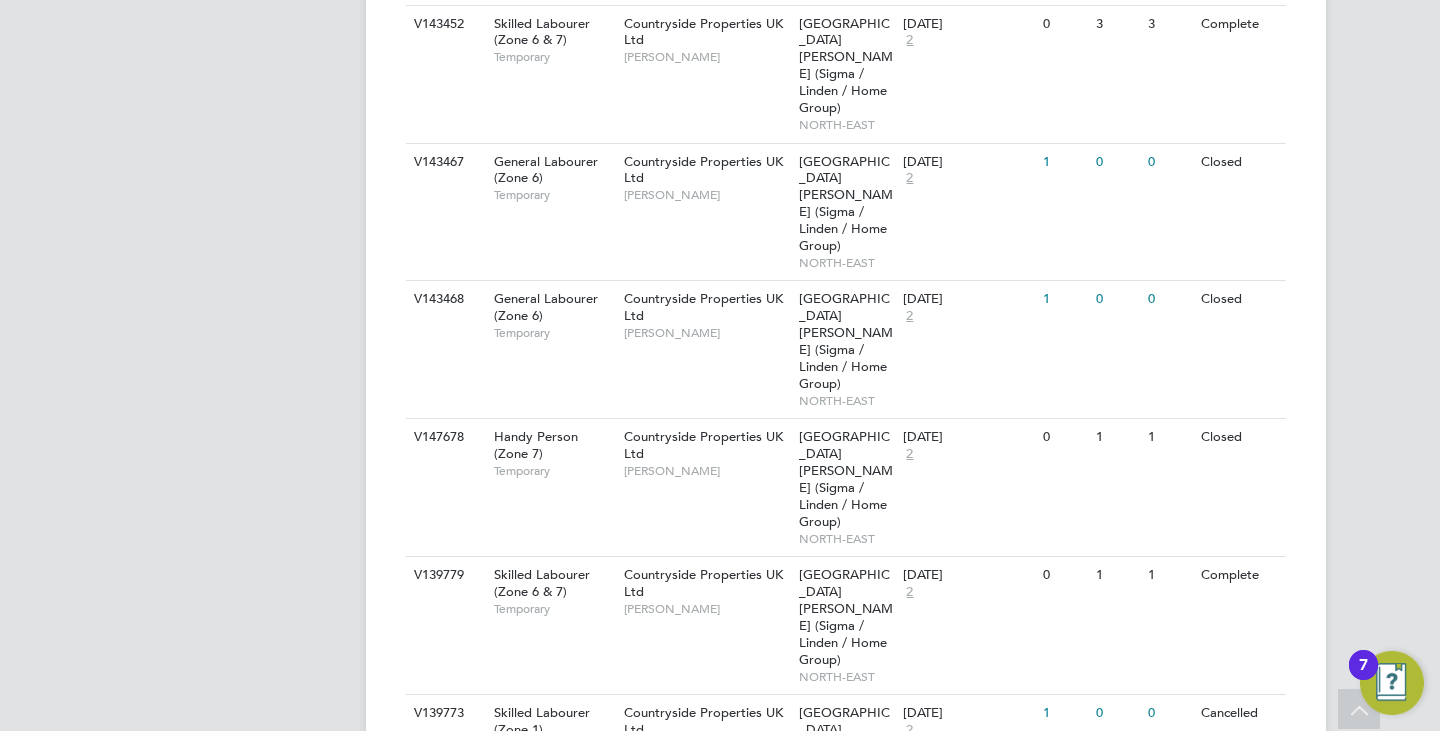 scroll, scrollTop: 3656, scrollLeft: 0, axis: vertical 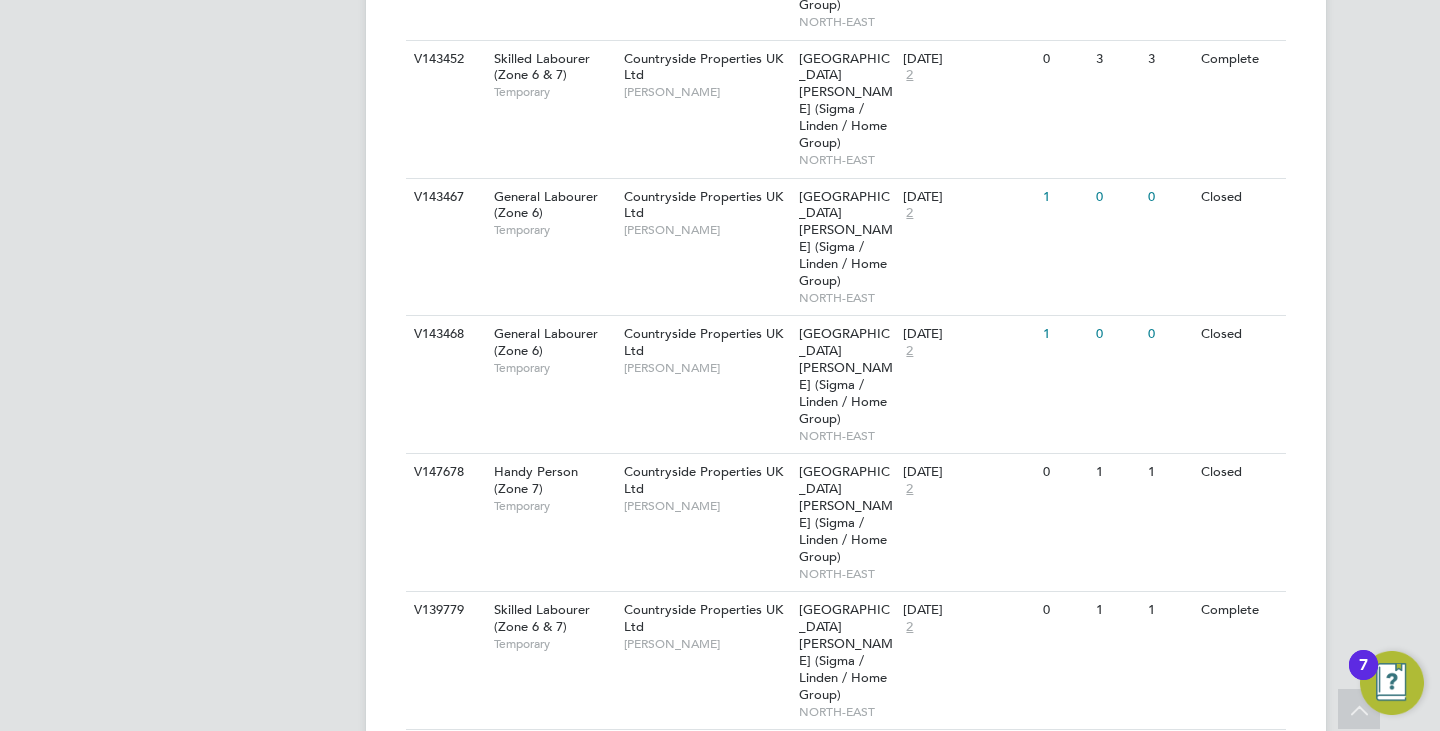 click on "V175836 General Labourer (Zone 7)   Temporary Countryside Properties UK Ltd   Michael Black Freight Village, St. James Road (Sigma / Linden / Home Group)   NORTH-EAST 07 Jul 2025 2 0 1 1 Complete" 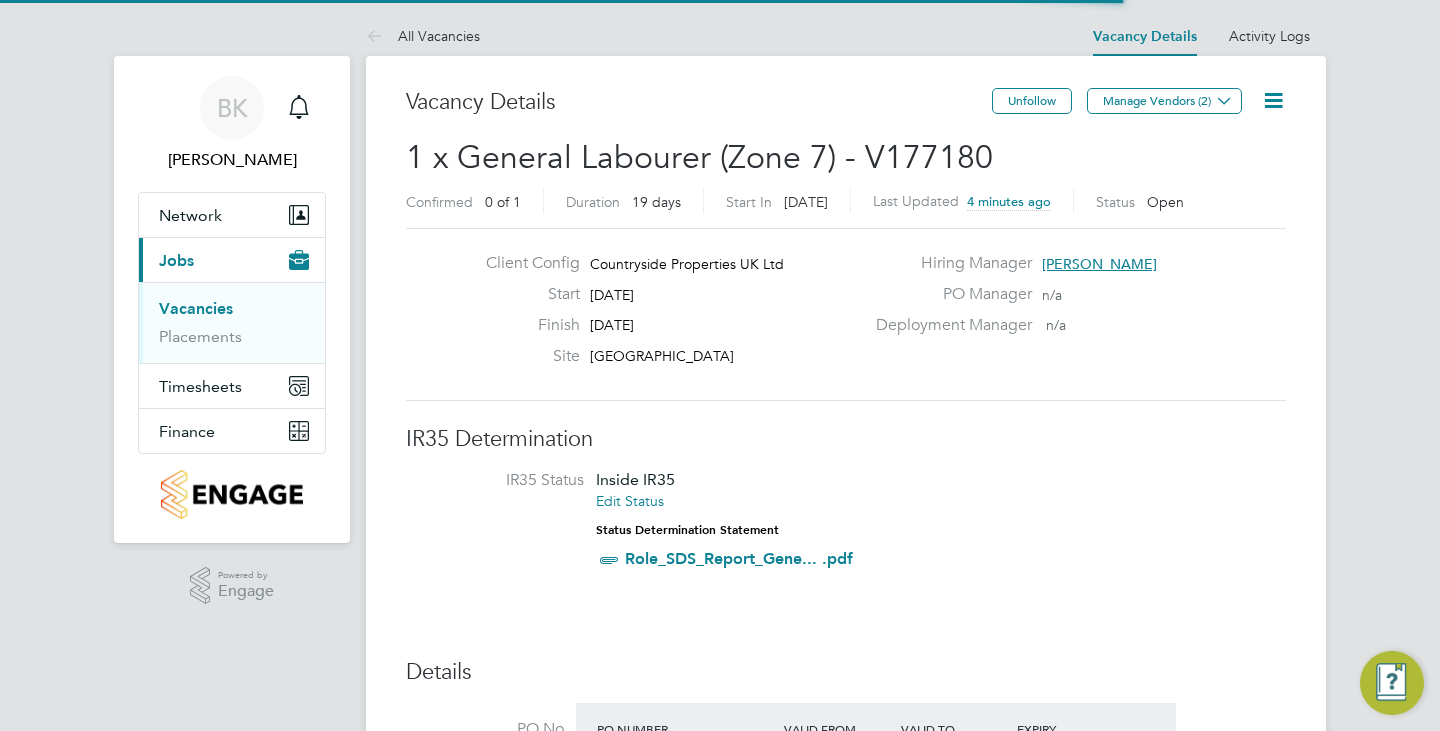 scroll, scrollTop: 0, scrollLeft: 0, axis: both 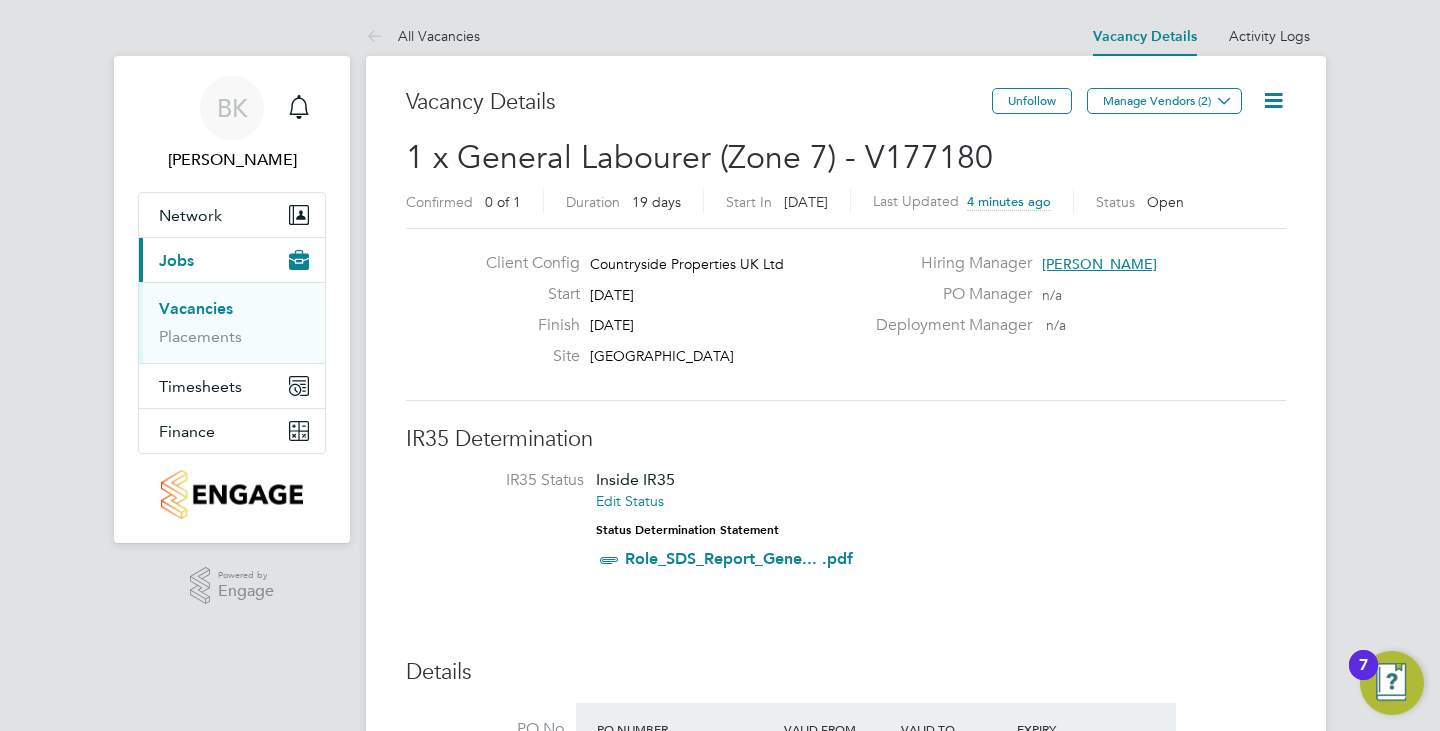 click 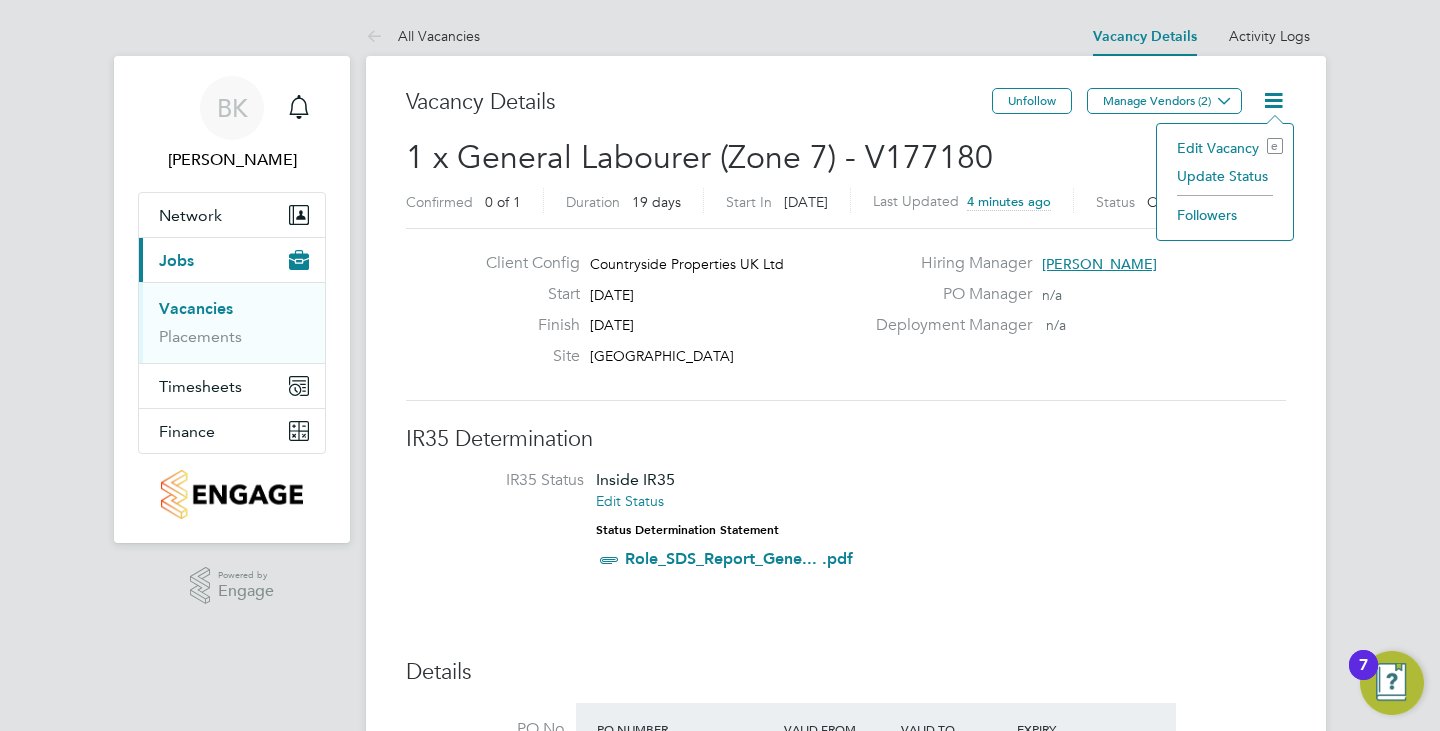click 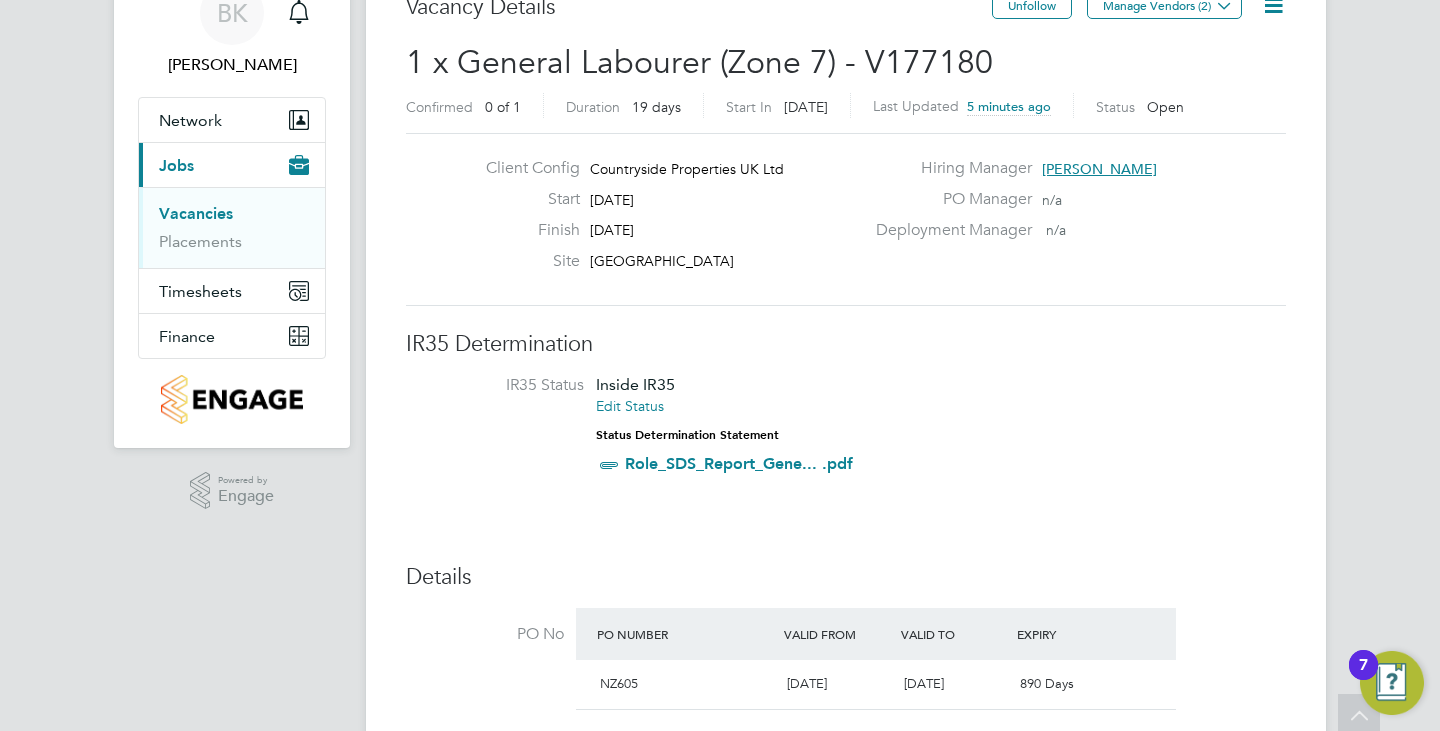 scroll, scrollTop: 0, scrollLeft: 0, axis: both 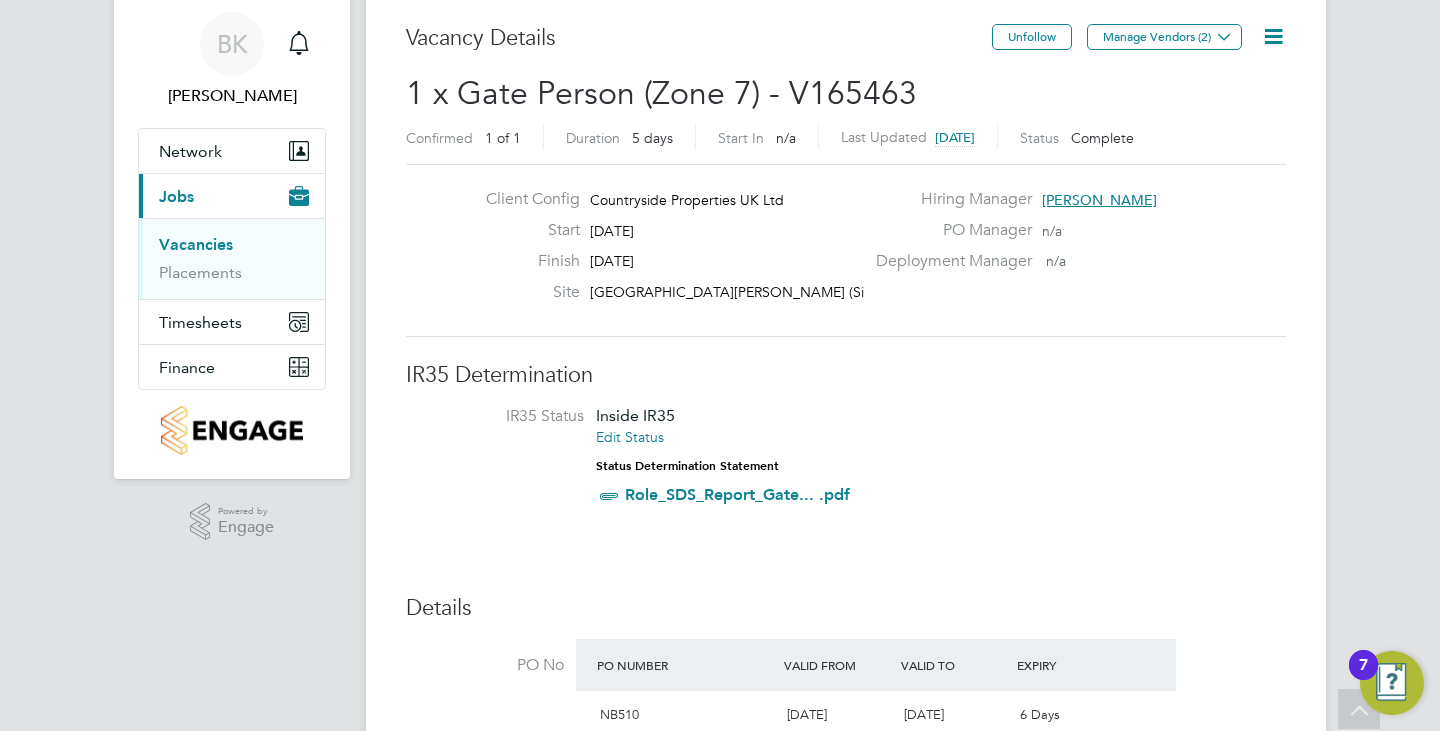 click 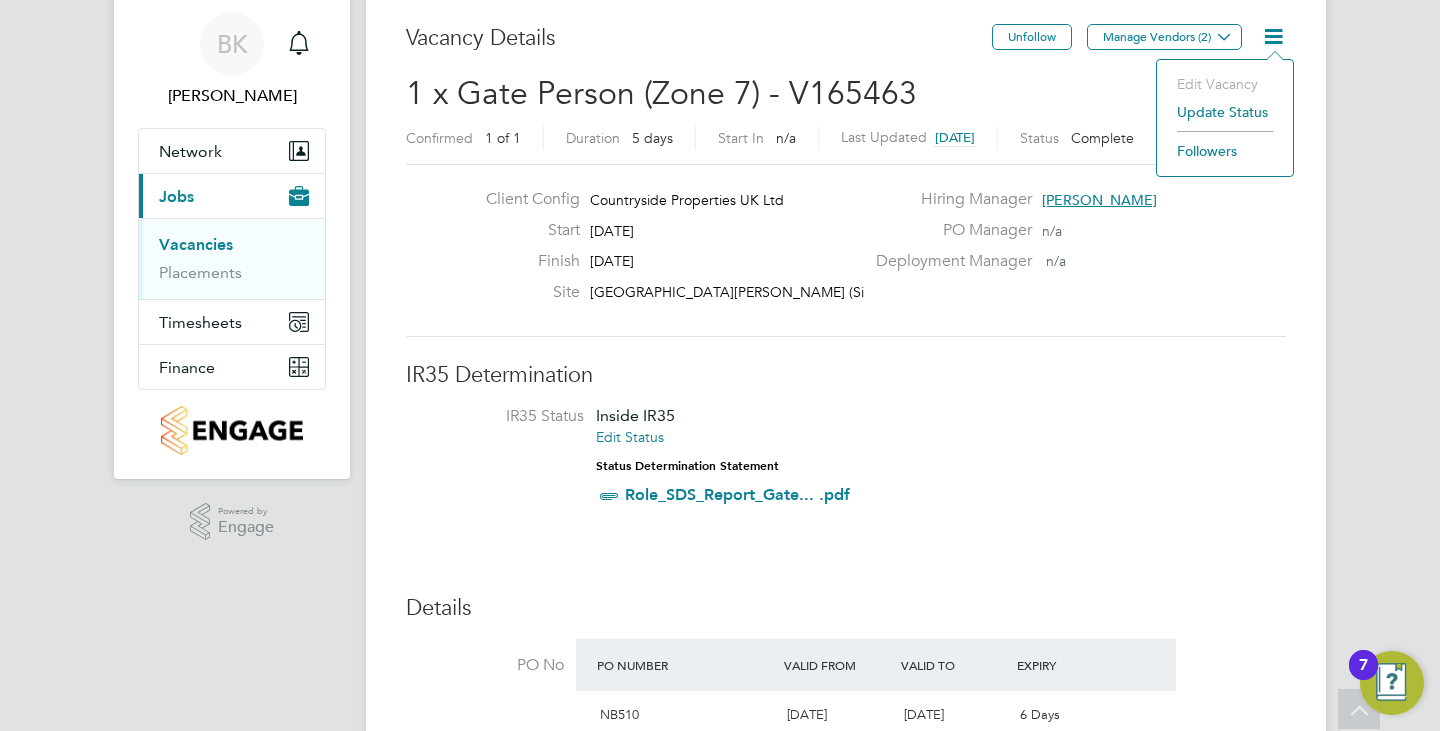 click on "Update Status" 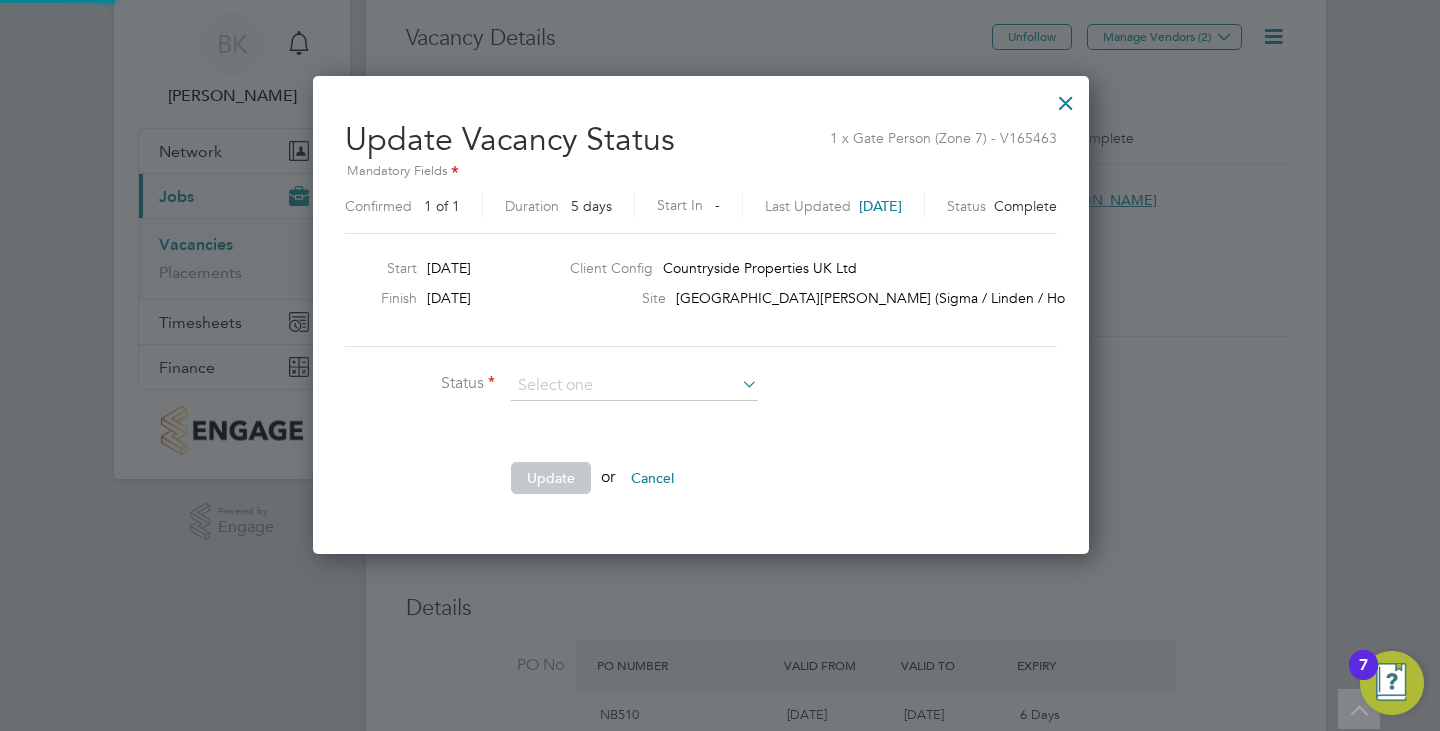 scroll, scrollTop: 10, scrollLeft: 10, axis: both 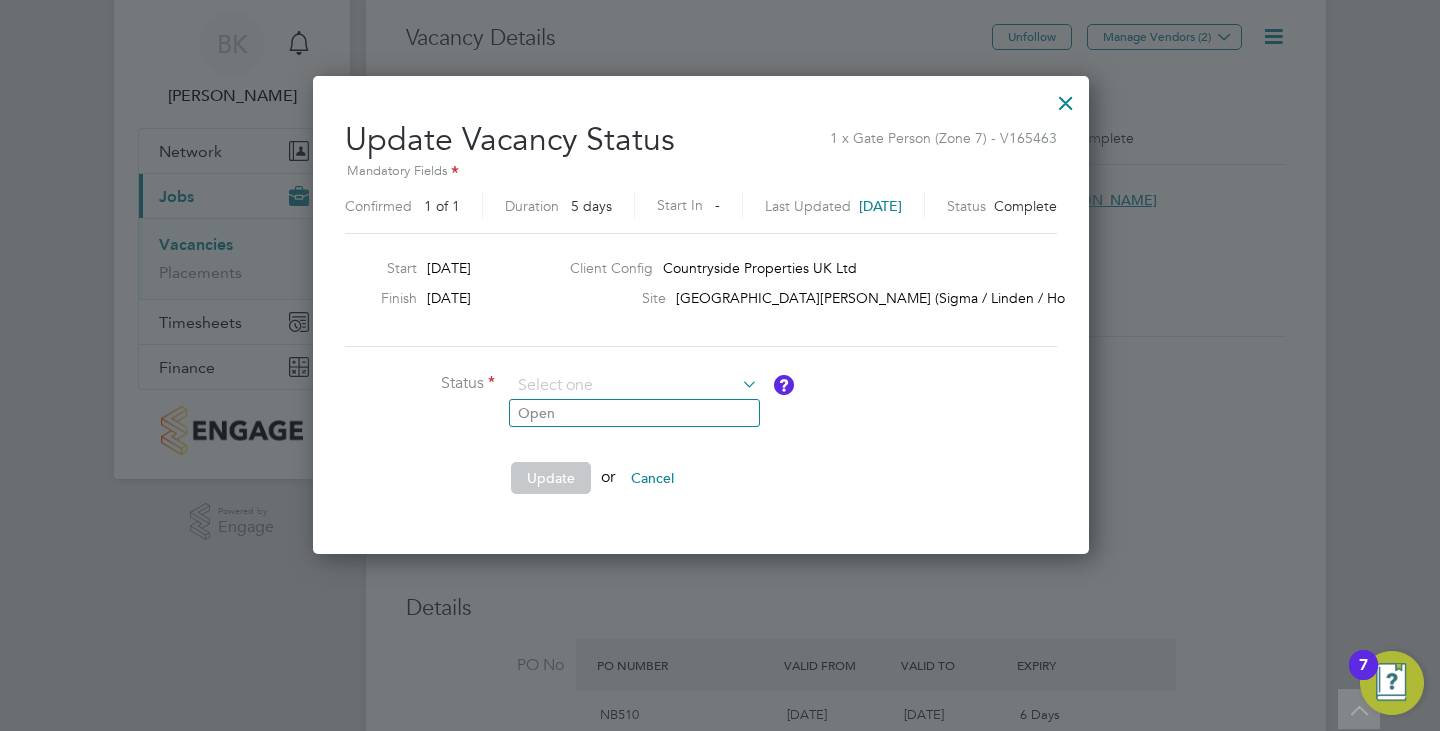 click at bounding box center (1066, 98) 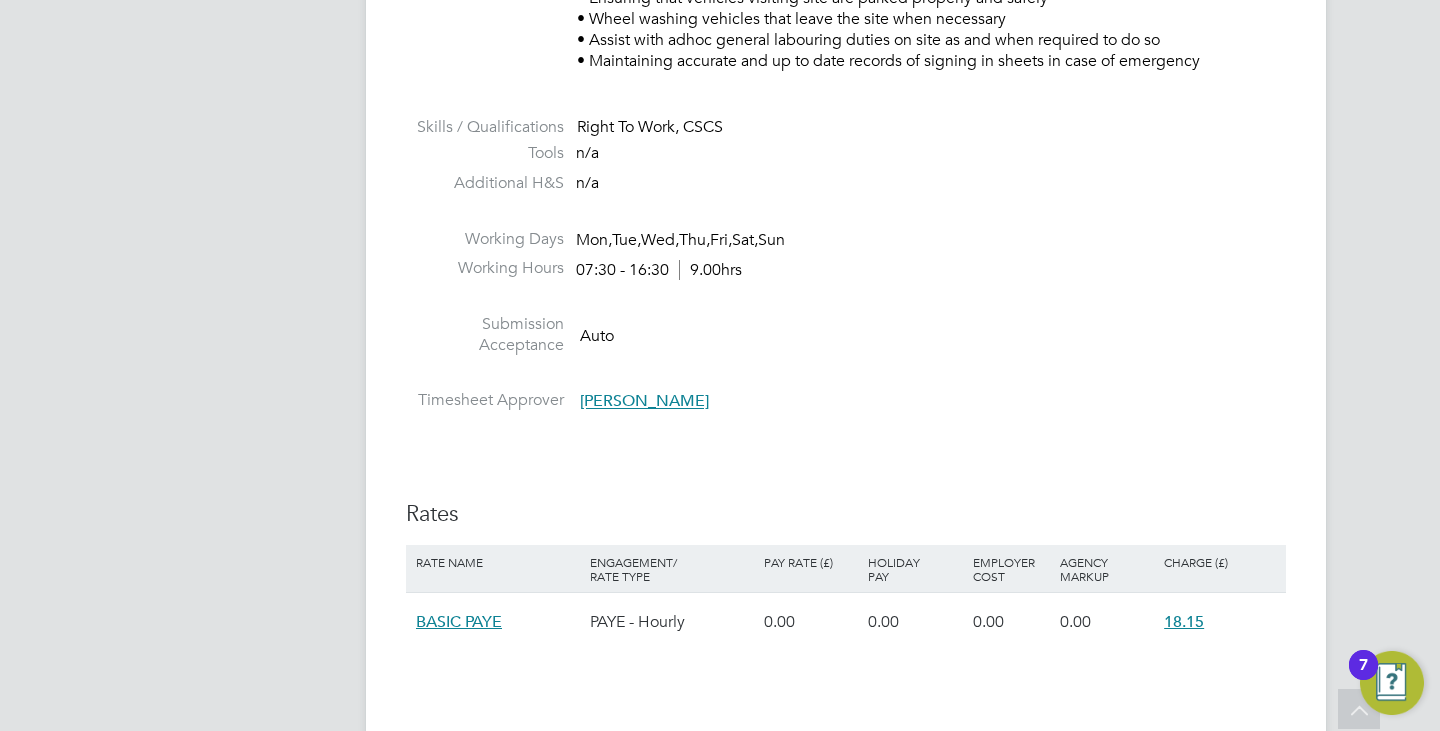 scroll, scrollTop: 1564, scrollLeft: 0, axis: vertical 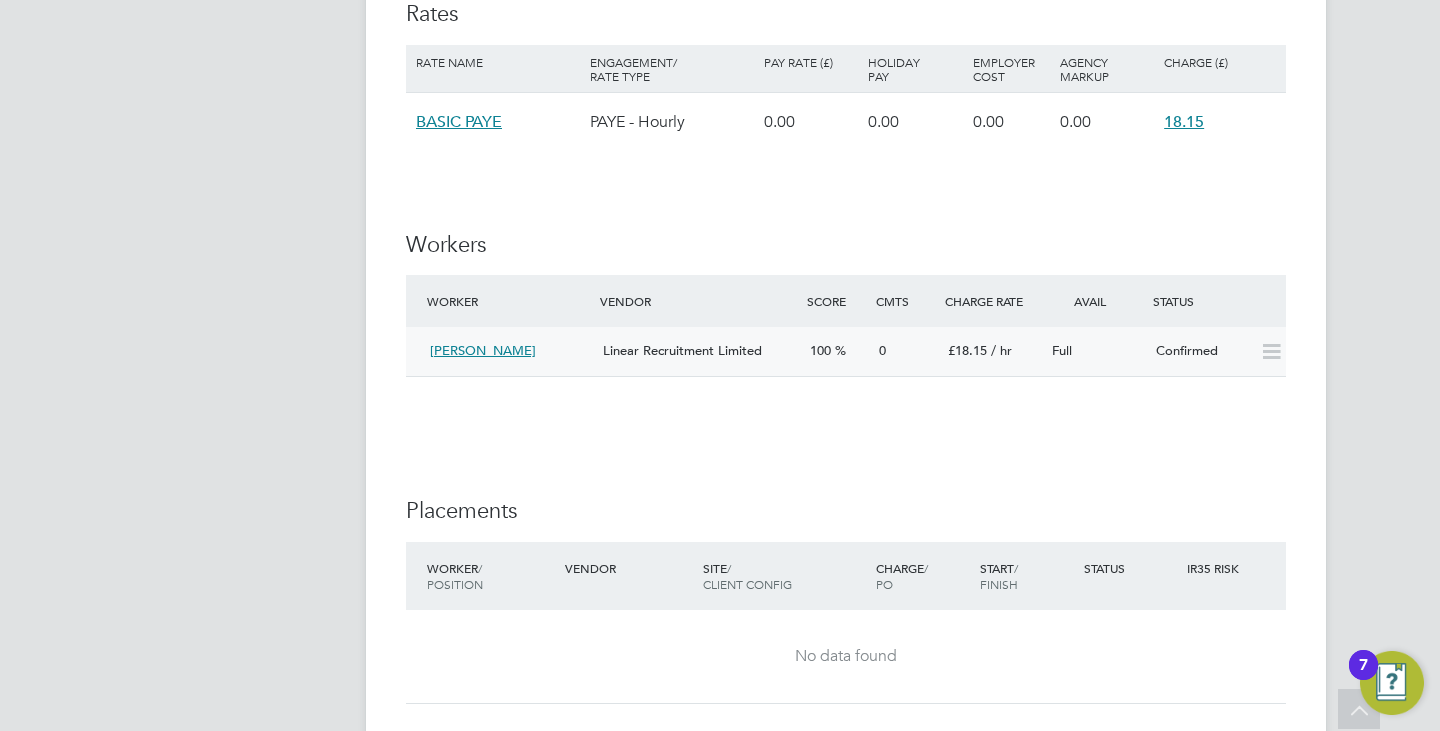 click on "[PERSON_NAME]" 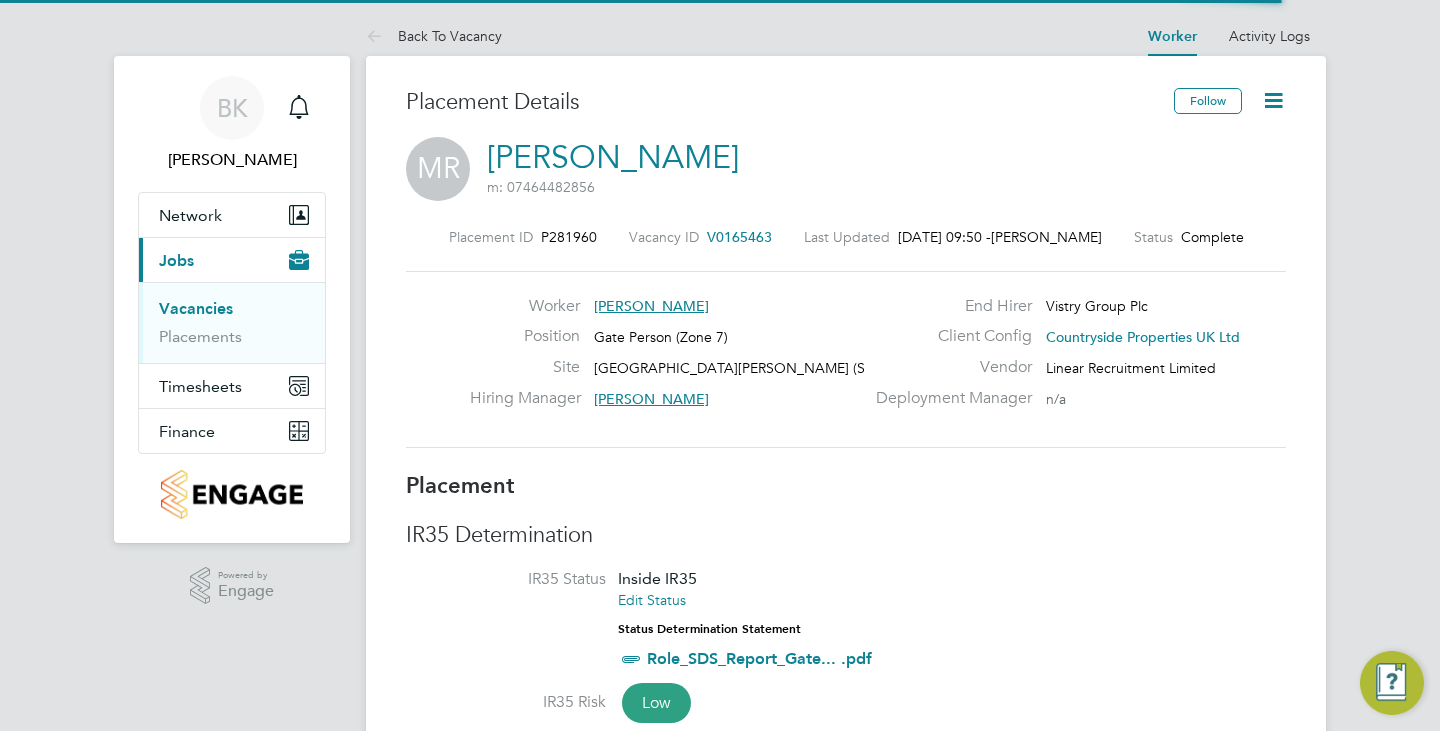 scroll, scrollTop: 10, scrollLeft: 10, axis: both 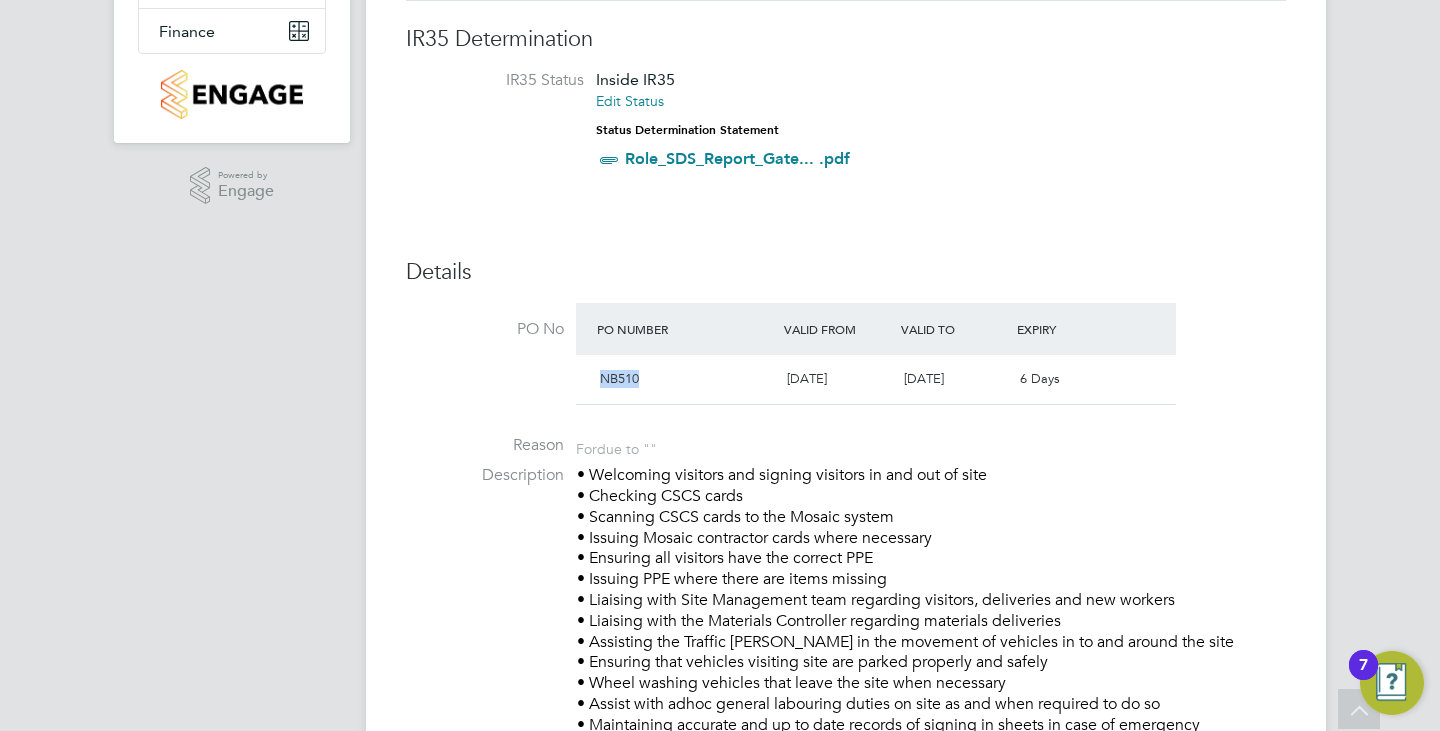 drag, startPoint x: 597, startPoint y: 379, endPoint x: 676, endPoint y: 376, distance: 79.05694 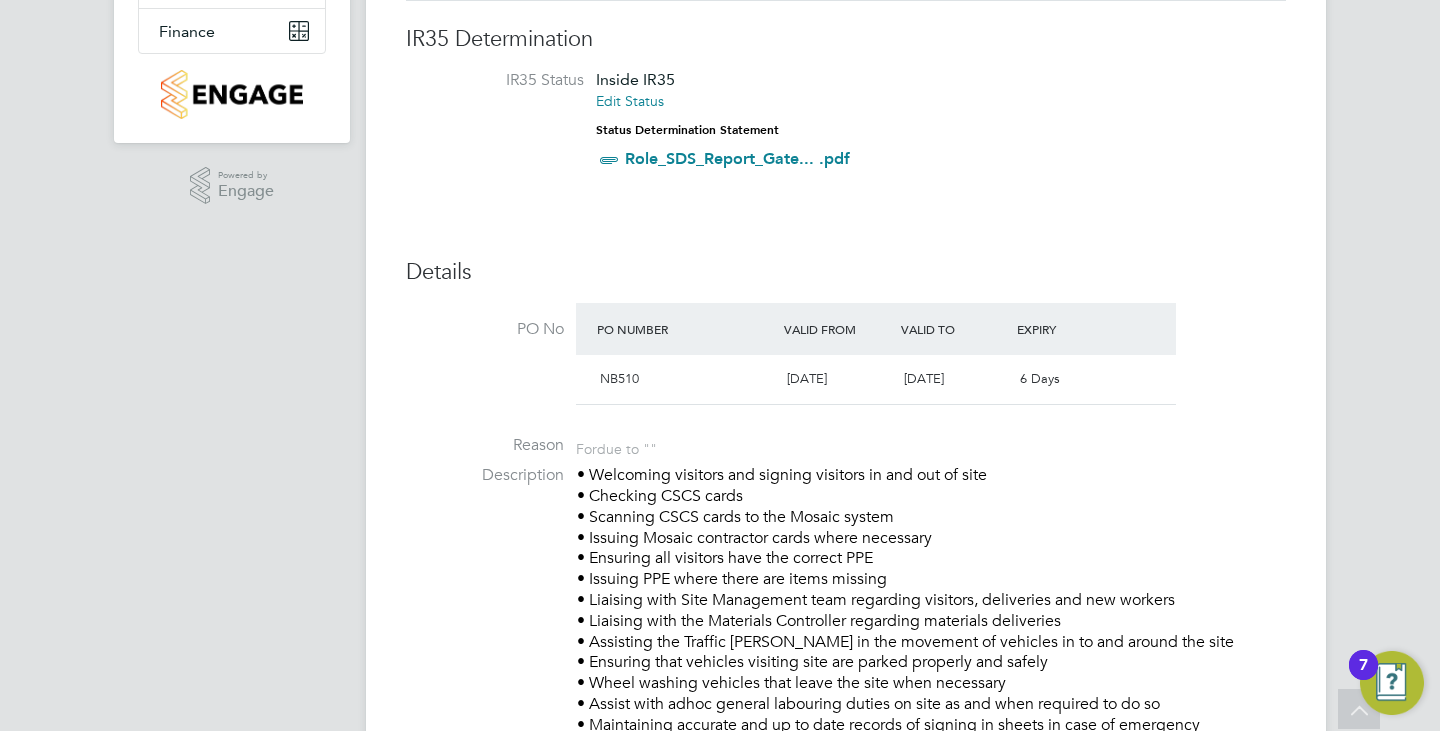 click on "[DATE]" 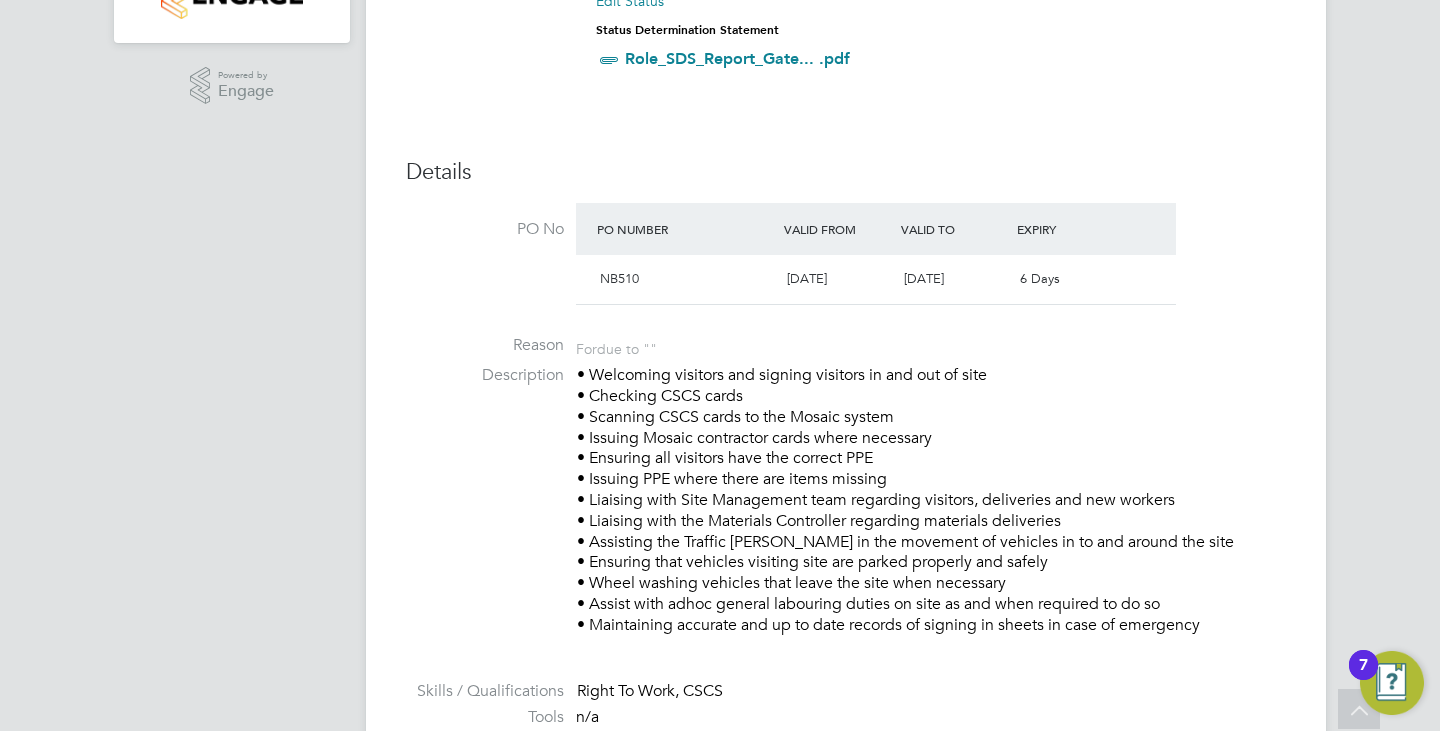 drag, startPoint x: 517, startPoint y: 225, endPoint x: 629, endPoint y: 243, distance: 113.43721 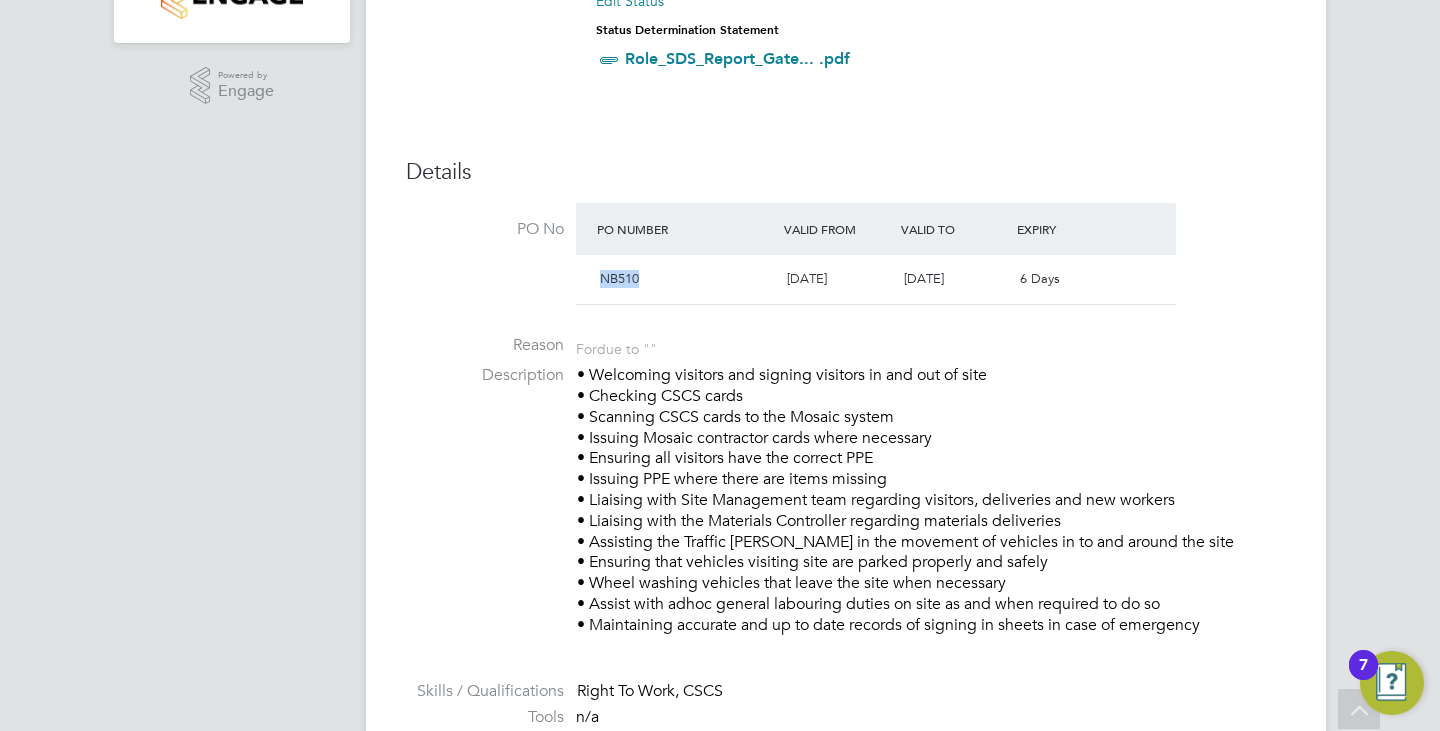 drag, startPoint x: 588, startPoint y: 280, endPoint x: 701, endPoint y: 273, distance: 113.216606 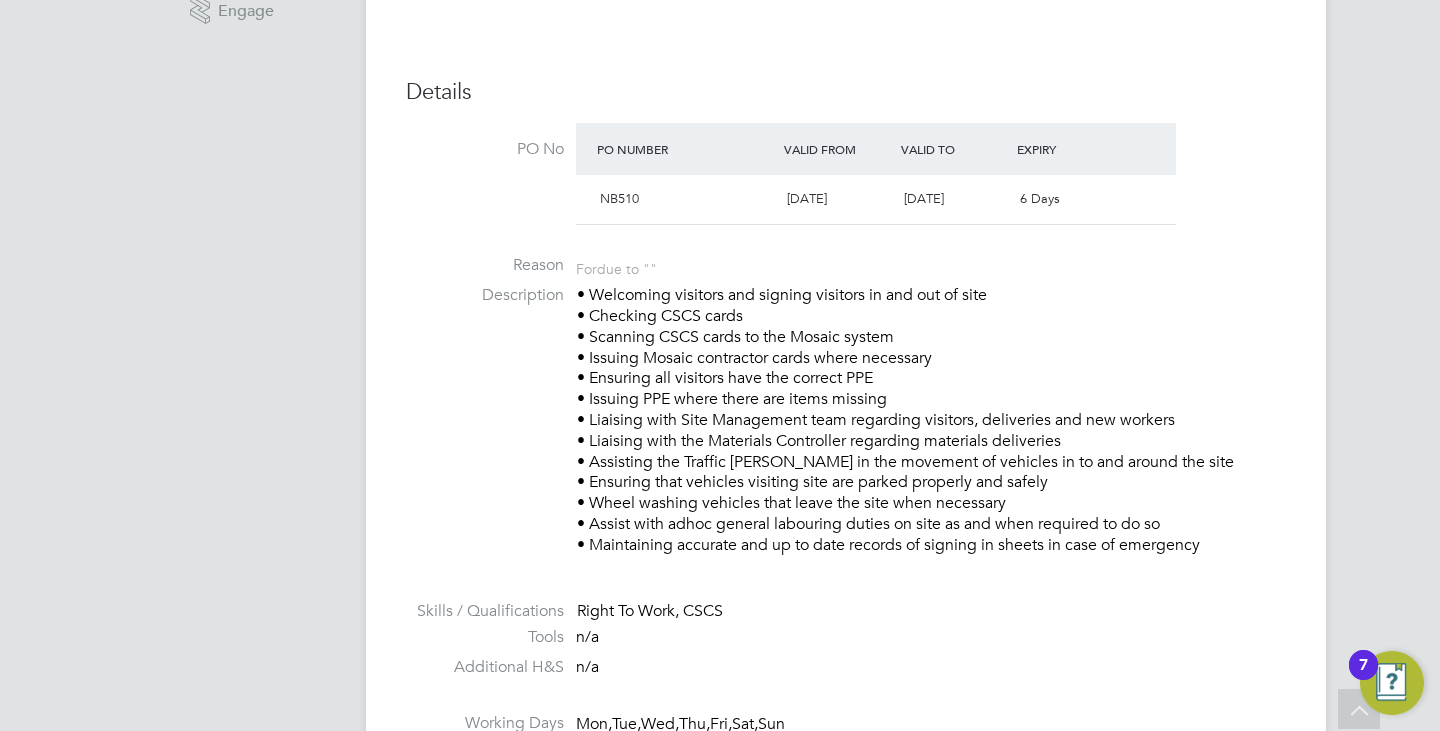 scroll, scrollTop: 600, scrollLeft: 0, axis: vertical 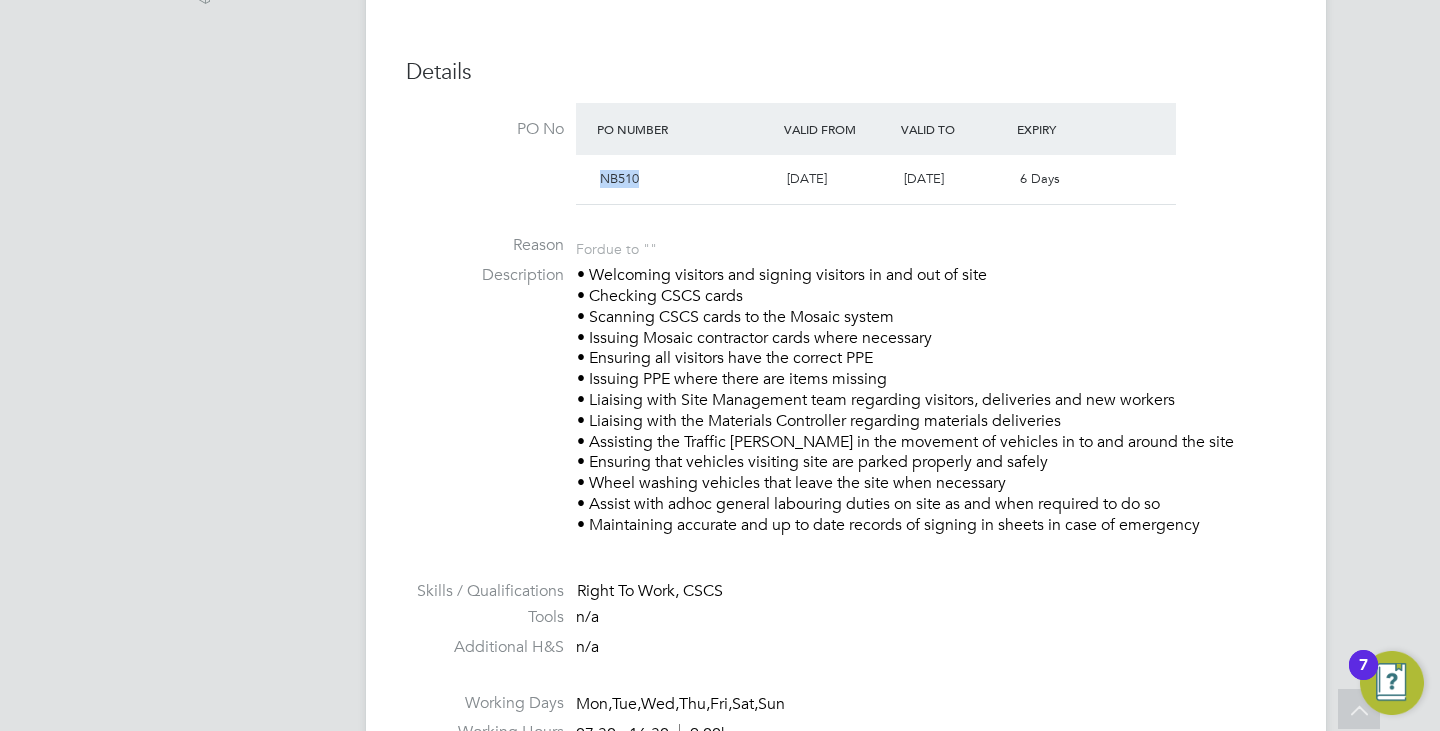 drag, startPoint x: 601, startPoint y: 178, endPoint x: 676, endPoint y: 185, distance: 75.32596 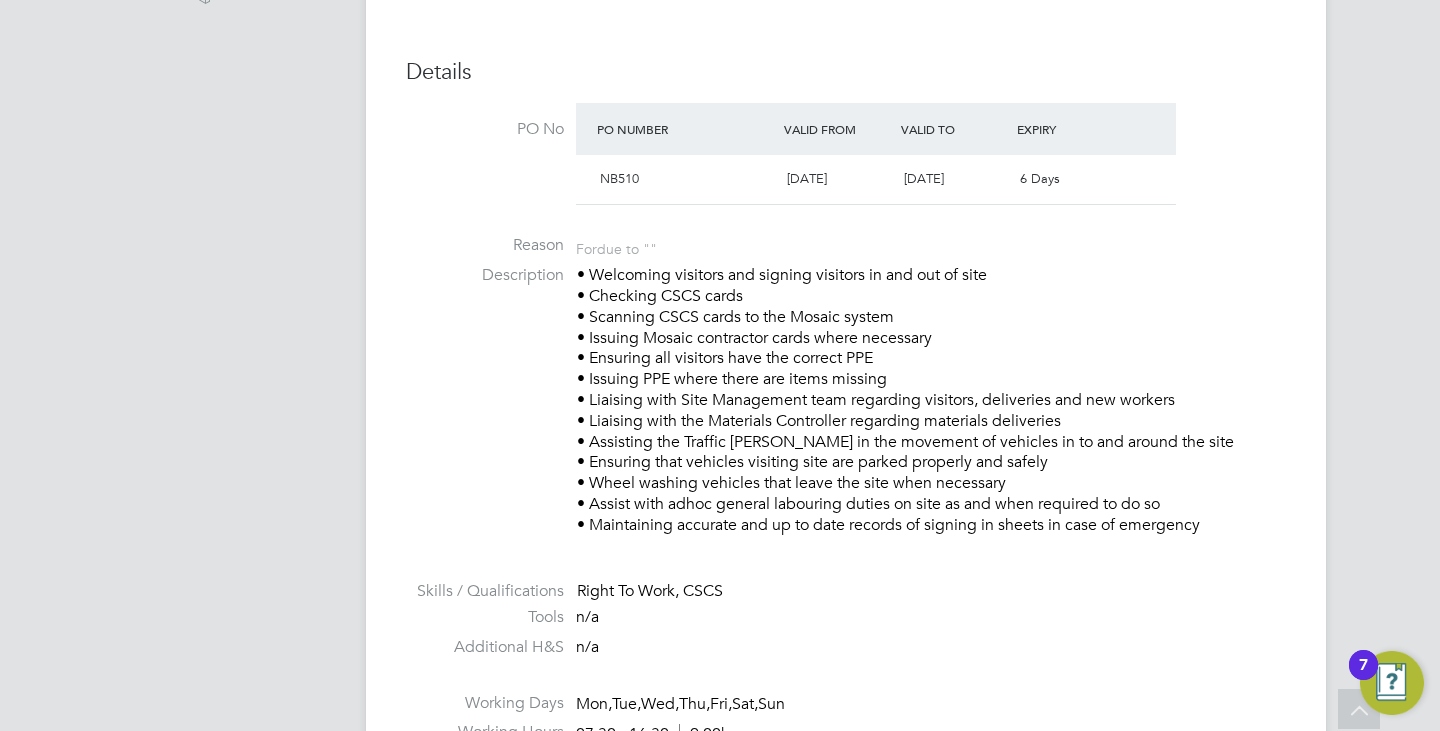 click on "PO No PO Number Valid From Valid To Expiry   NB510   06 Jun 2025   31 Jul 2025 6 Days Reason   For   due to "" Description •	Welcoming visitors and signing visitors in and out of site
•	Checking CSCS cards
•	Scanning CSCS cards to the Mosaic system
•	Issuing Mosaic contractor cards where necessary
•	Ensuring all visitors have the correct PPE
•	Issuing PPE where there are items missing
•	Liaising with Site Management team regarding visitors, deliveries and new workers
•	Liaising with the Materials Controller regarding materials deliveries
•	Assisting the Traffic Marshall in the movement of vehicles in to and around the site
•	Ensuring that vehicles visiting site are parked properly and safely
•	Wheel washing vehicles that leave the site when necessary
•	Assist with adhoc general labouring duties on site as and when required to do so
•	Maintaining accurate and up to date records of signing in sheets in case of emergency Skills / Qualifications Tools n/a n/a" 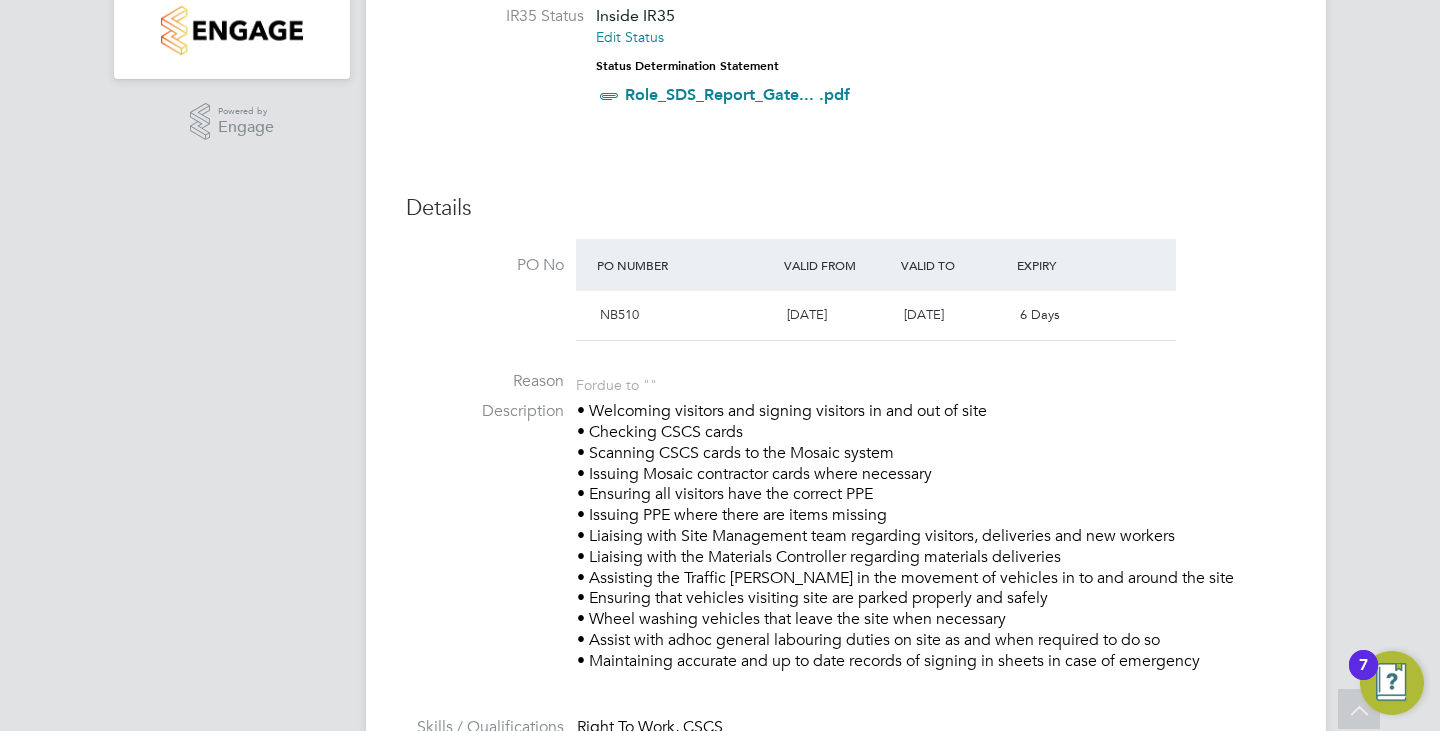 scroll, scrollTop: 400, scrollLeft: 0, axis: vertical 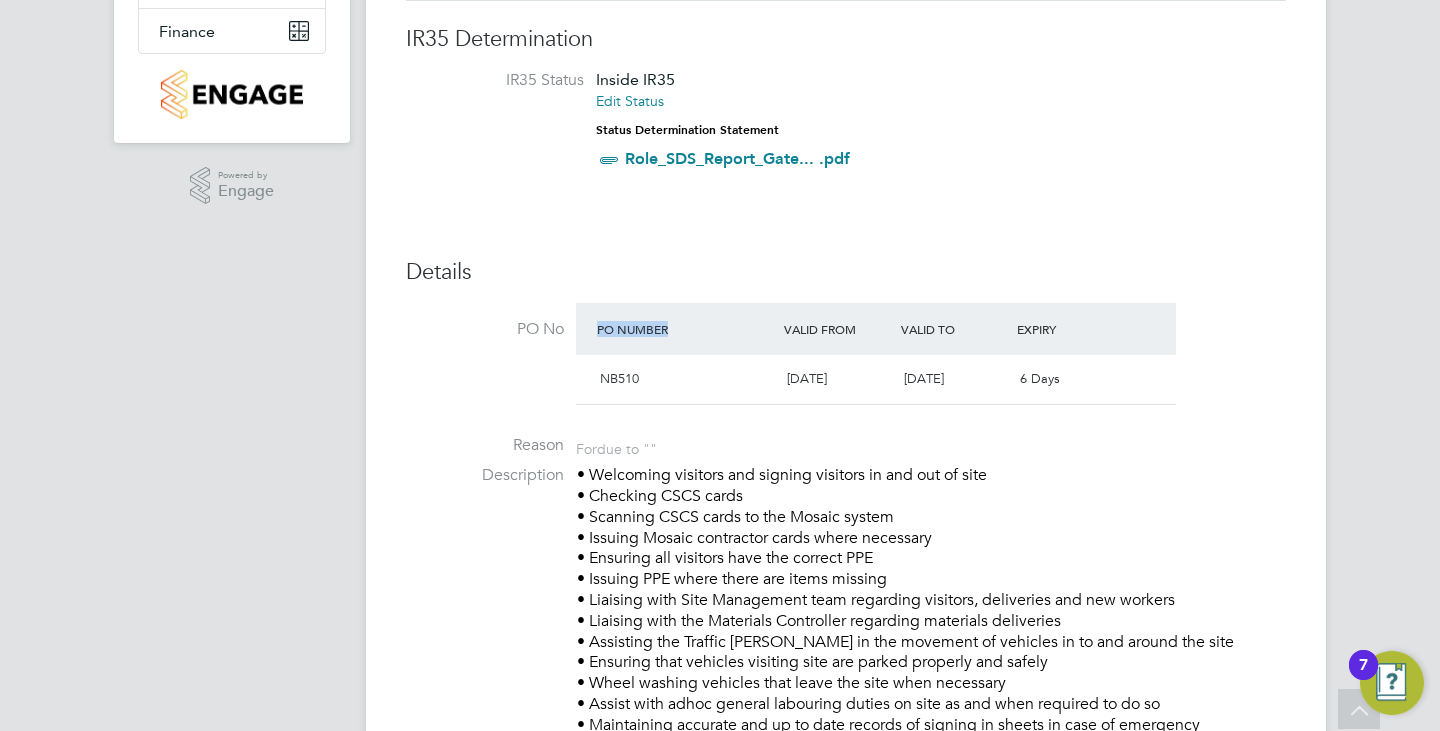 drag, startPoint x: 598, startPoint y: 333, endPoint x: 668, endPoint y: 334, distance: 70.00714 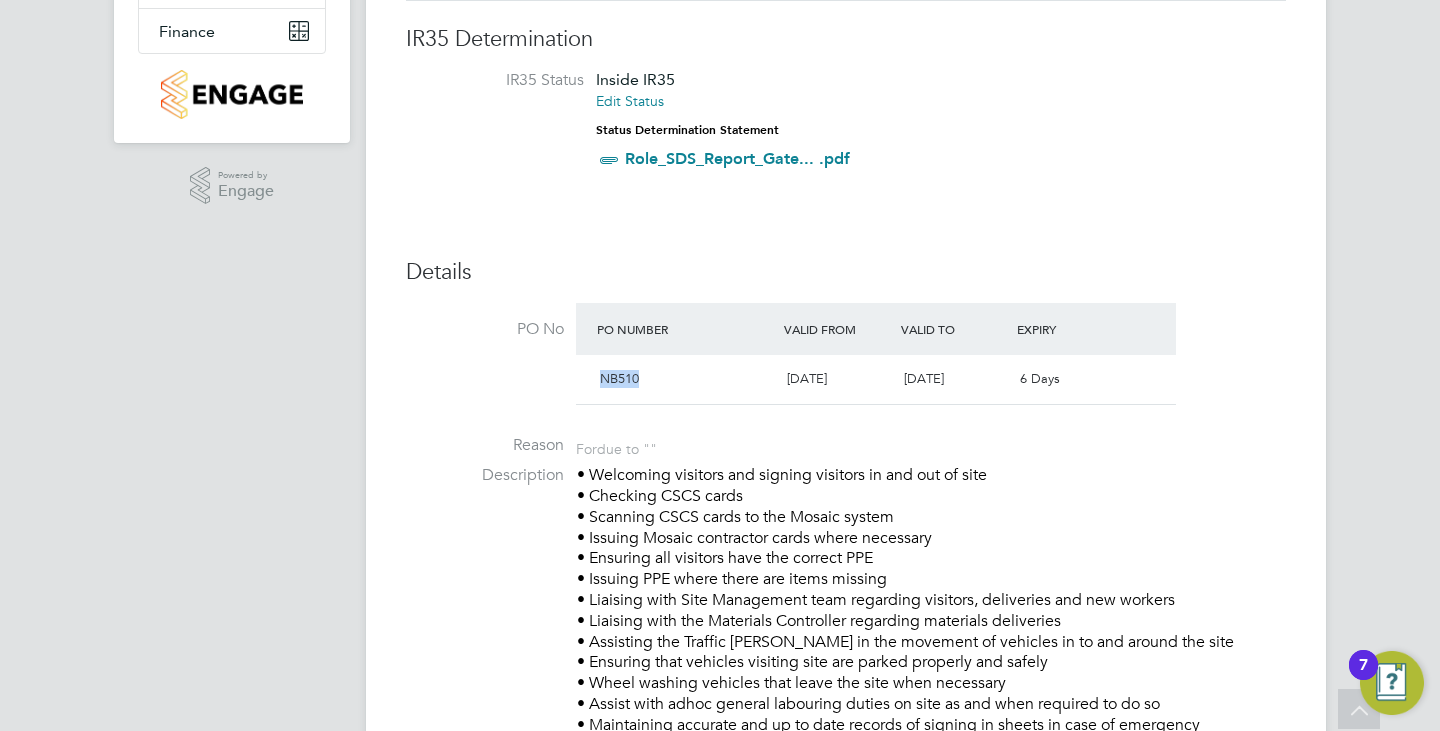 drag, startPoint x: 594, startPoint y: 371, endPoint x: 650, endPoint y: 375, distance: 56.142673 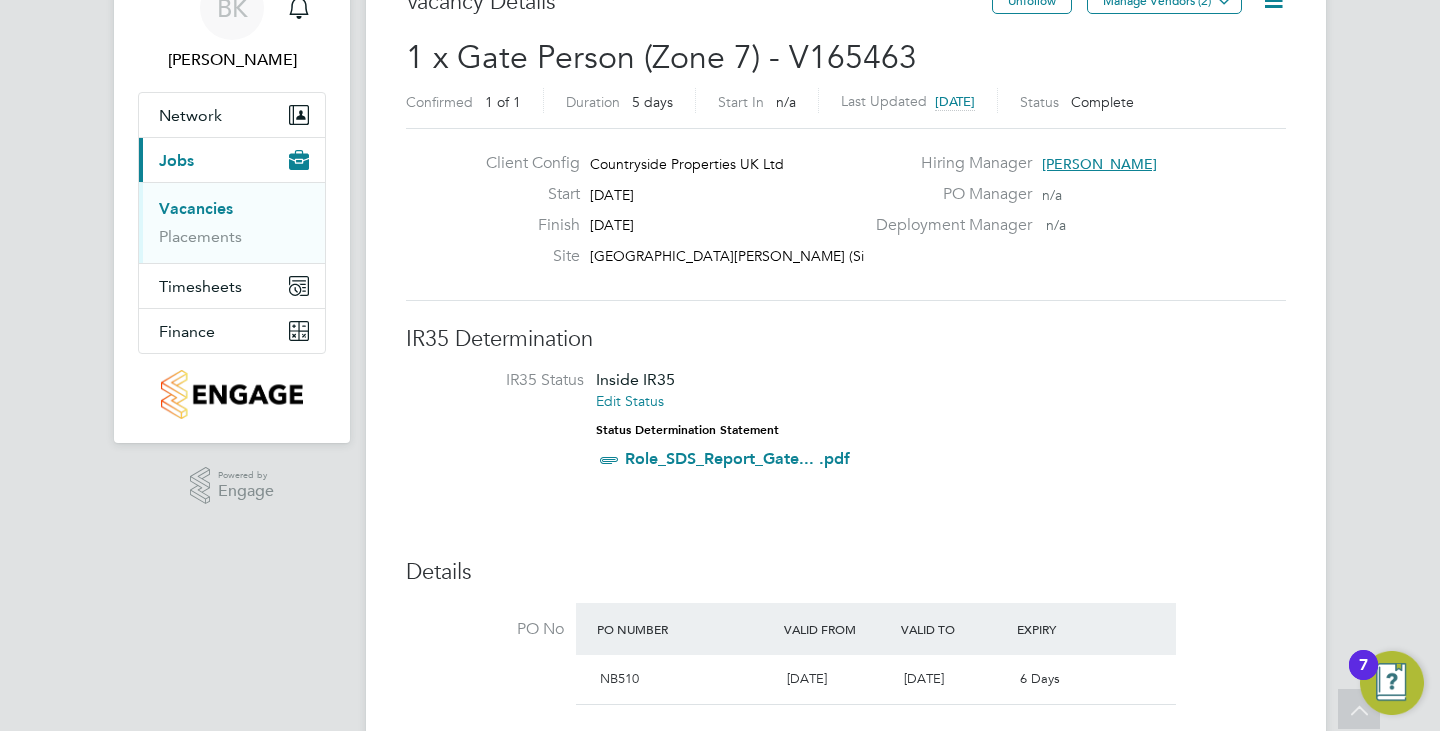scroll, scrollTop: 0, scrollLeft: 0, axis: both 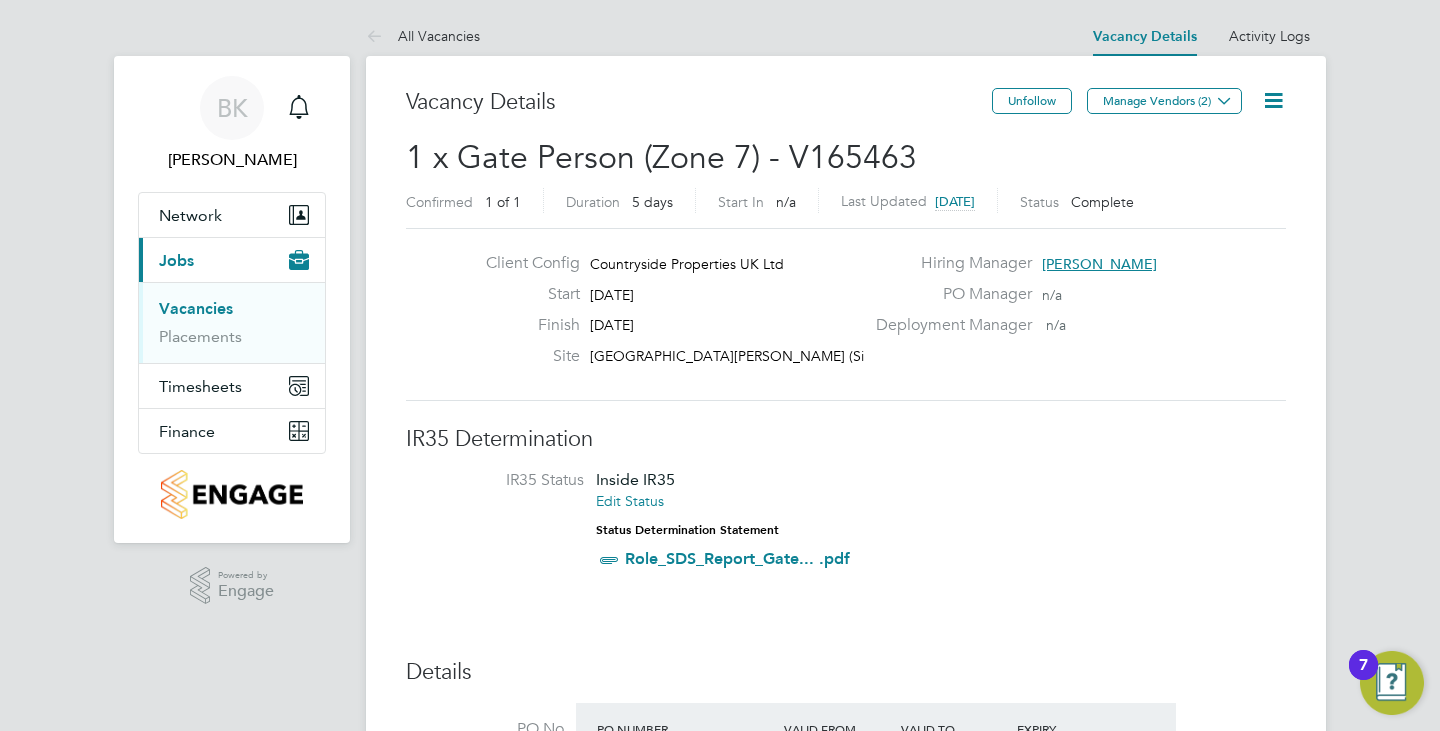 click on "Vacancies" at bounding box center [196, 308] 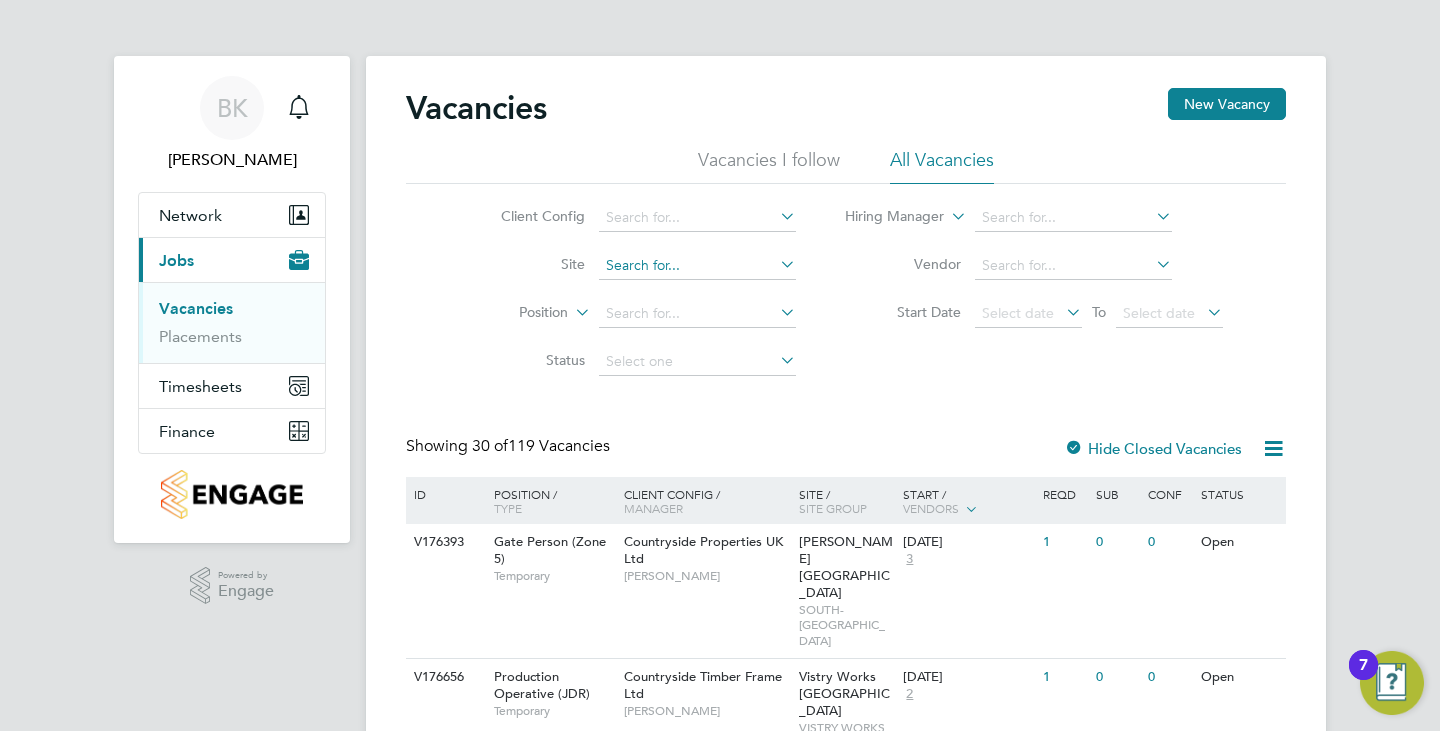 click 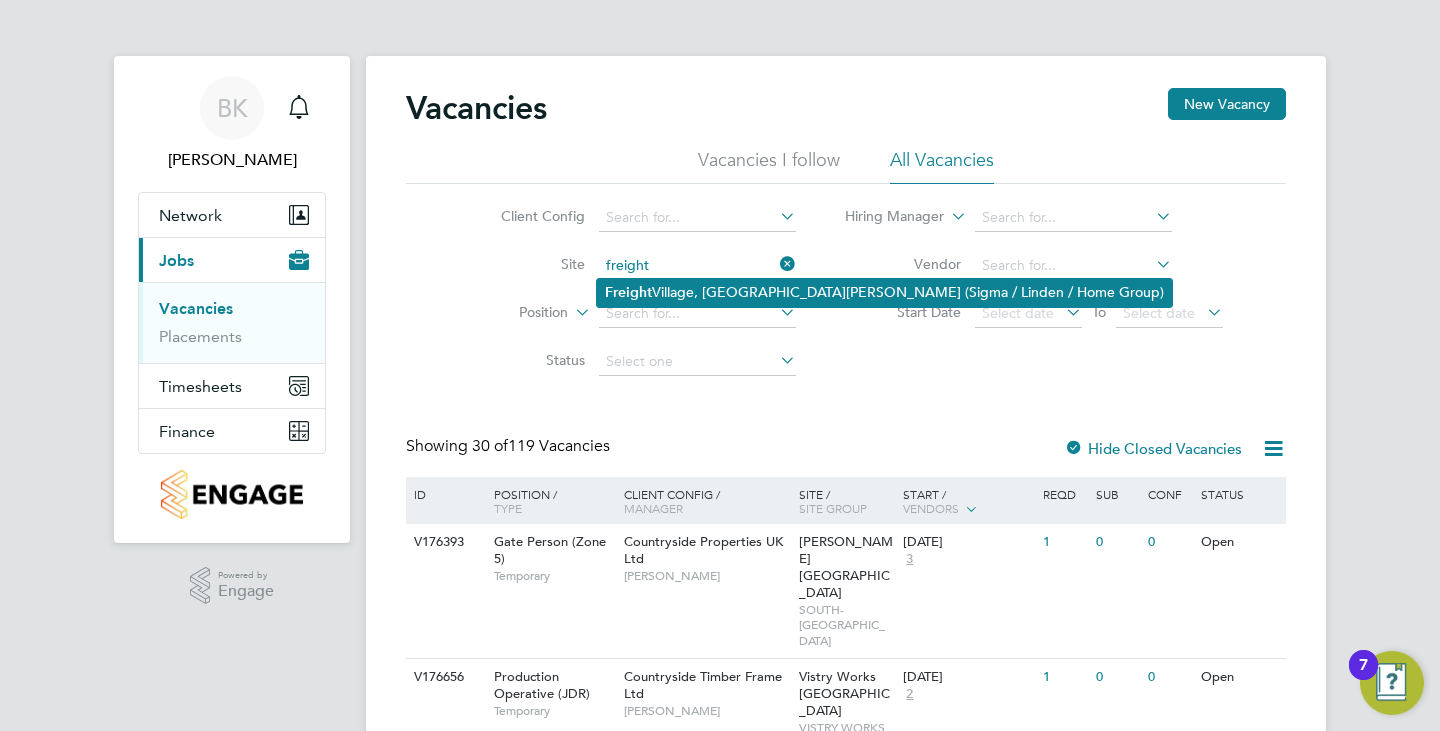 click on "Freight  Village, St. James Road (Sigma / Linden / Home Group)" 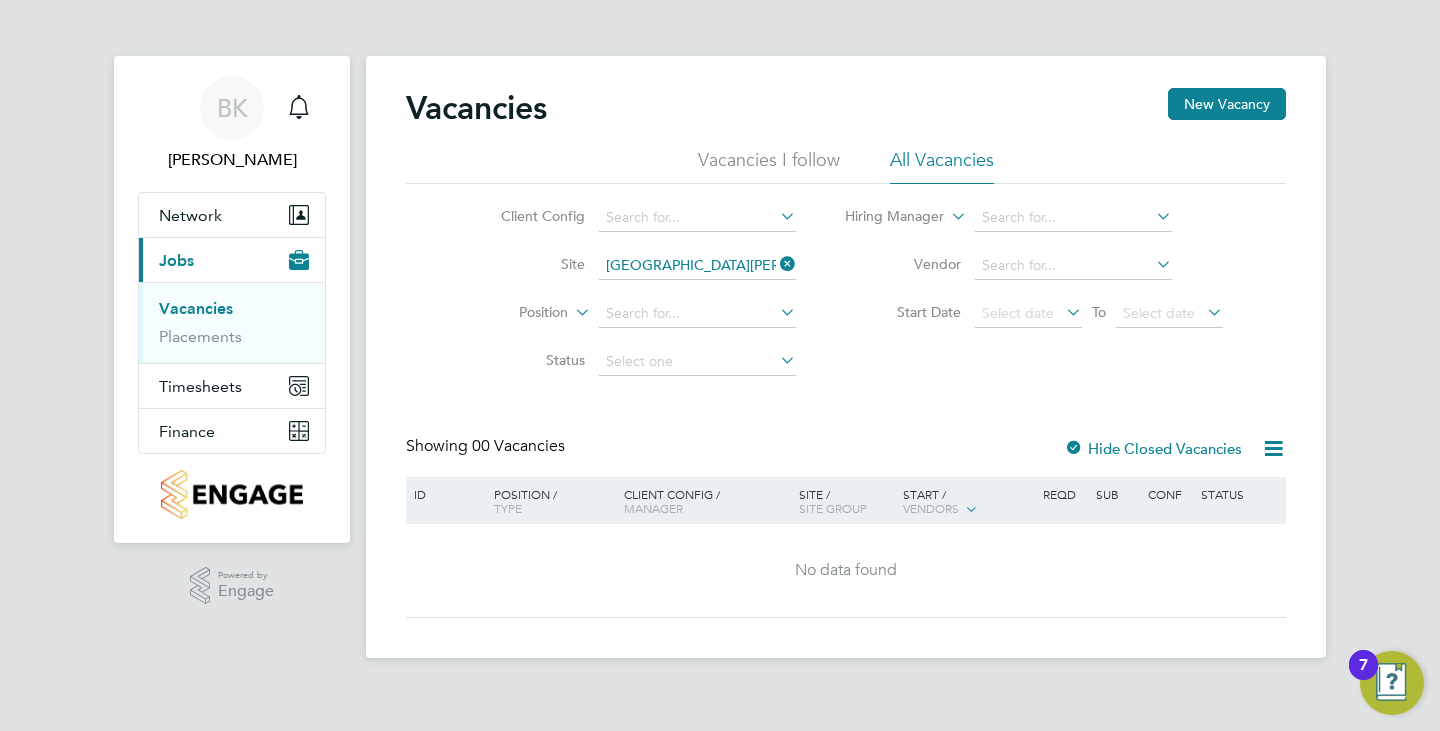 click on "Hide Closed Vacancies" 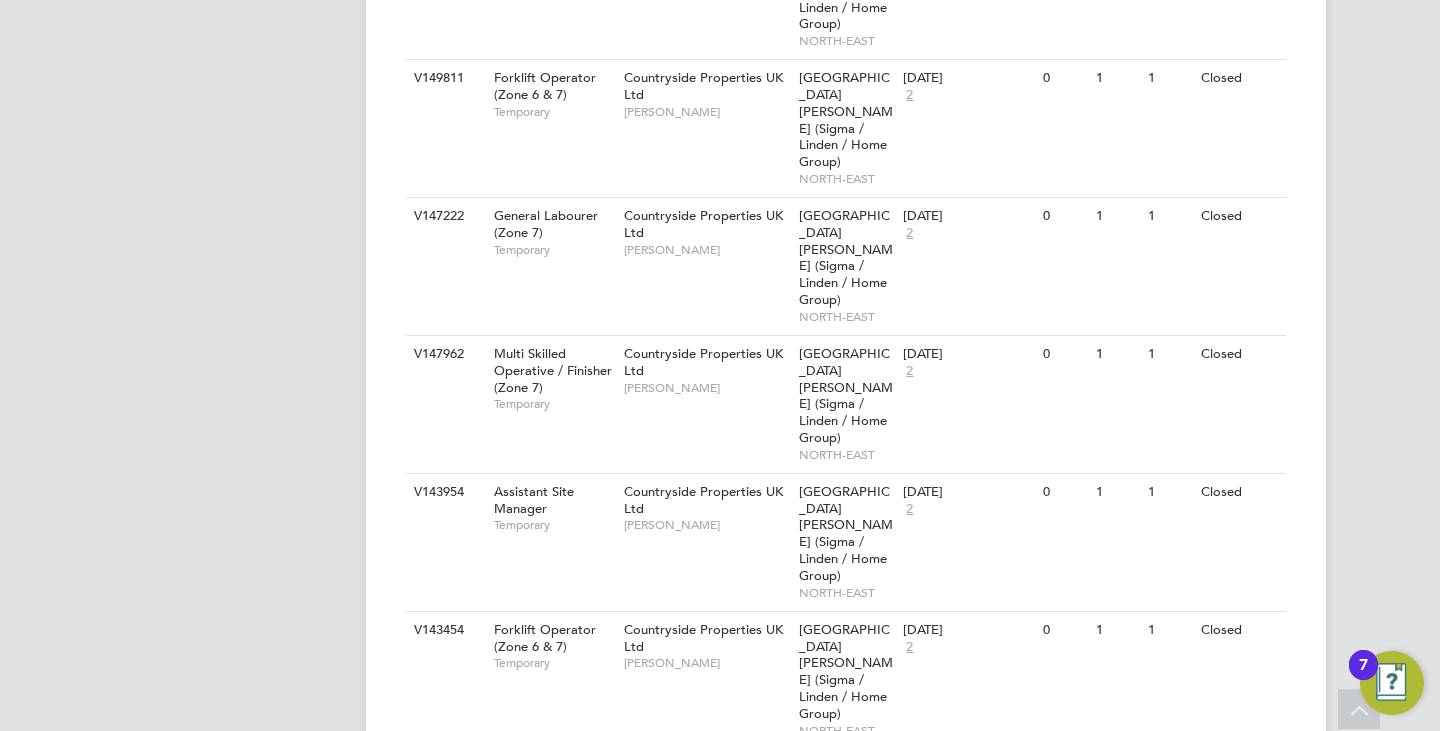 scroll, scrollTop: 3049, scrollLeft: 0, axis: vertical 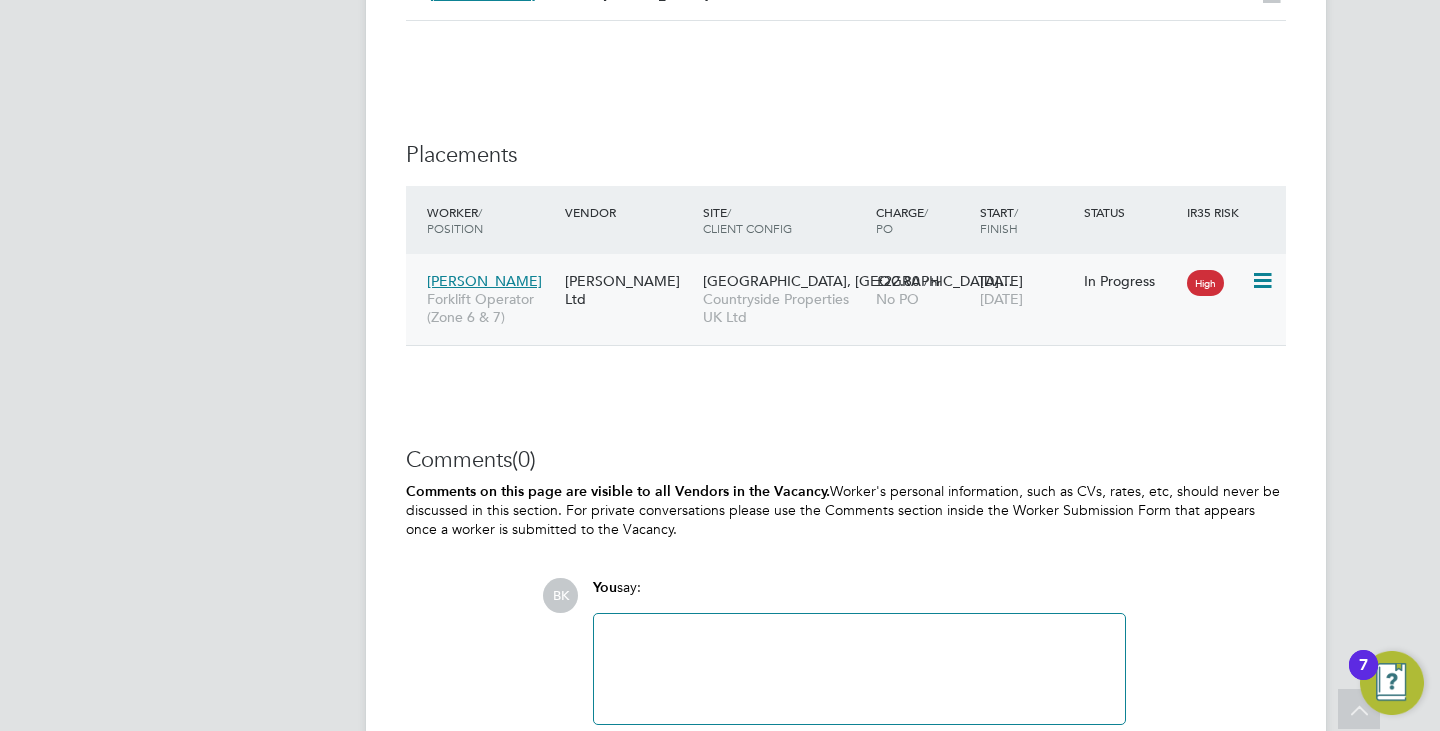 click on "Countryside Properties UK Ltd" 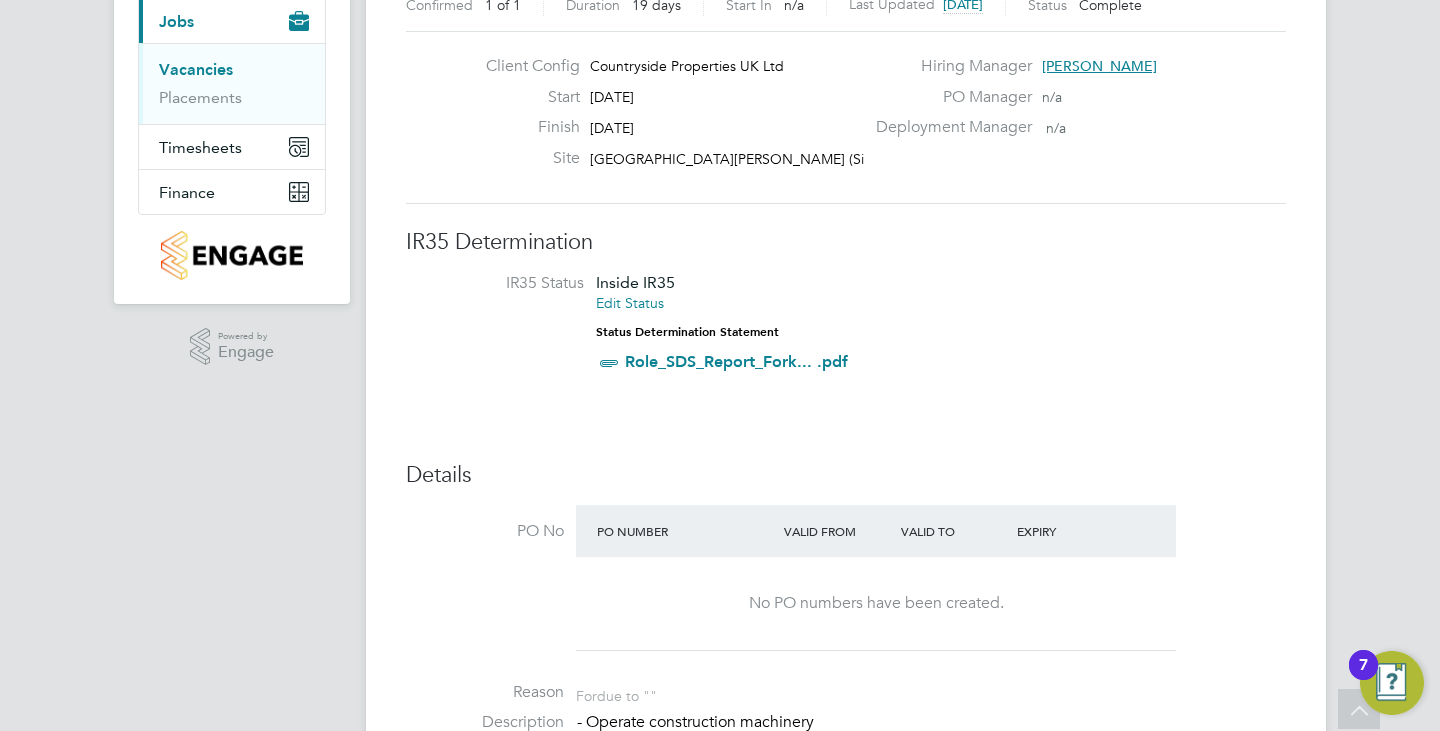 scroll, scrollTop: 0, scrollLeft: 0, axis: both 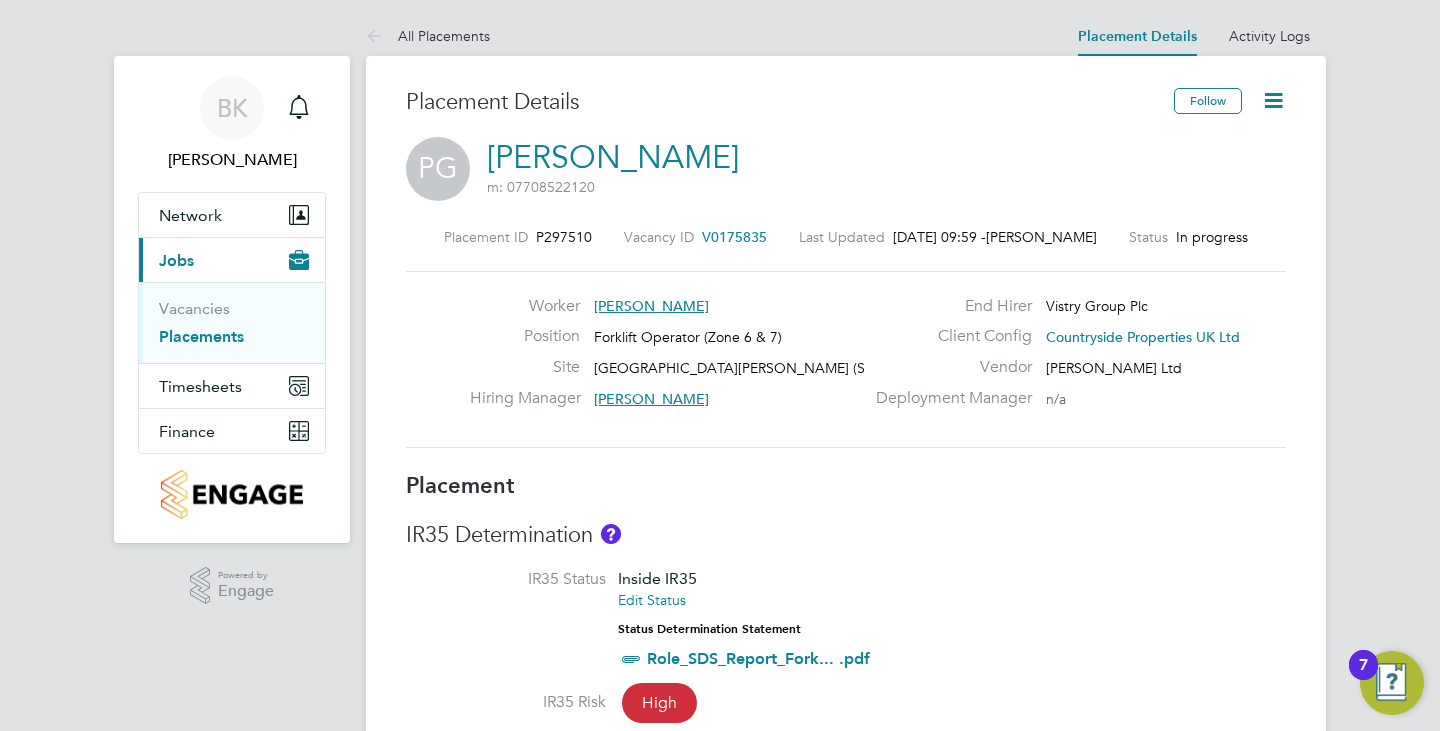 click 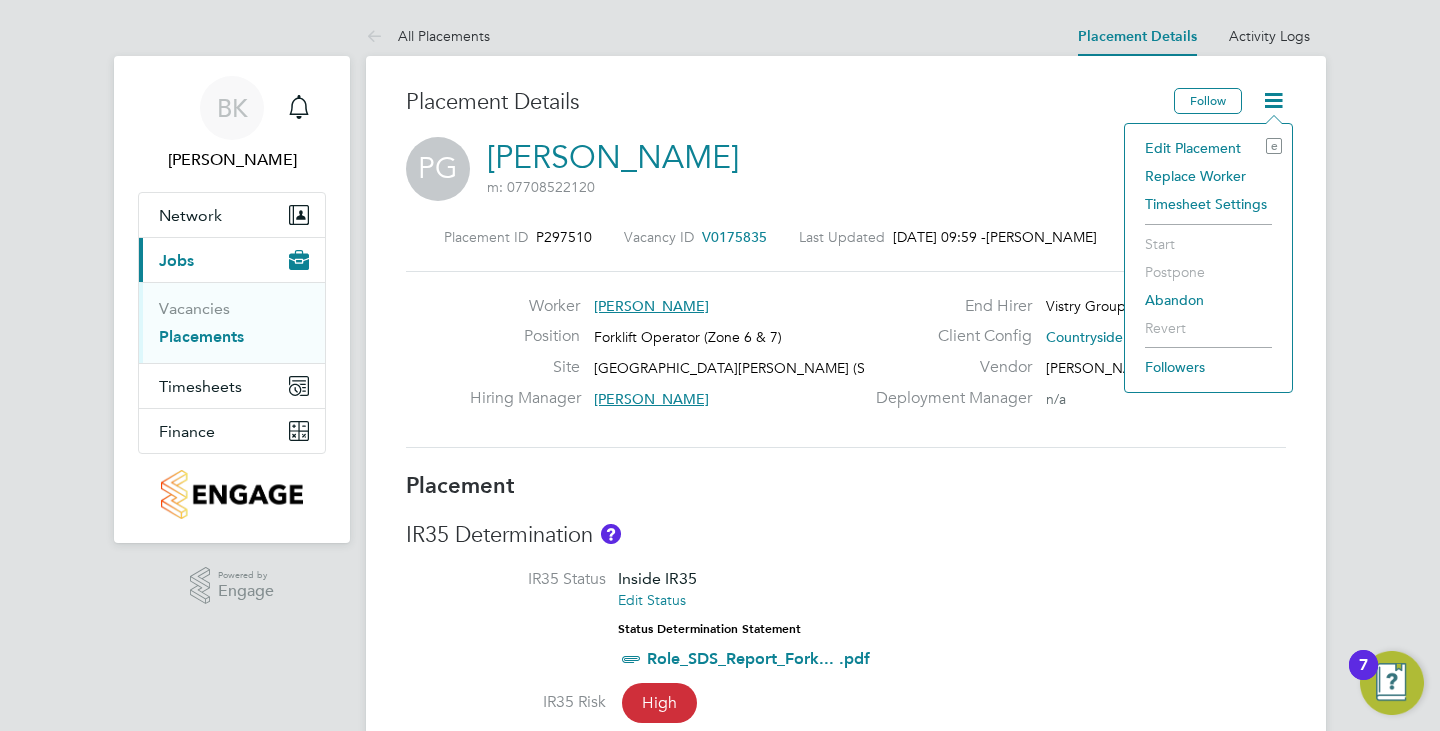 click on "Edit Placement e" 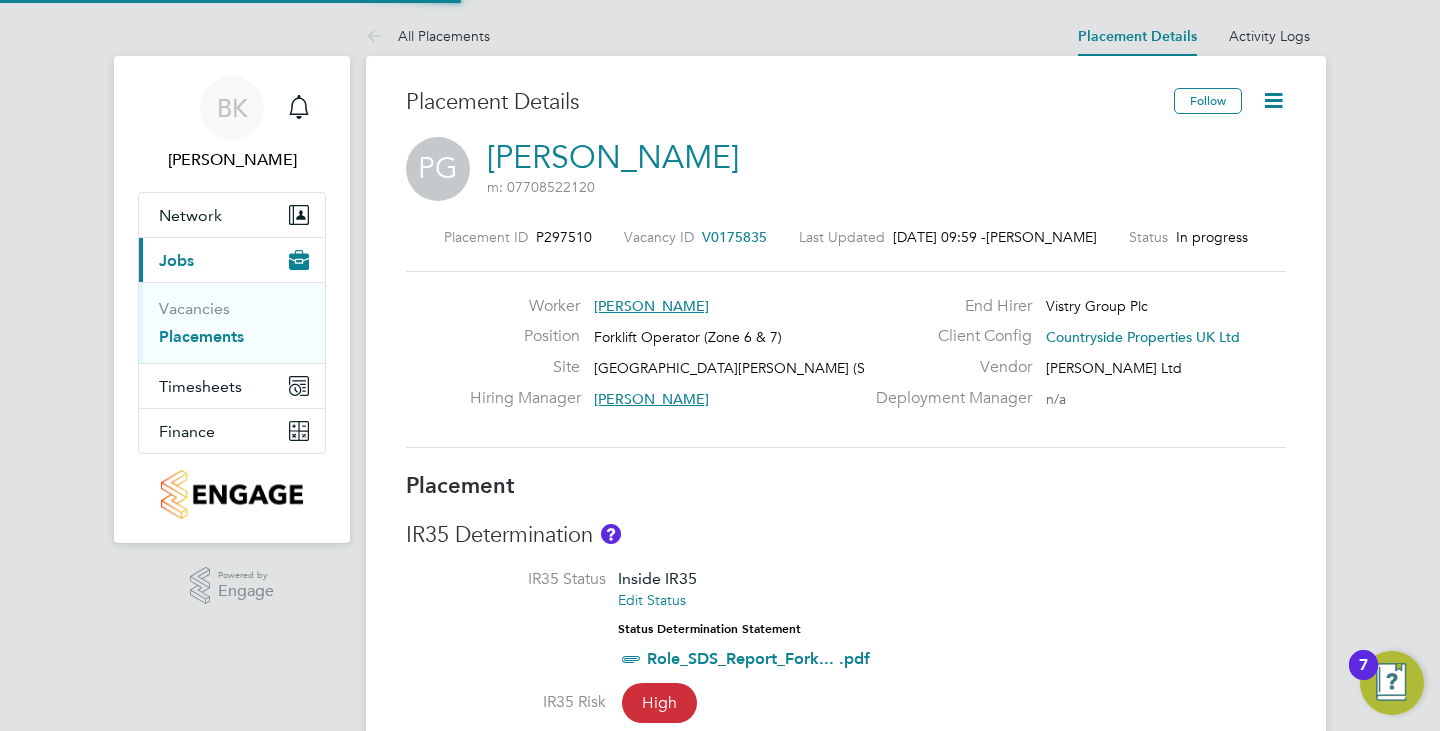 type on "[PERSON_NAME]" 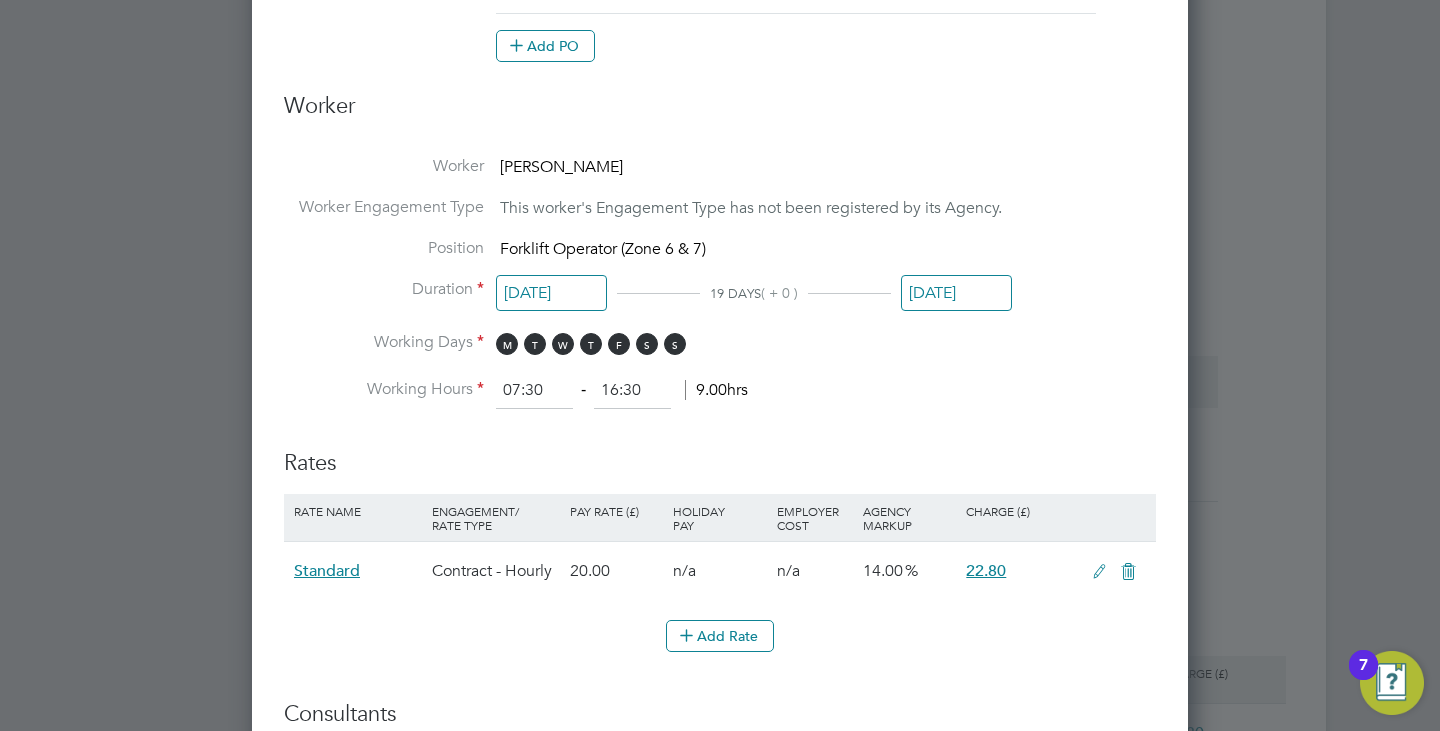 click on "[DATE]" at bounding box center [956, 293] 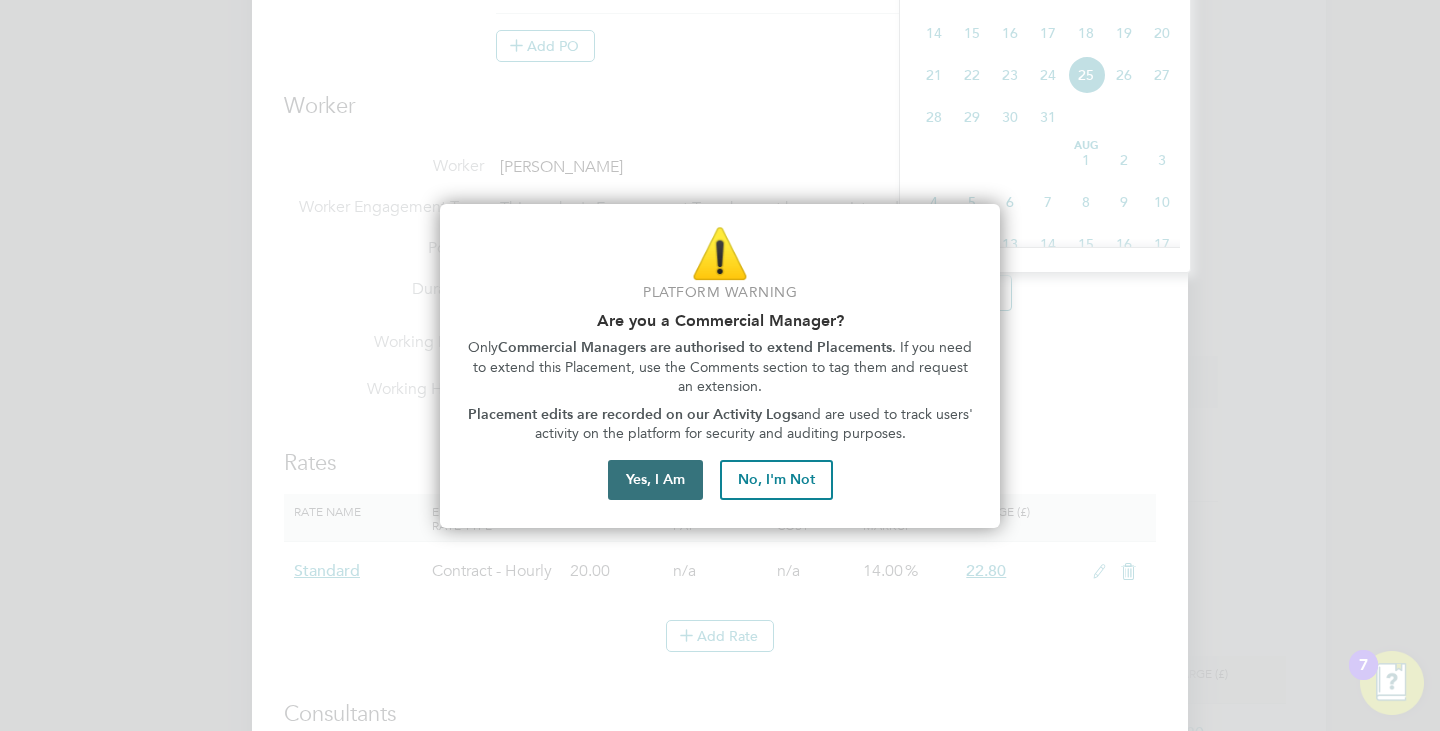 click on "Yes, I Am" at bounding box center (655, 480) 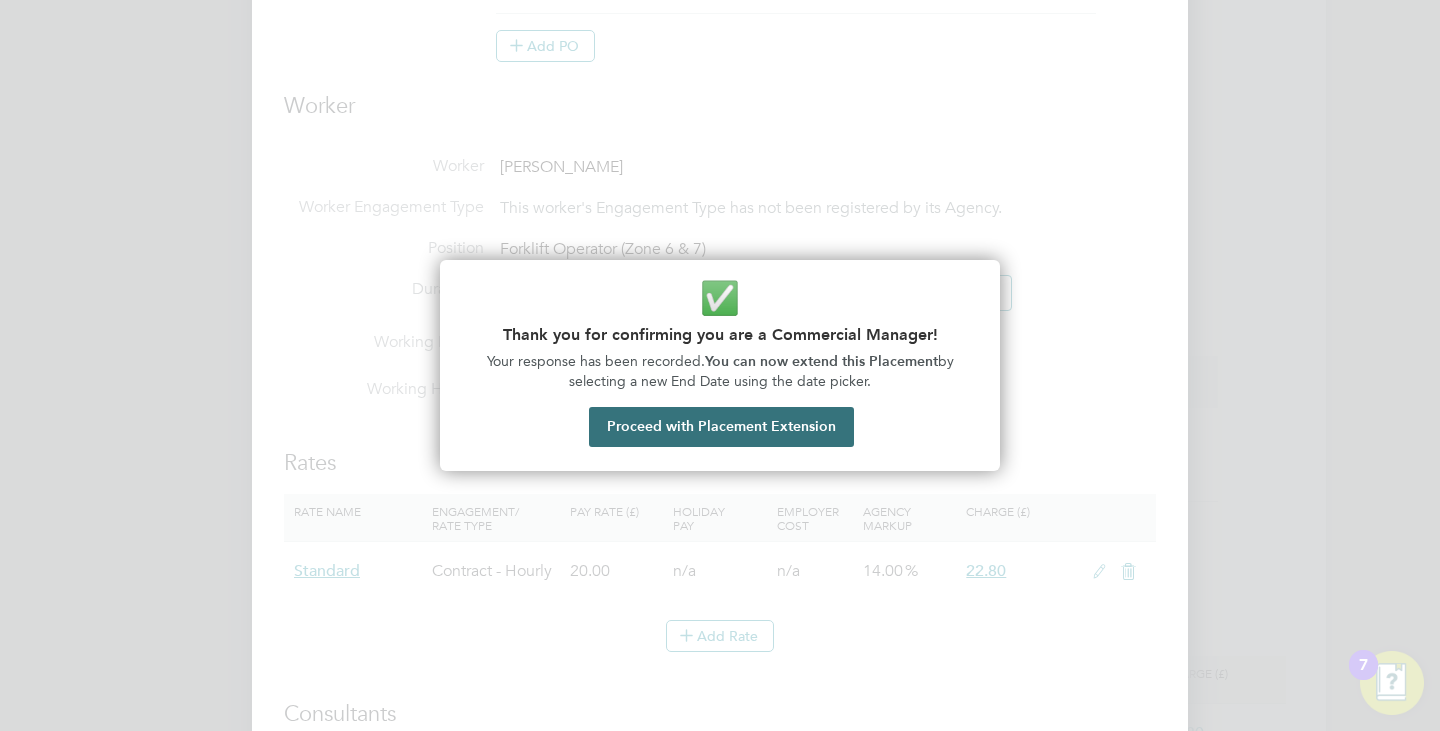 click on "Proceed with Placement Extension" at bounding box center (721, 427) 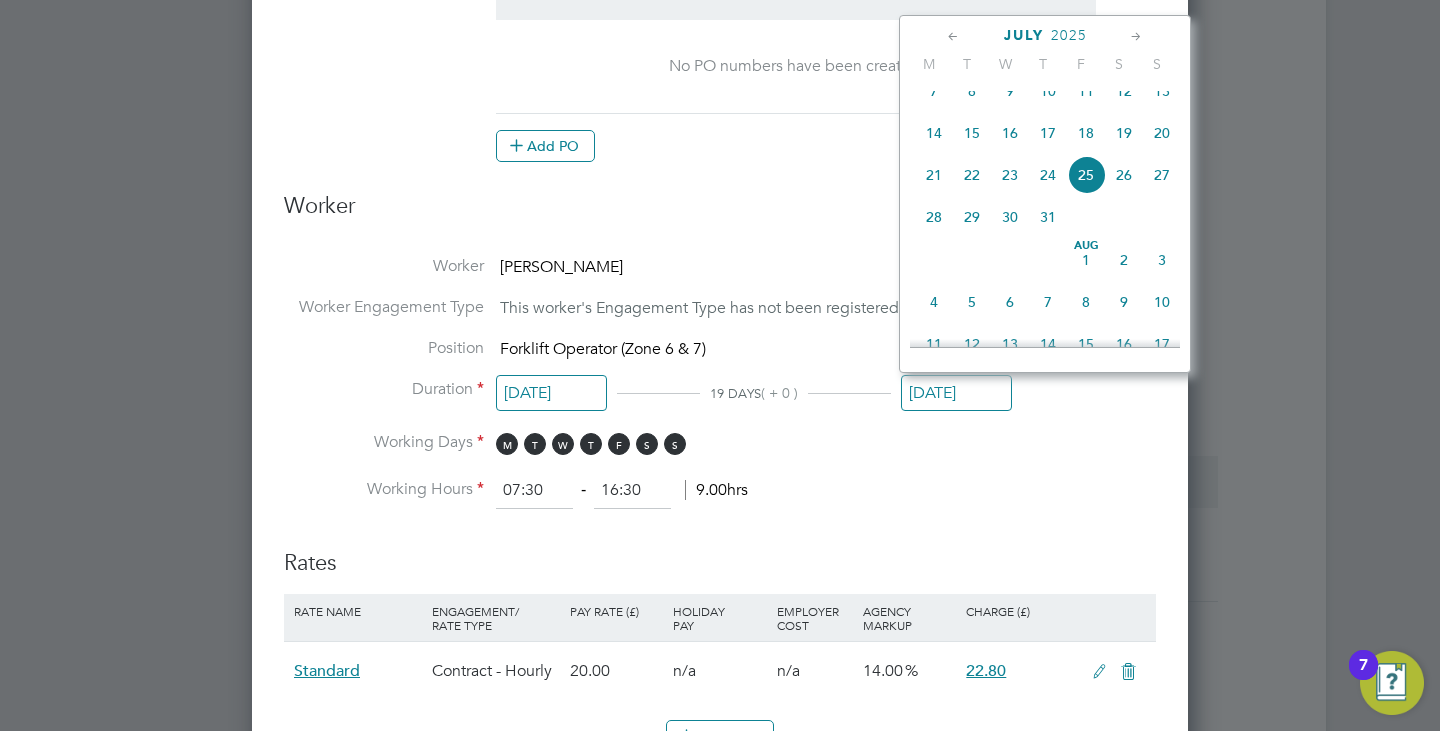 click 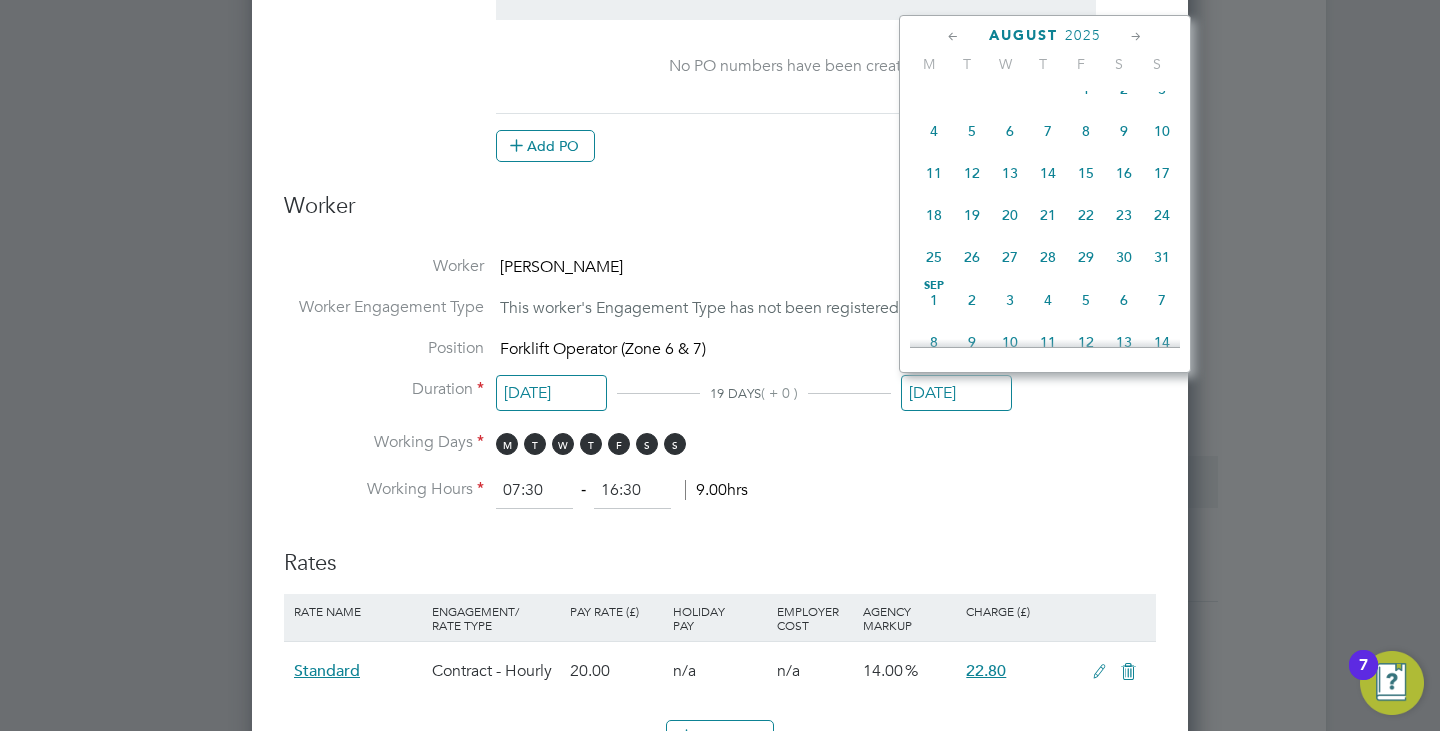 click 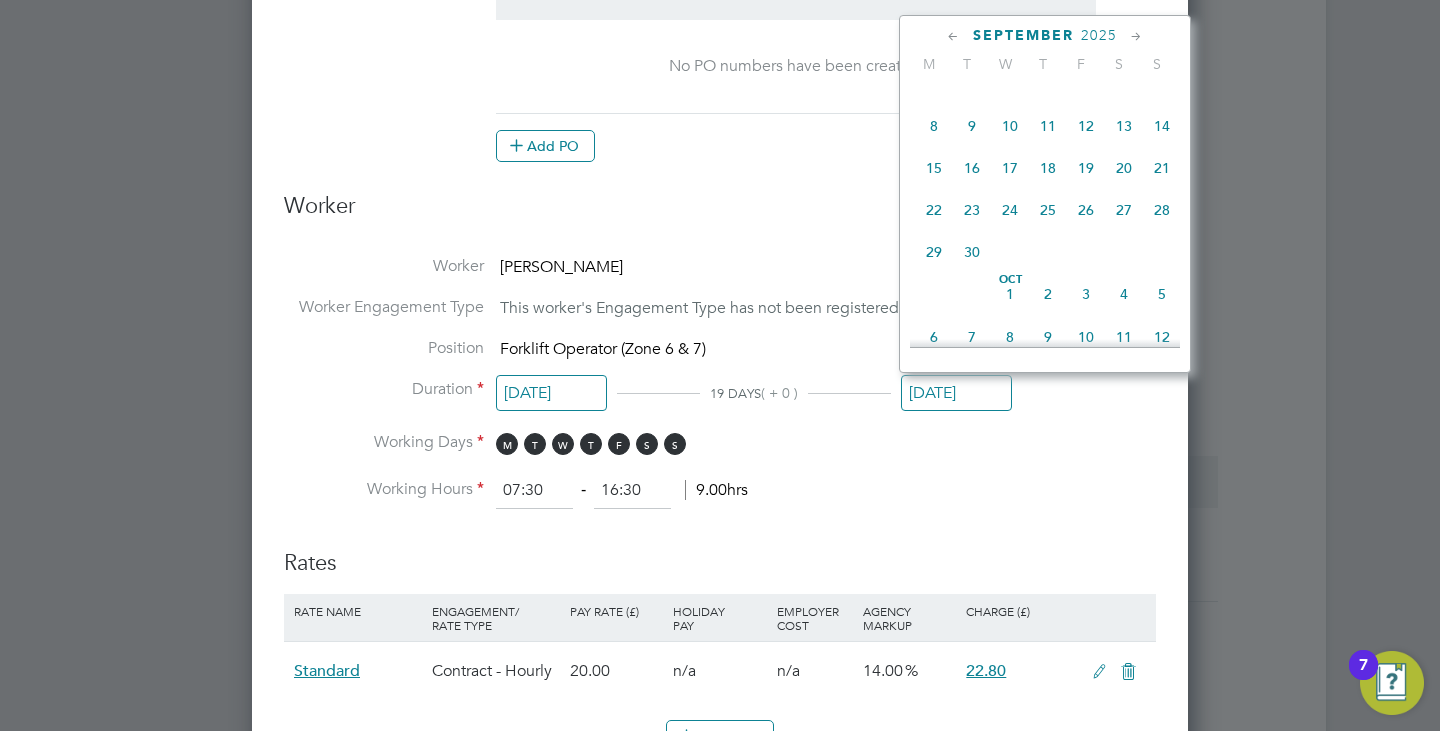 click 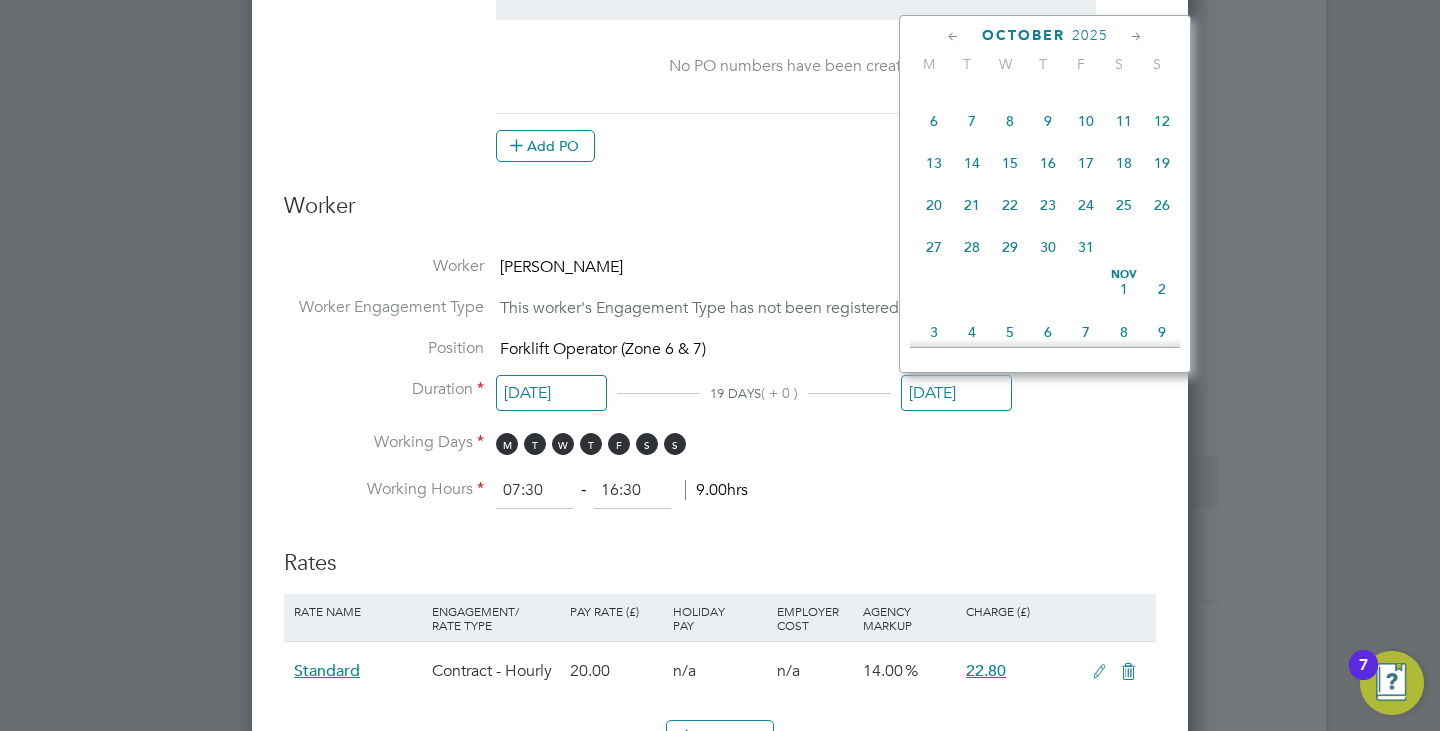 click 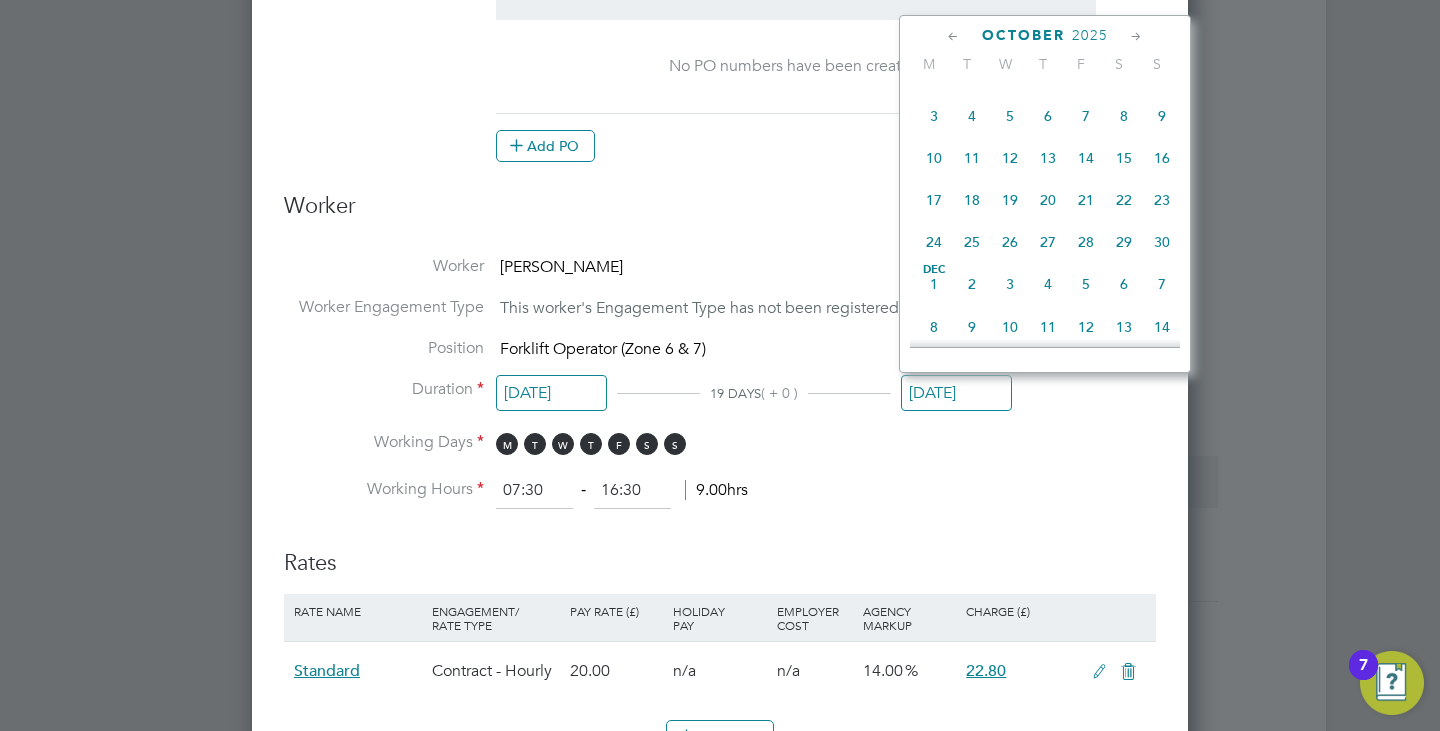click 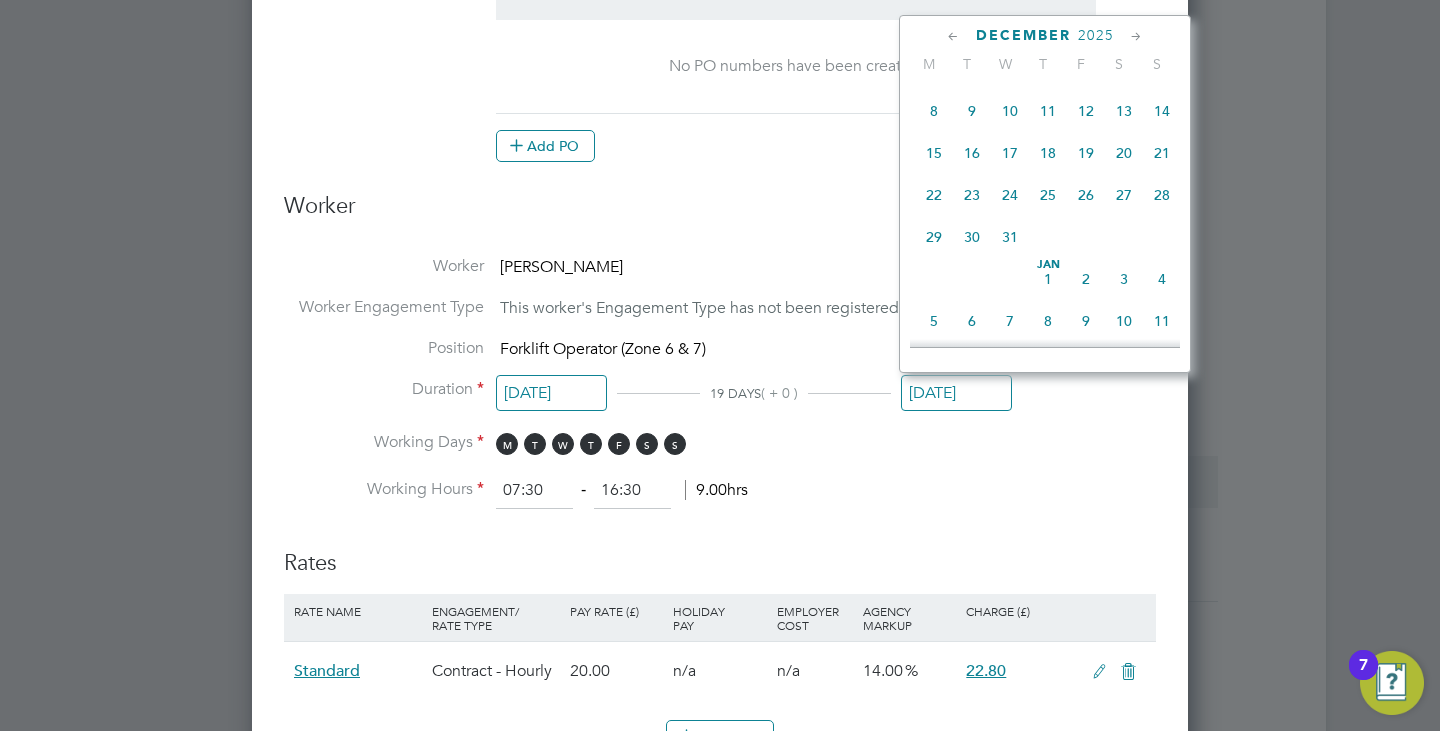click 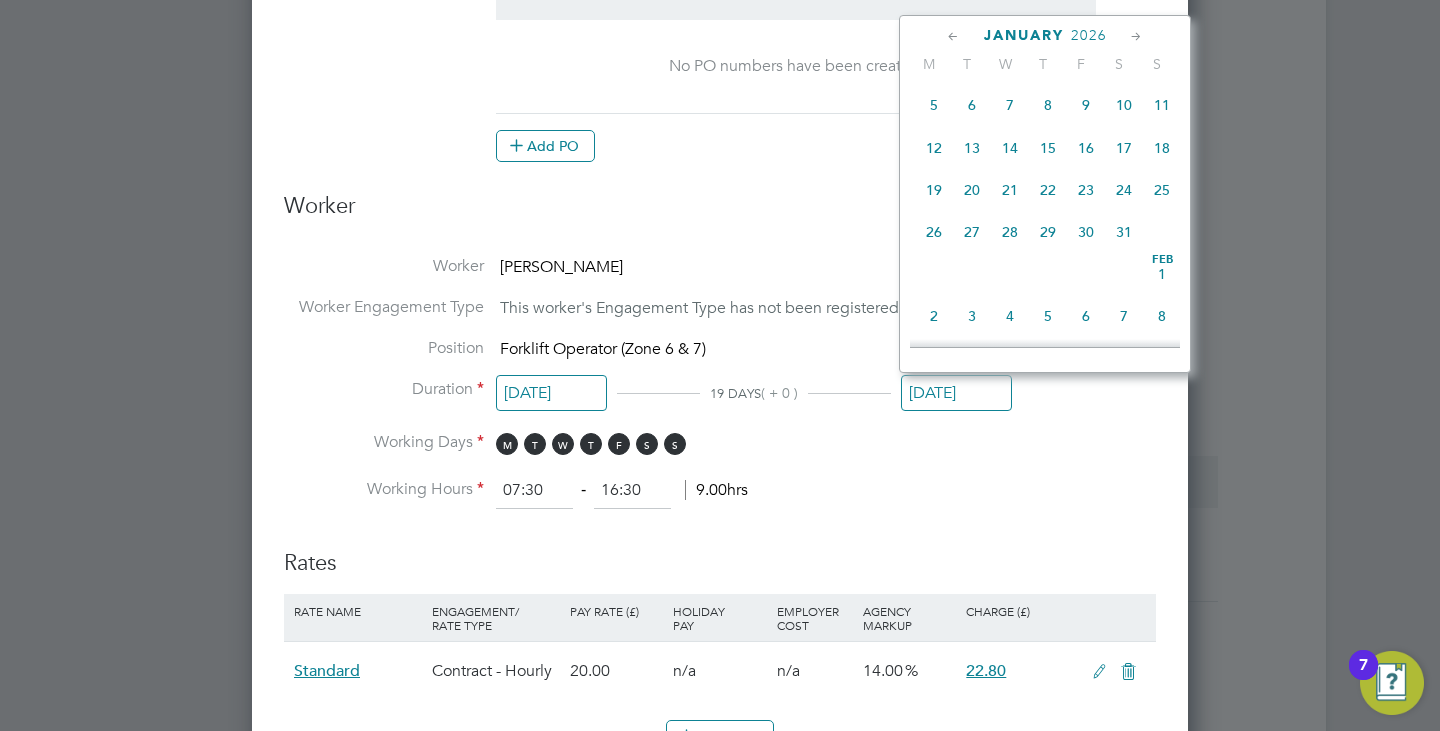 click on "2026" 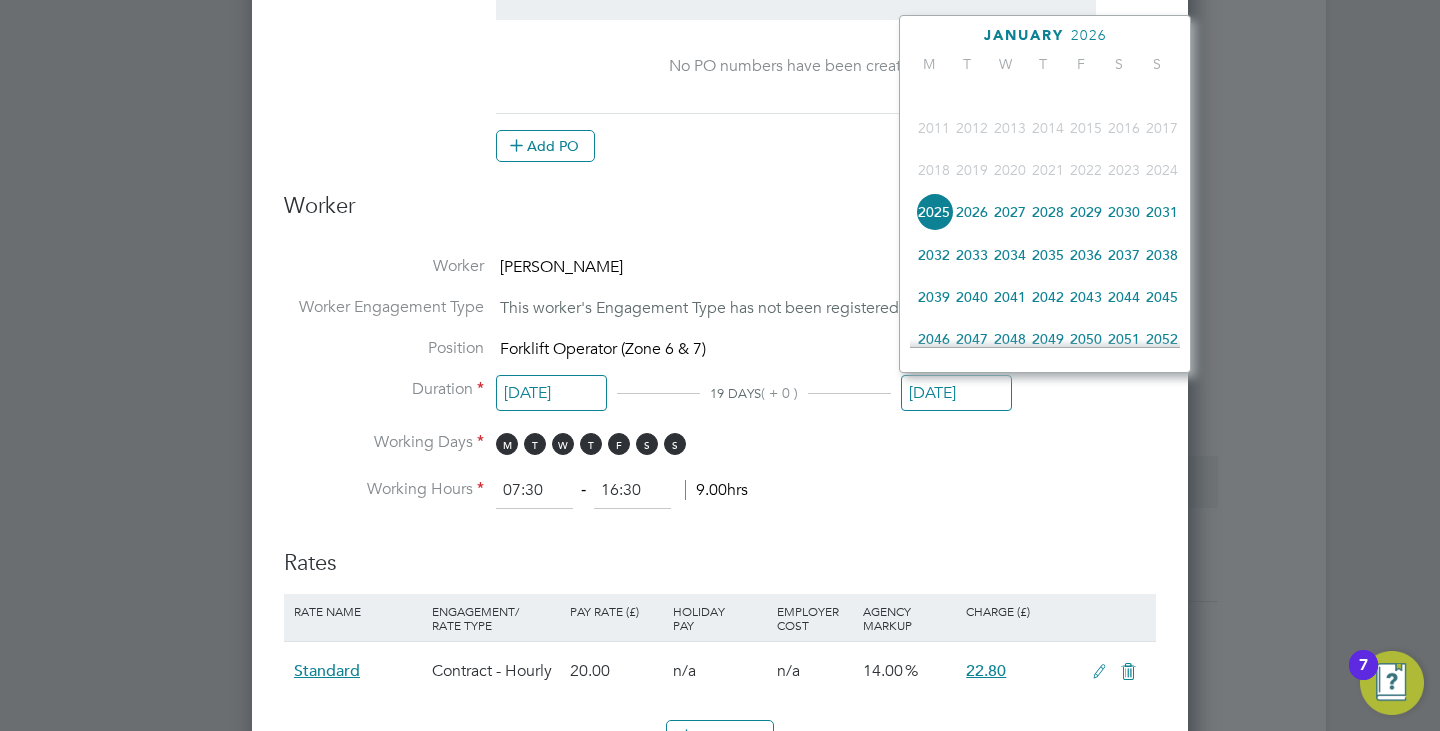 click on "2027" 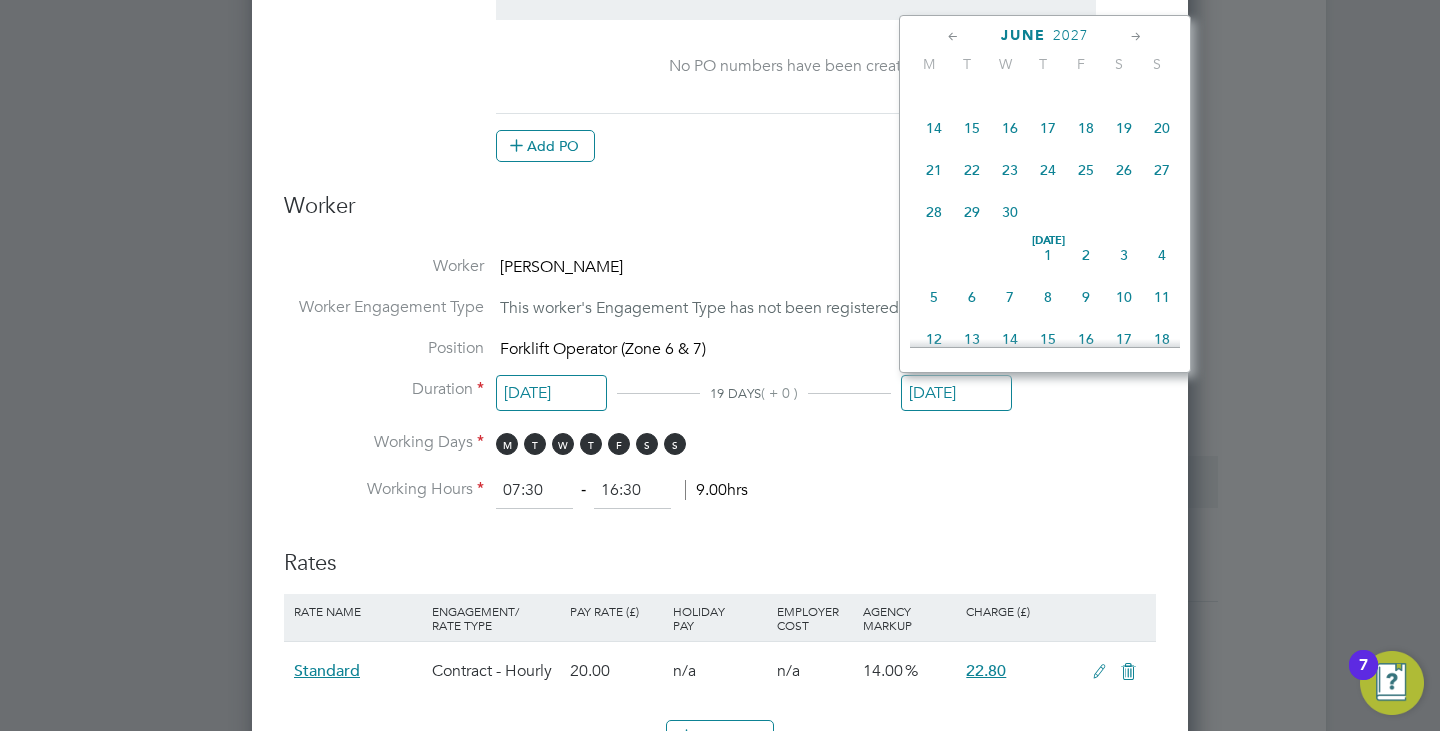 click 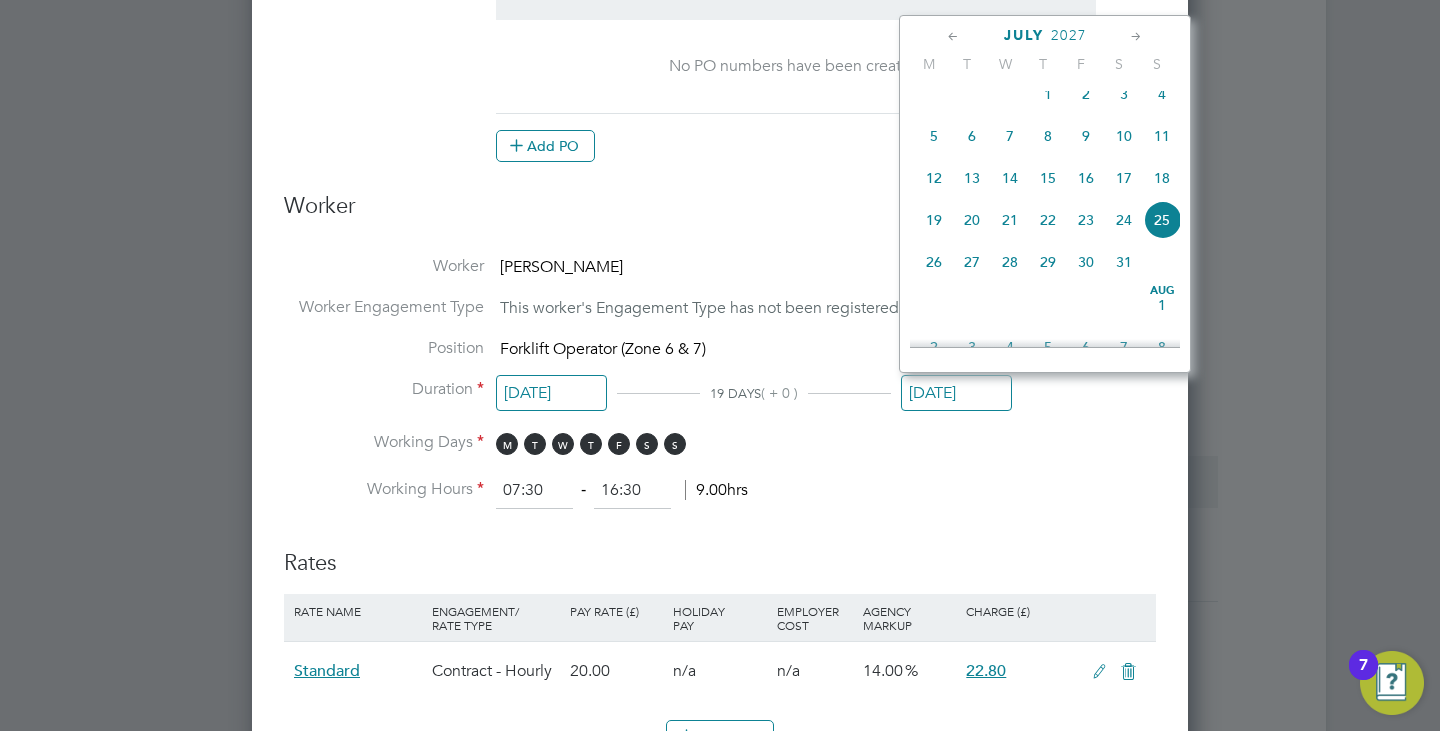 click 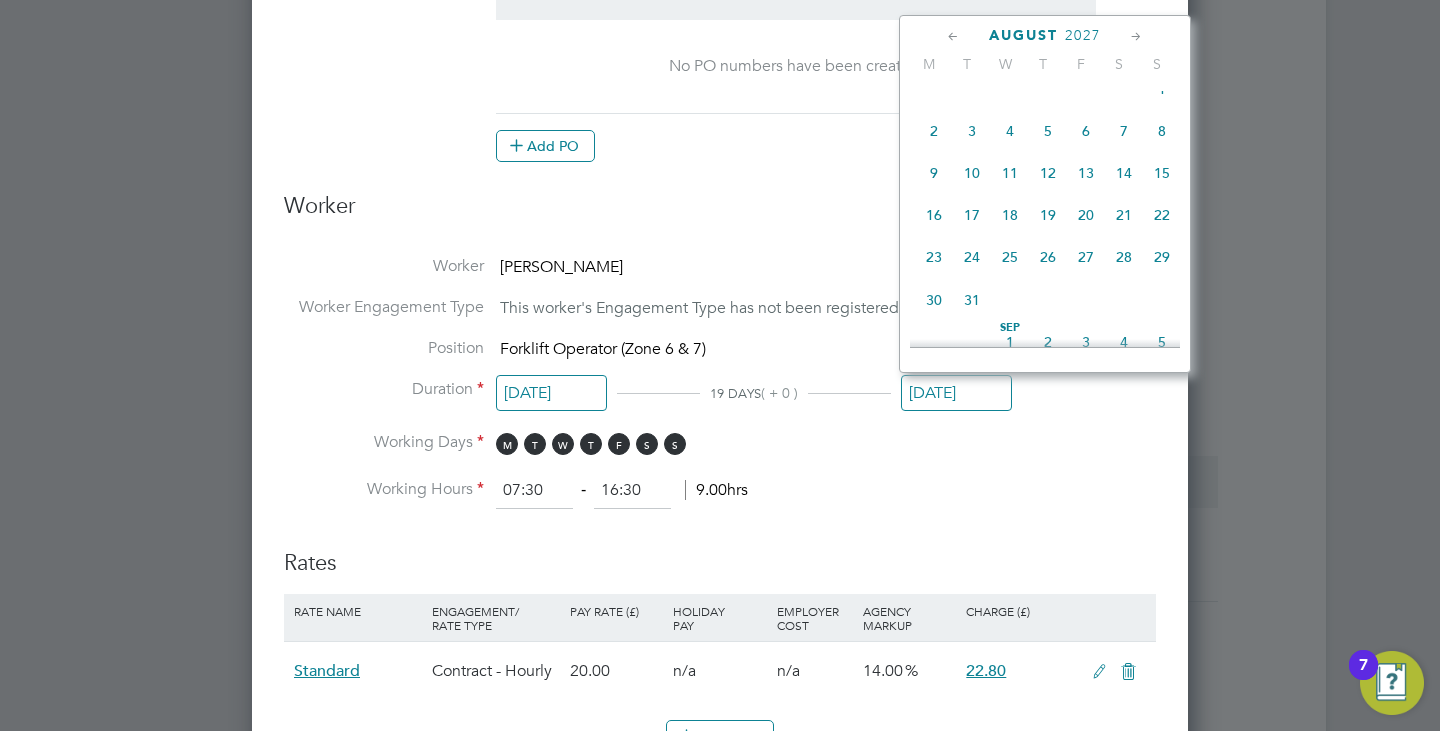 click 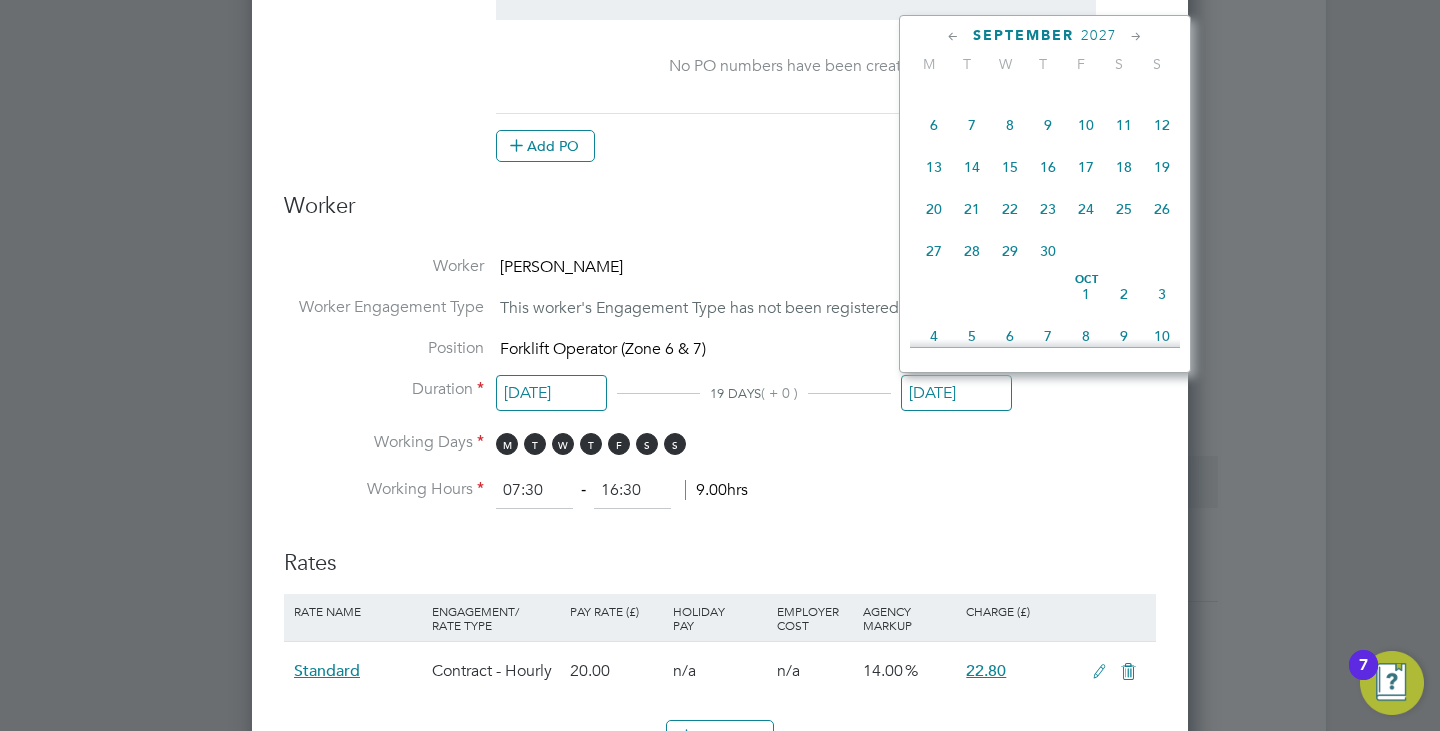 click on "September 2027" 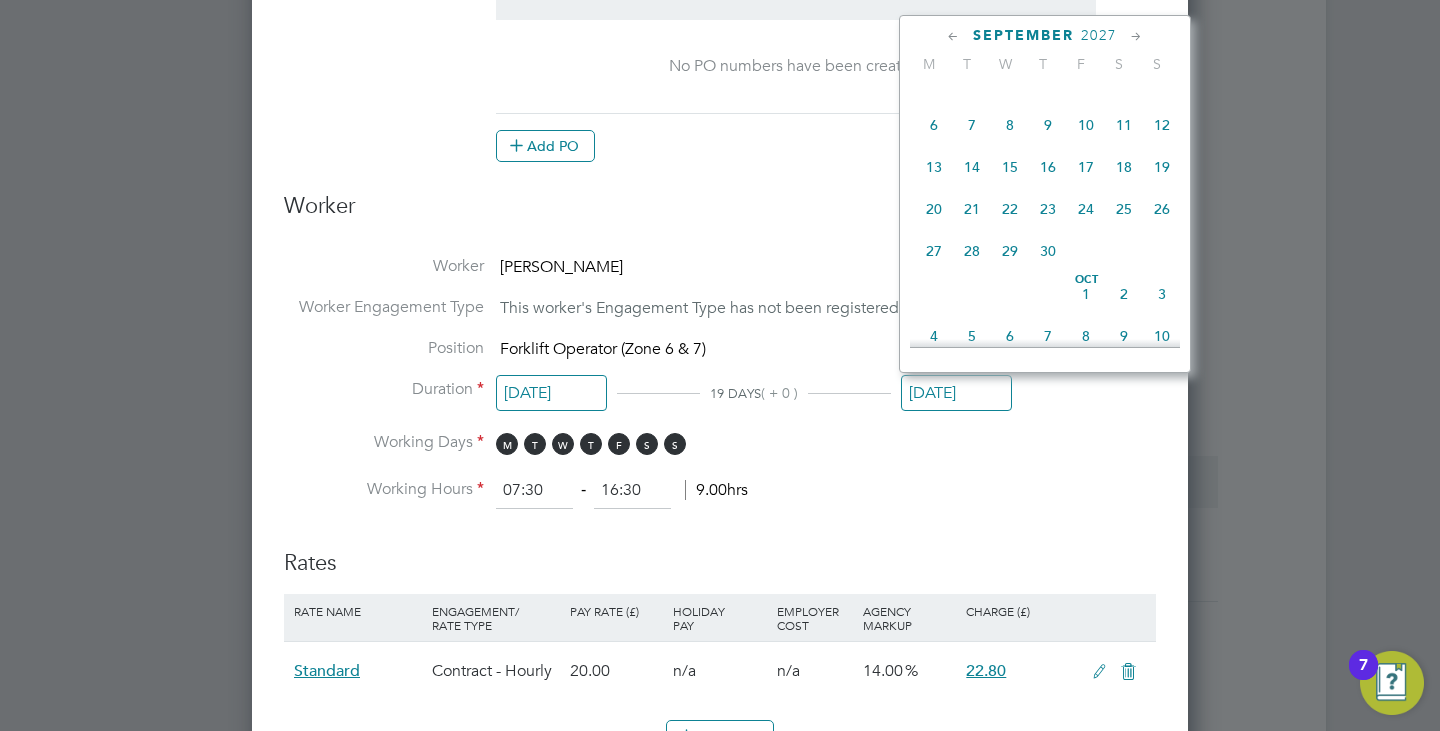 click 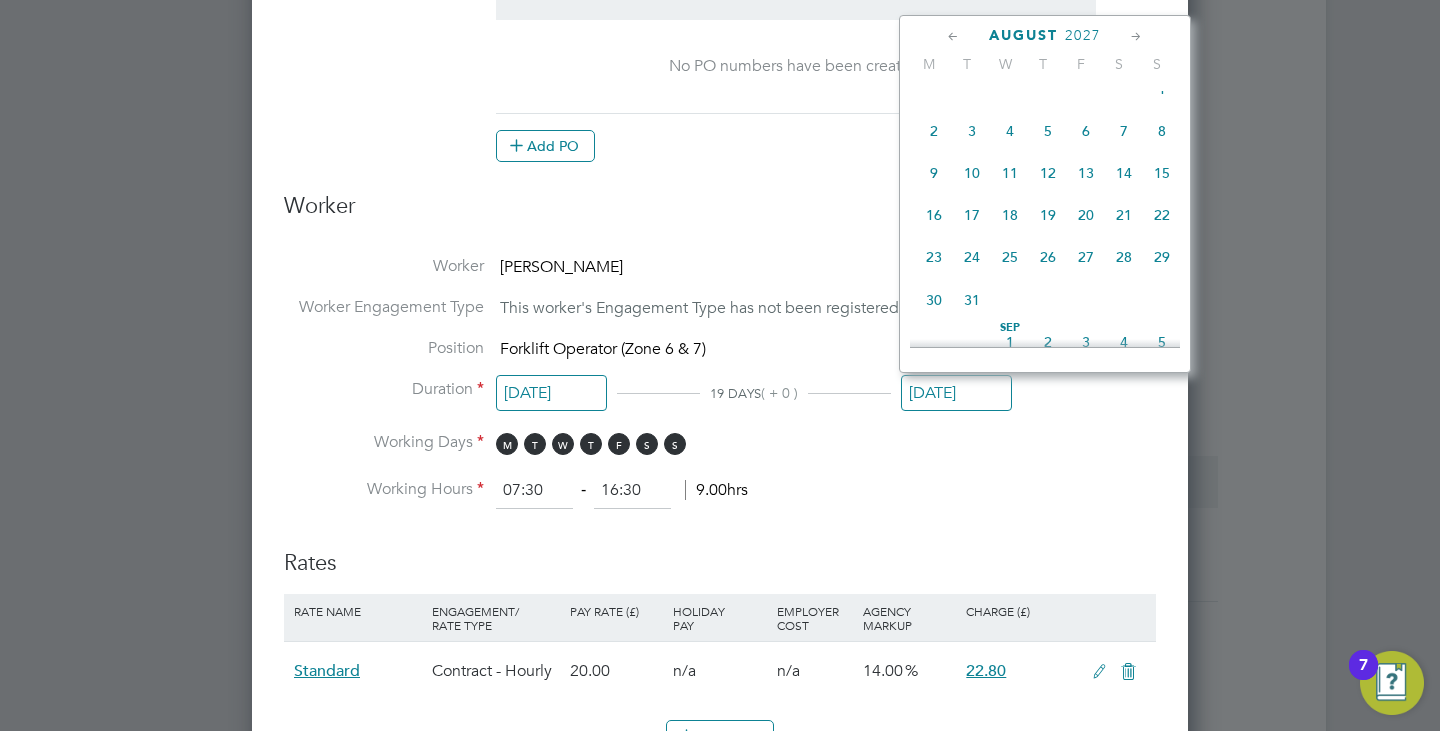 click on "27" 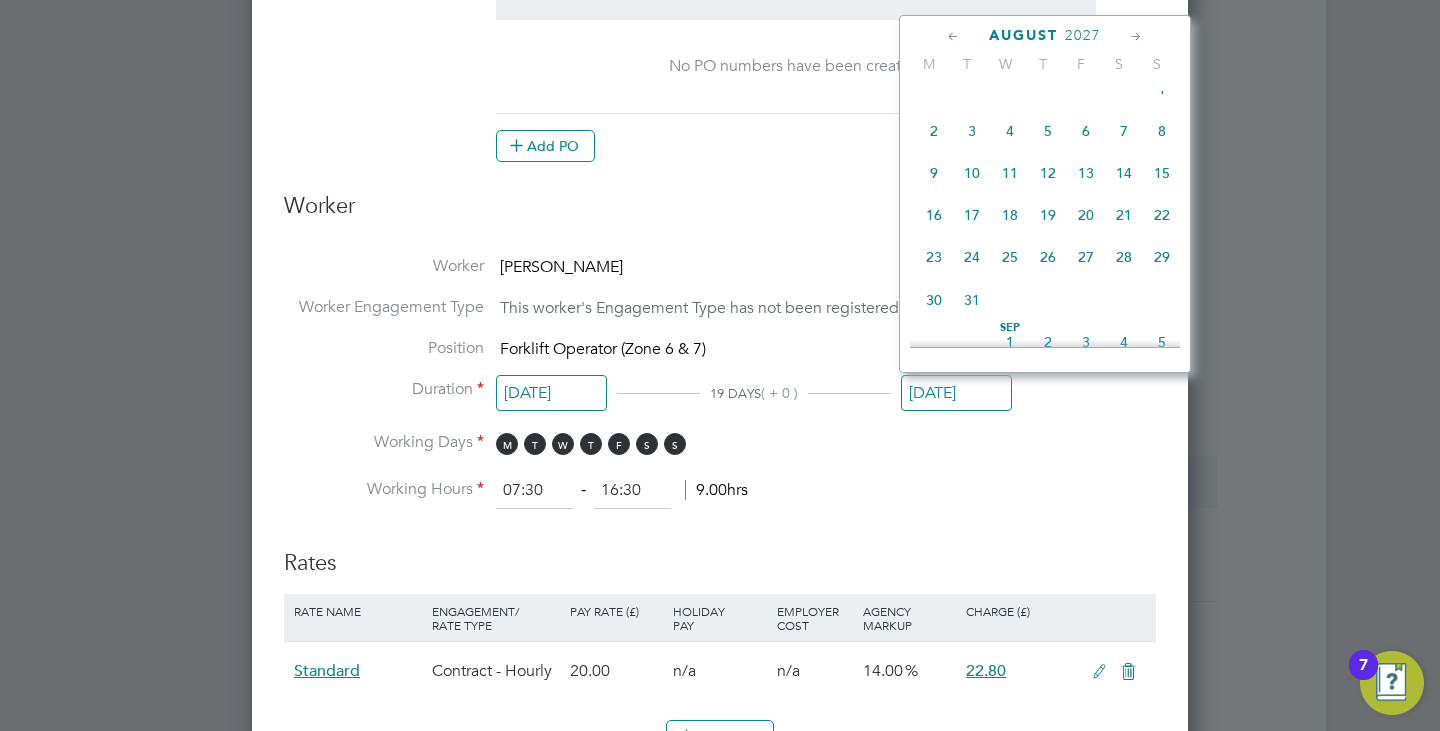 type on "27 Aug 2027" 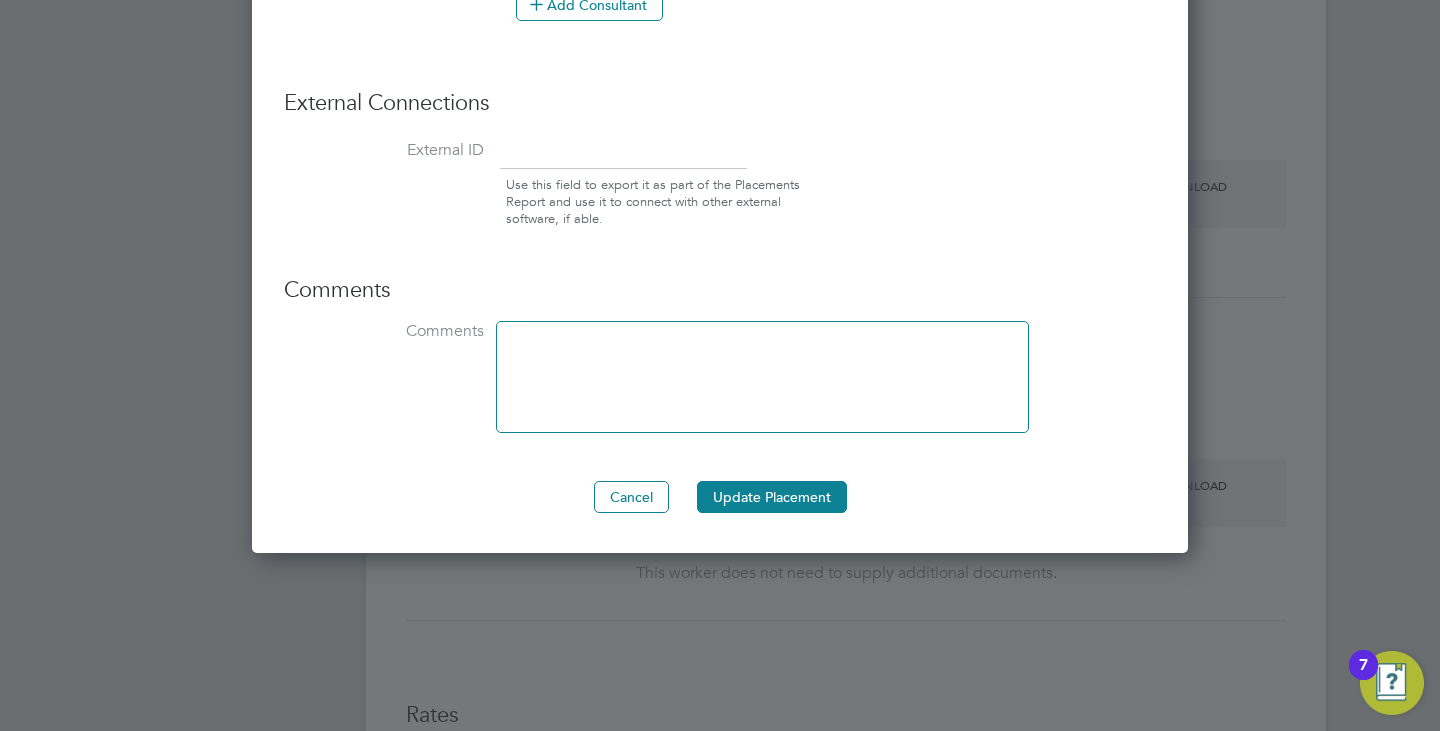 scroll, scrollTop: 2000, scrollLeft: 0, axis: vertical 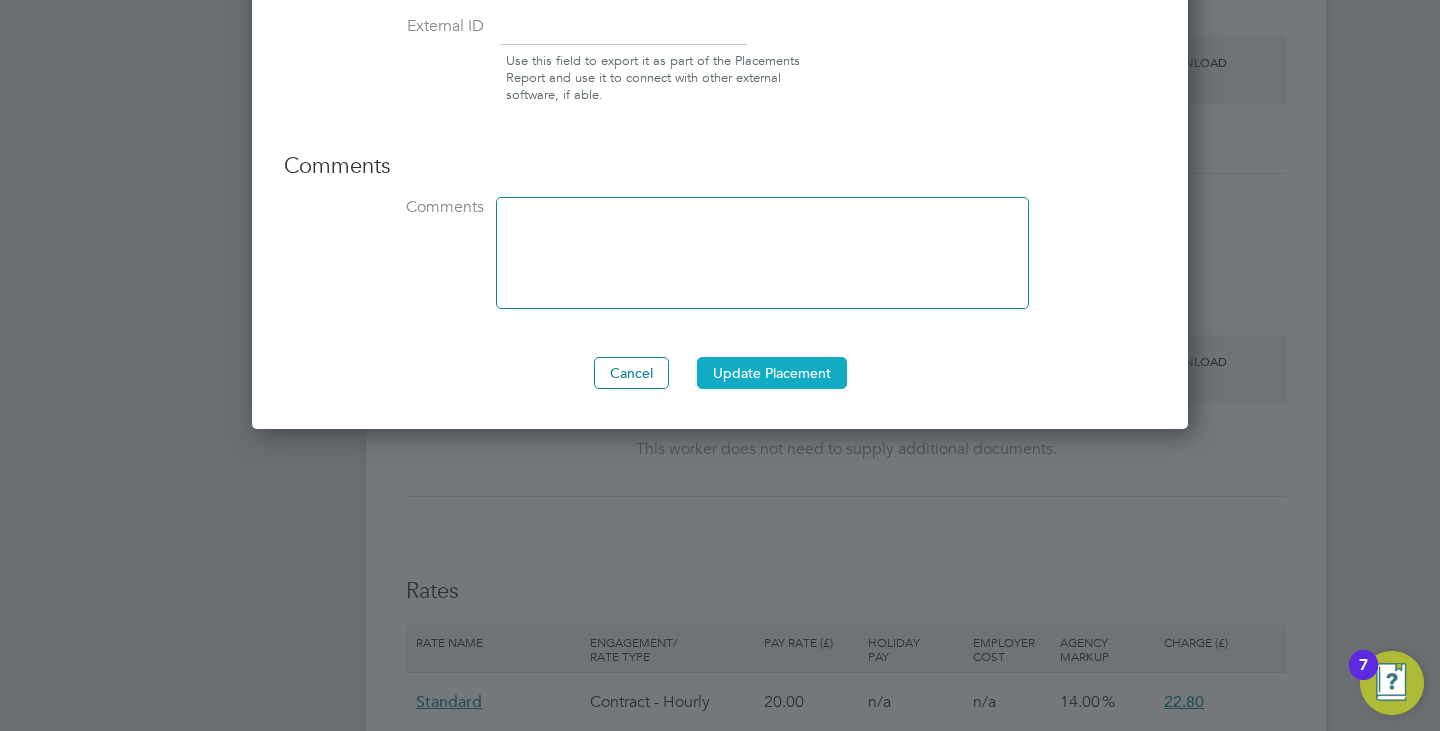 click on "Update Placement" at bounding box center (772, 373) 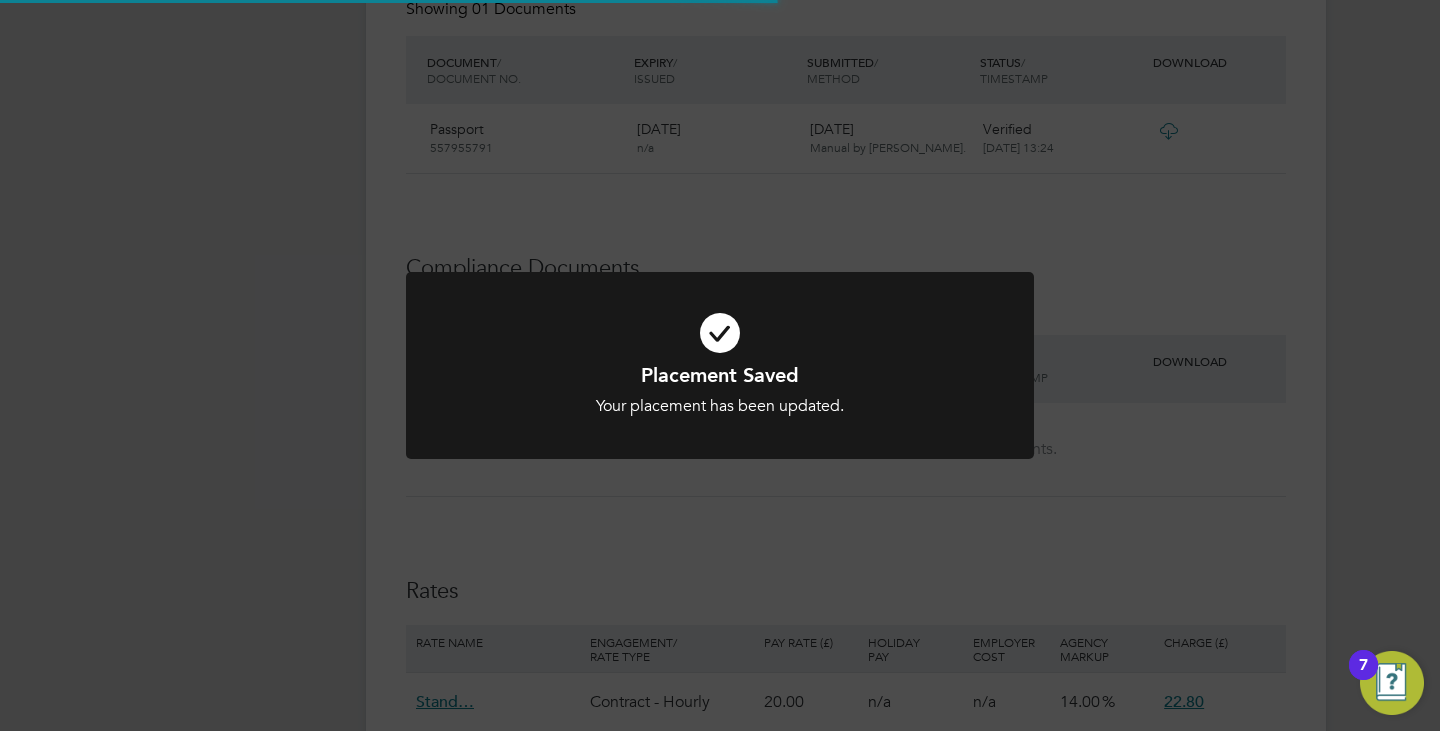 scroll, scrollTop: 480, scrollLeft: 0, axis: vertical 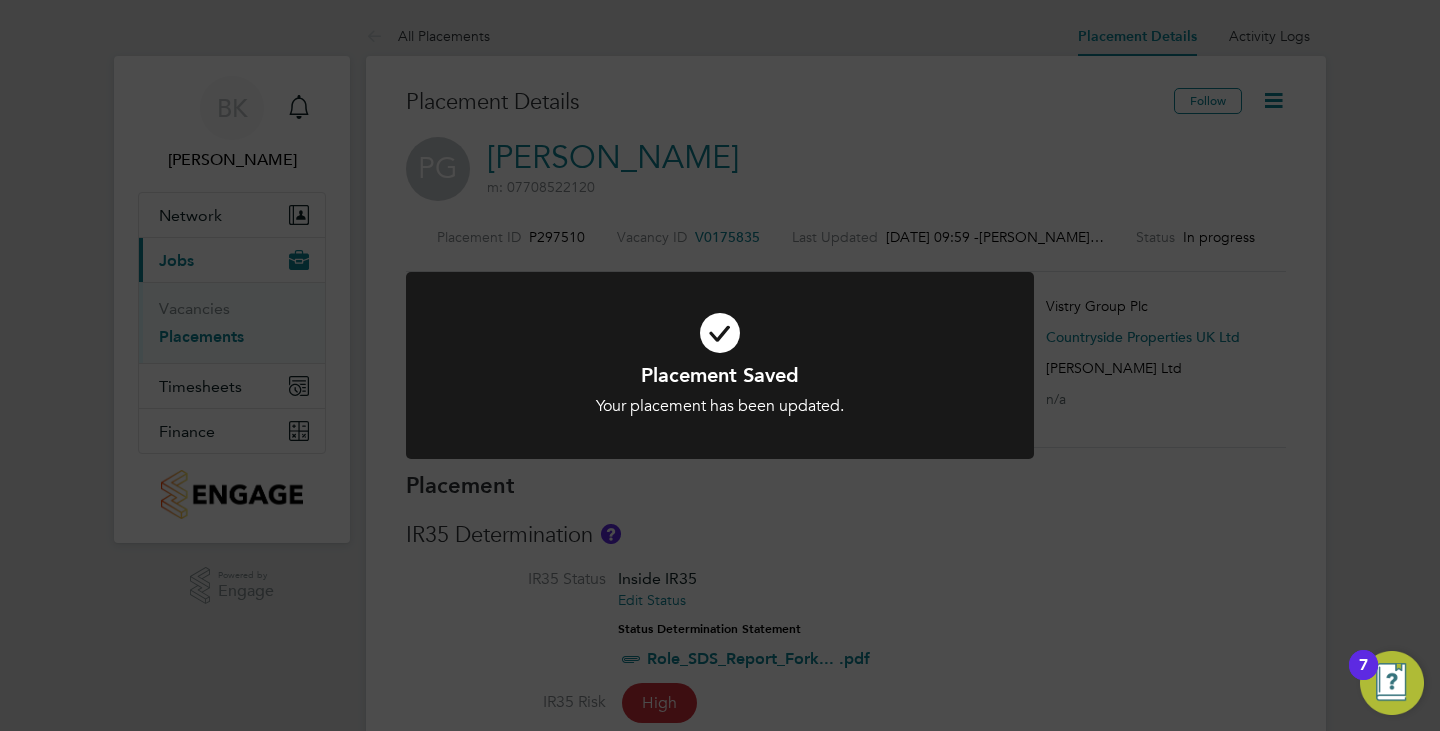 click on "Placement Saved Your placement has been updated. Cancel Okay" 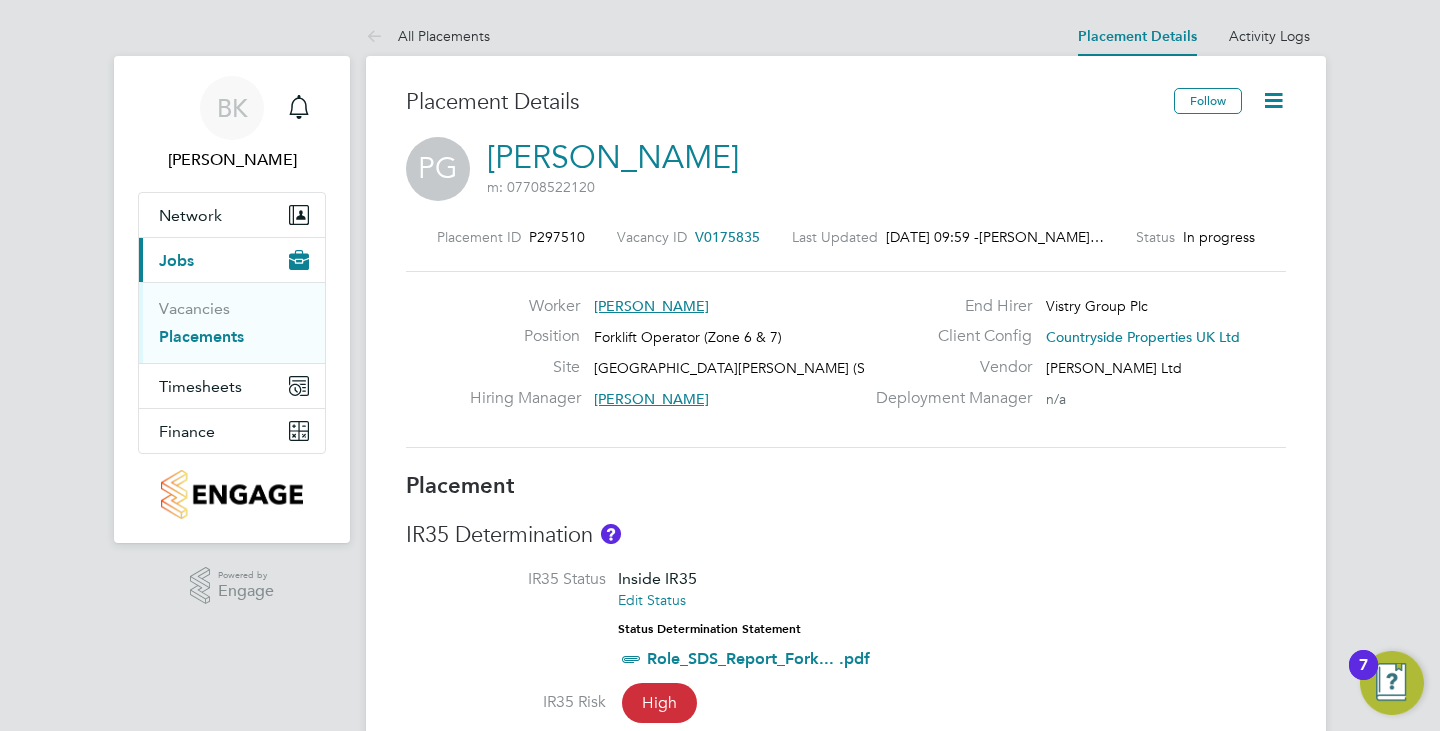 click 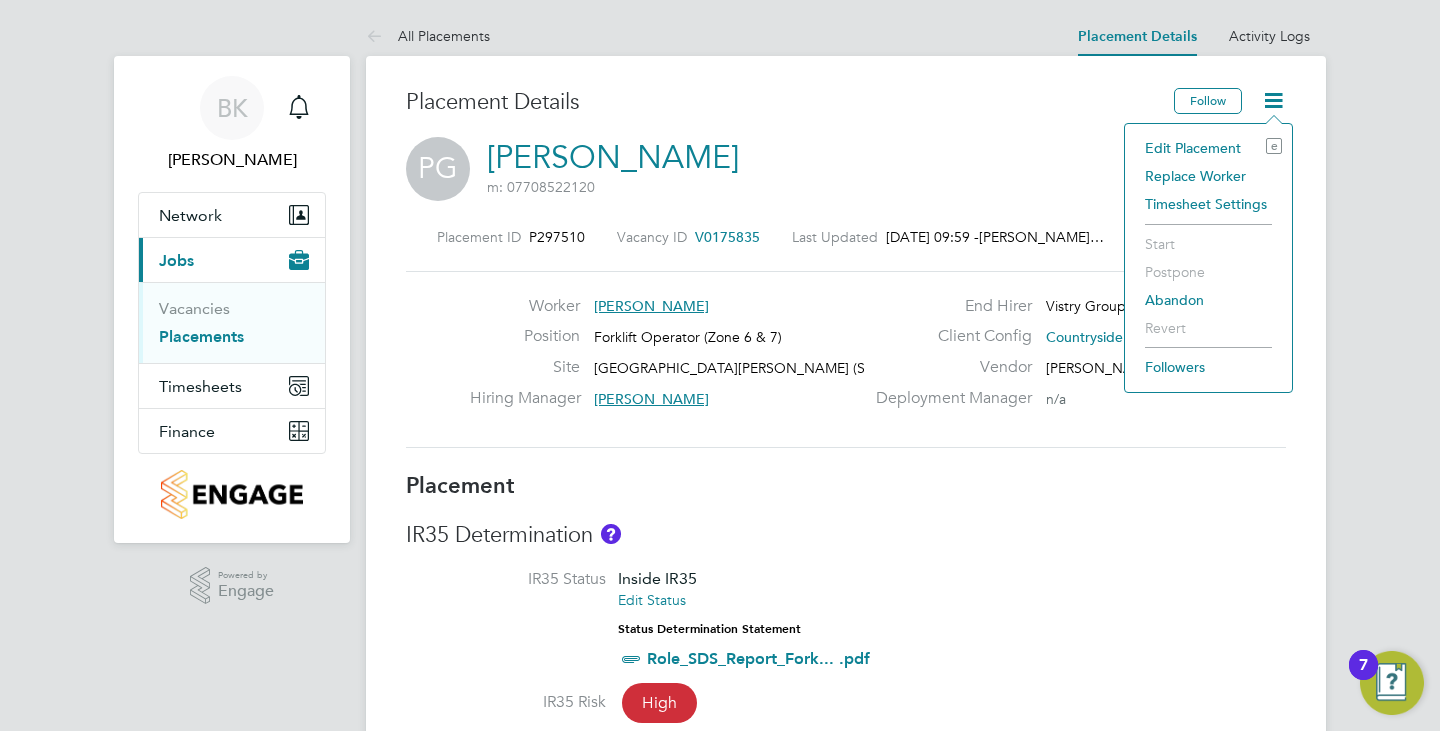 click on "Edit Placement e" 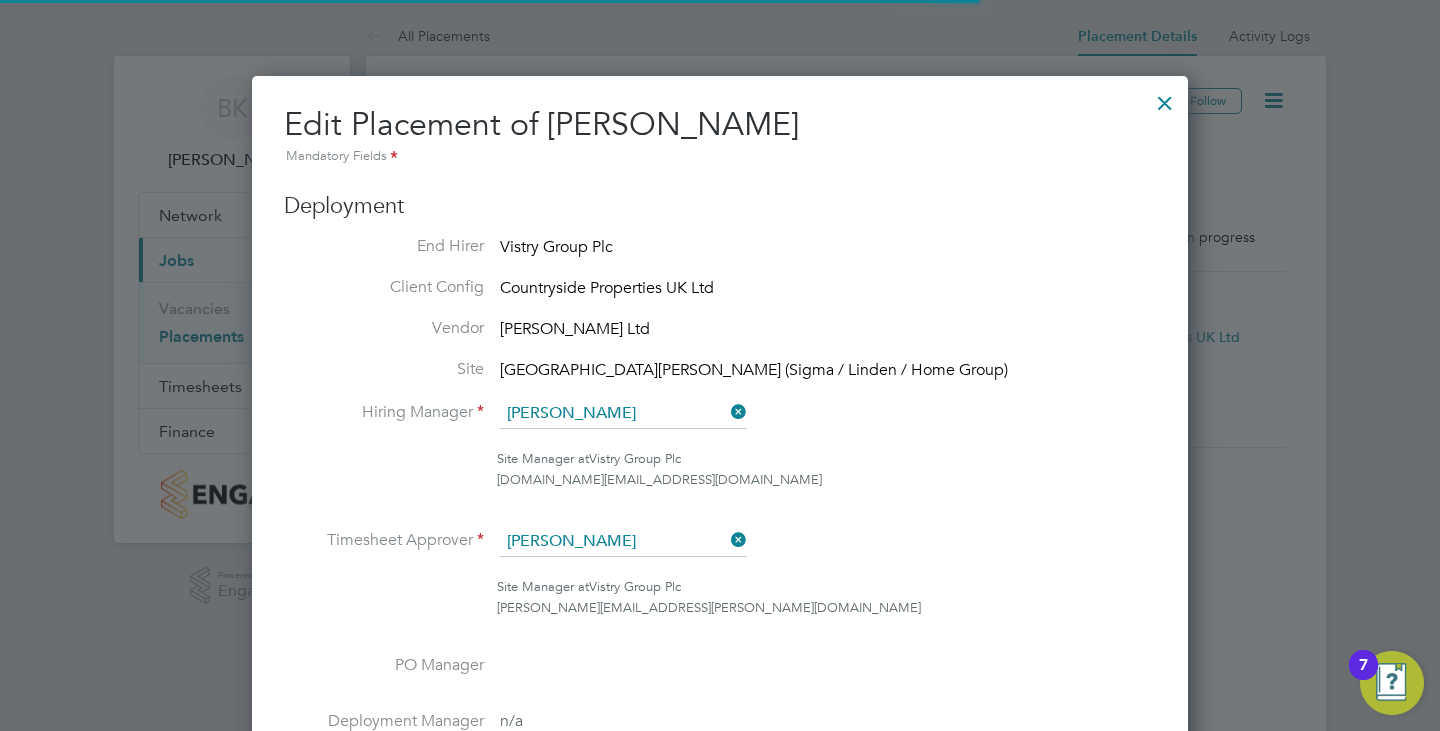 scroll, scrollTop: 10, scrollLeft: 10, axis: both 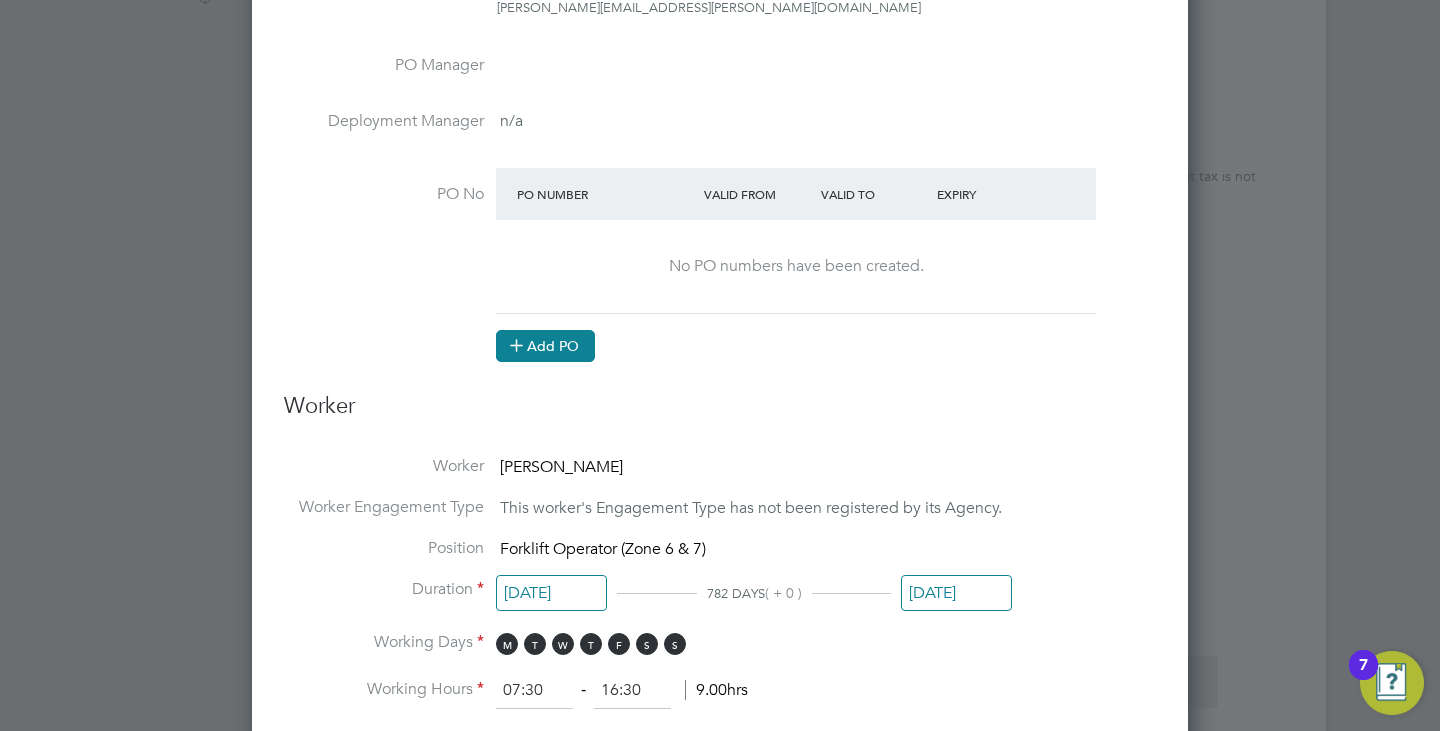 click on "Add PO" at bounding box center (545, 346) 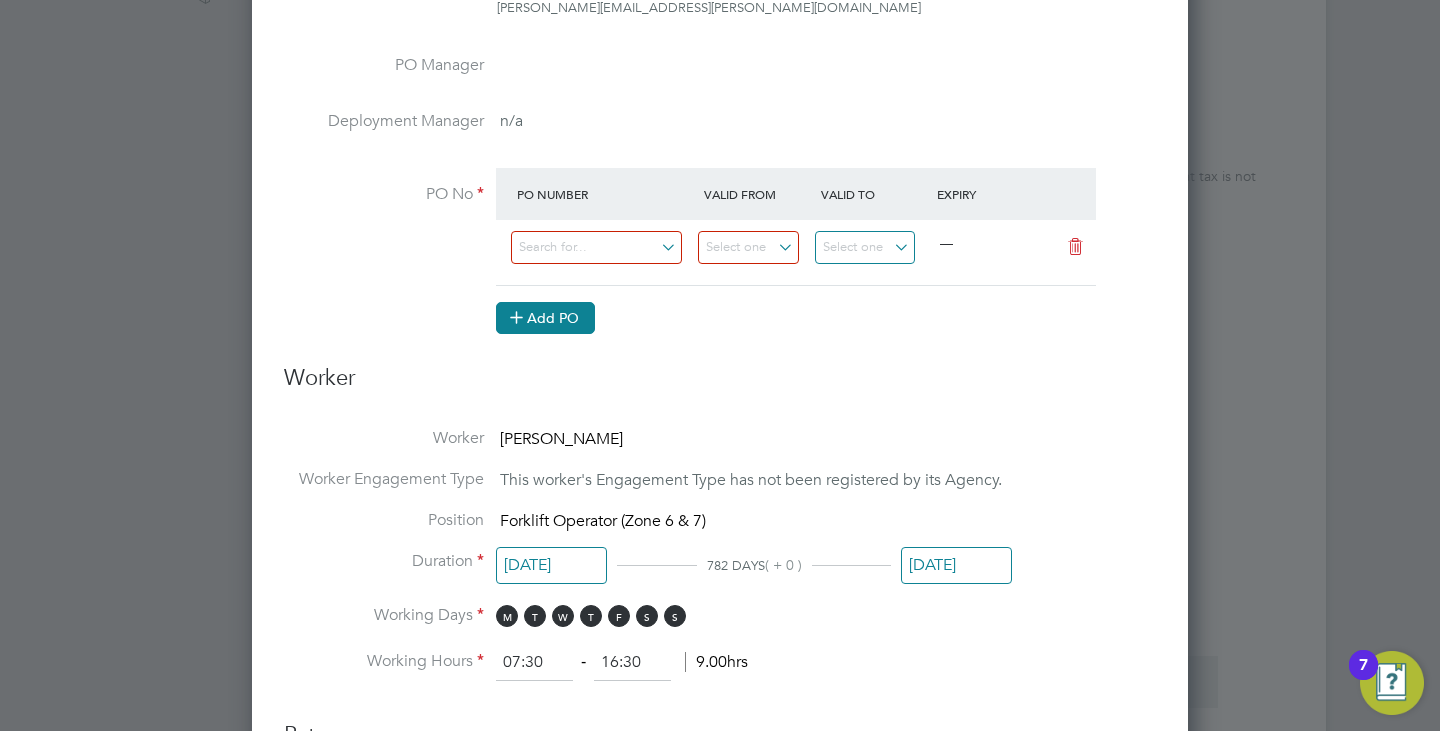 scroll, scrollTop: 10, scrollLeft: 10, axis: both 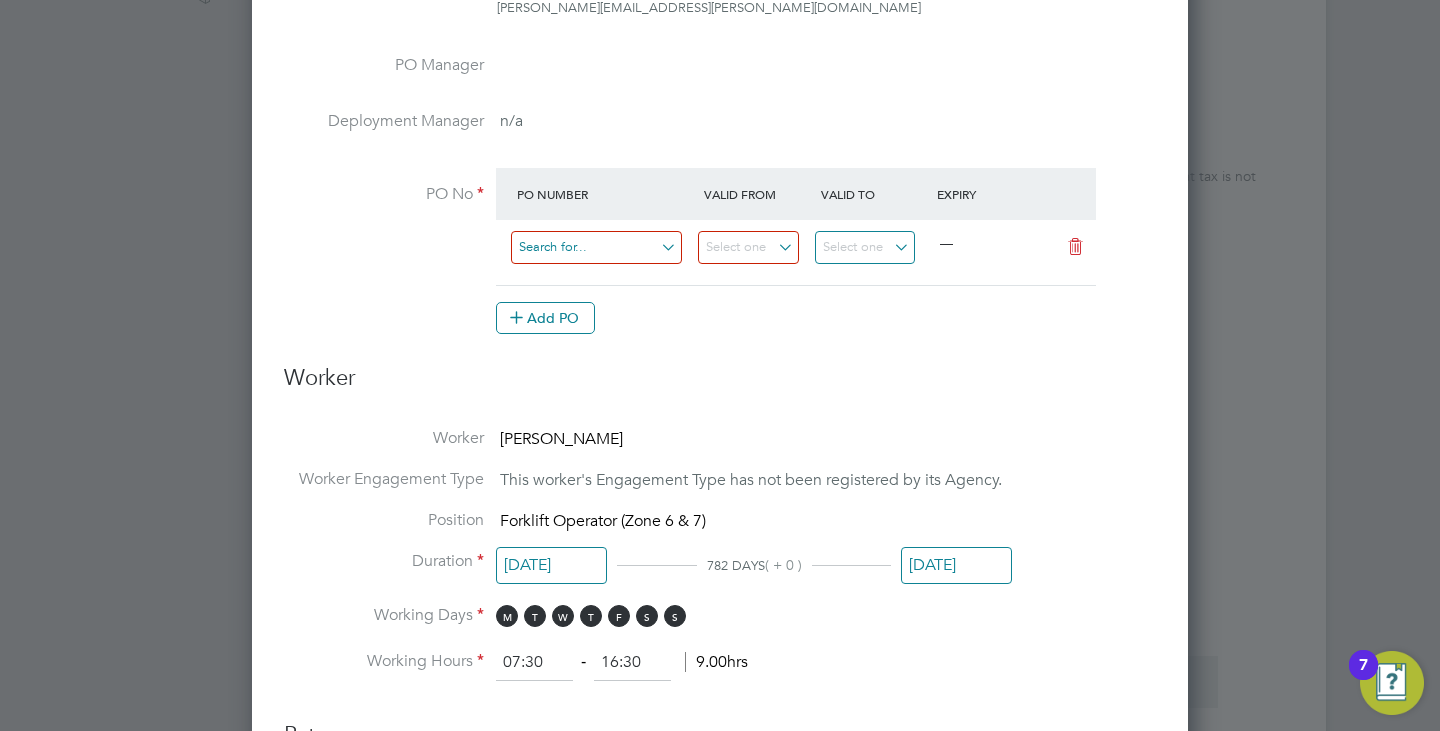 click at bounding box center (596, 247) 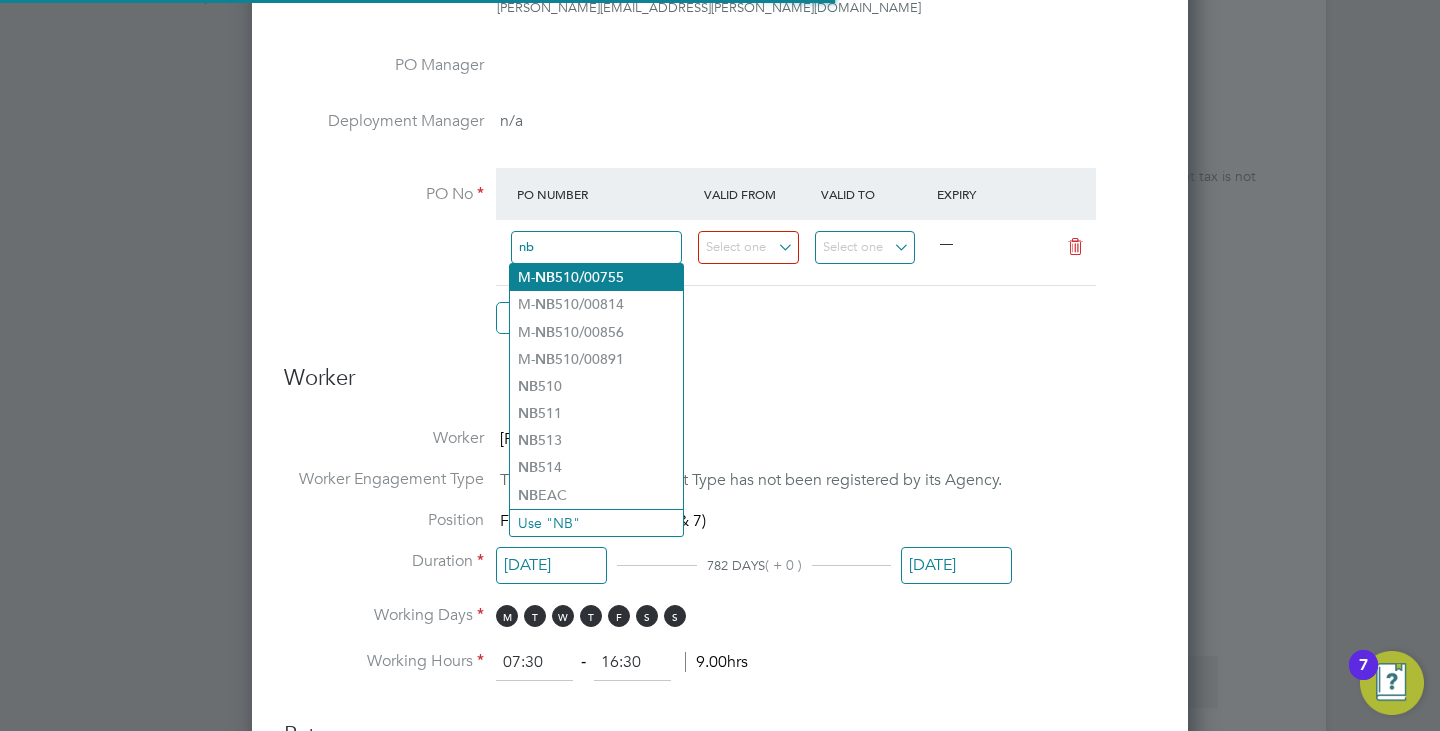 type on "nb" 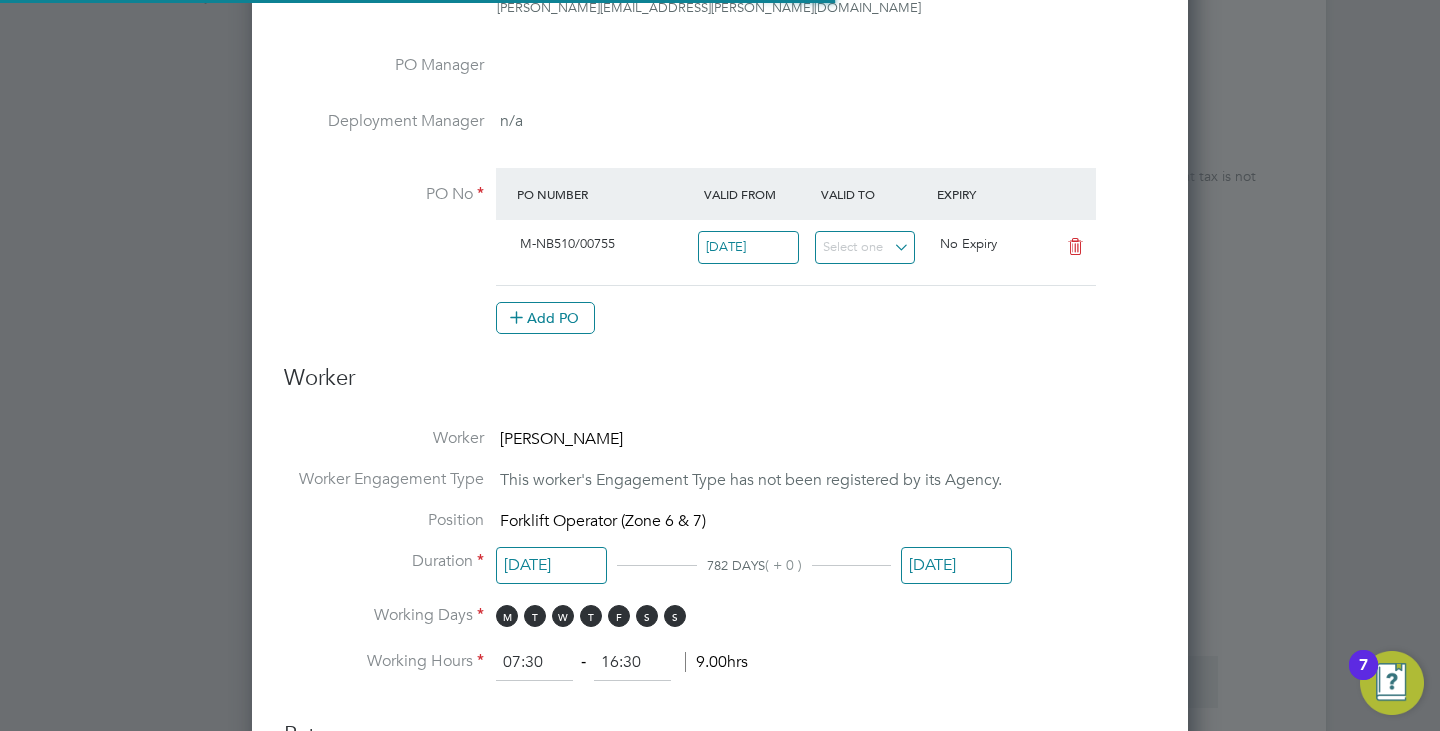 scroll, scrollTop: 10, scrollLeft: 10, axis: both 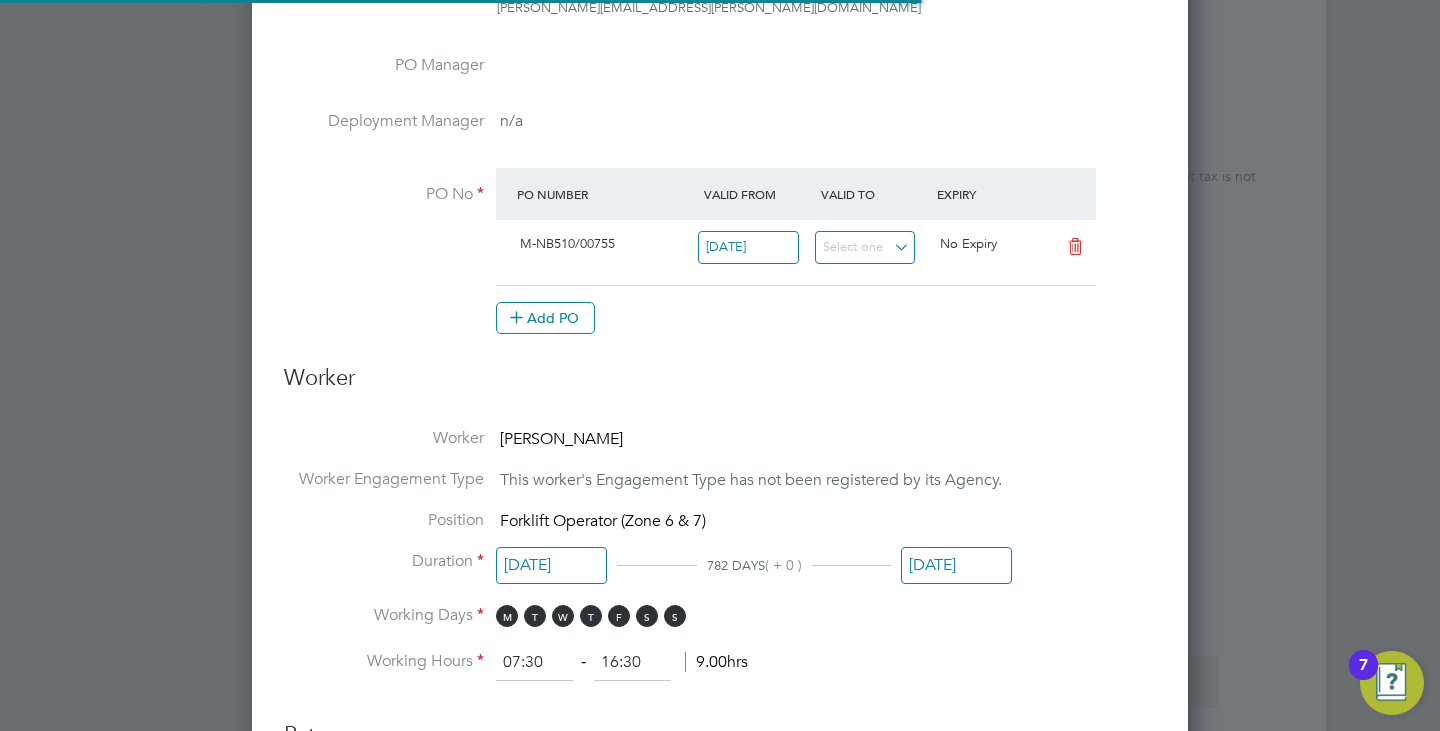 click on "M-NB510/00755" at bounding box center [567, 243] 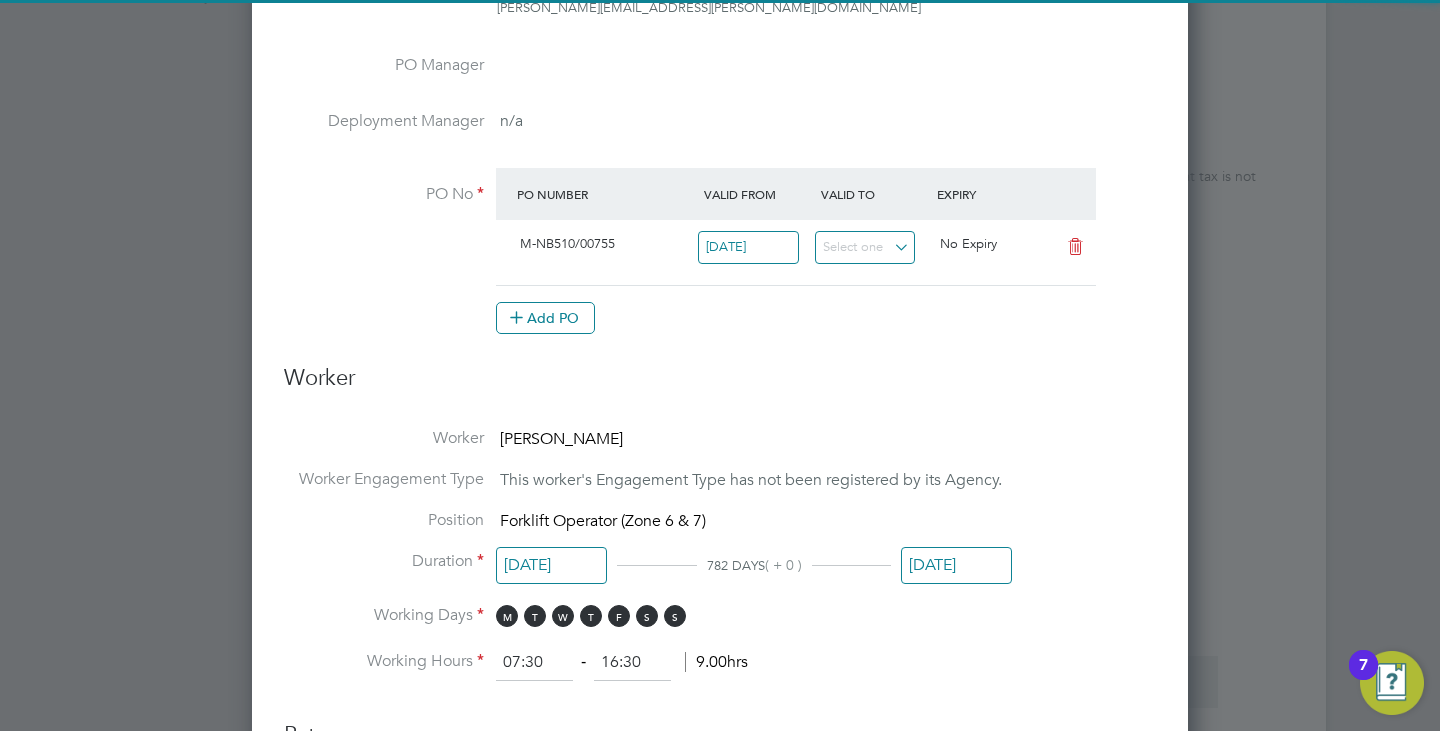 click at bounding box center (1075, 247) 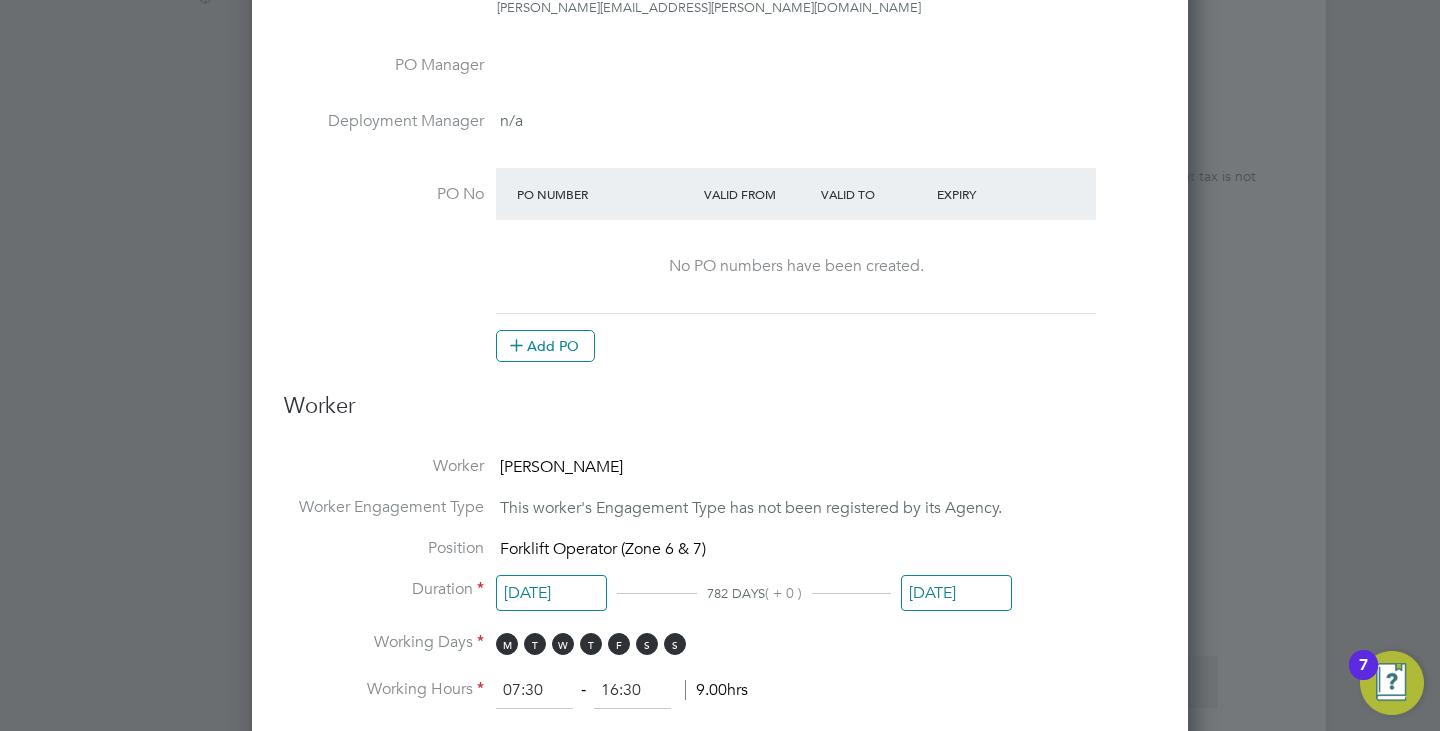 scroll, scrollTop: 10, scrollLeft: 10, axis: both 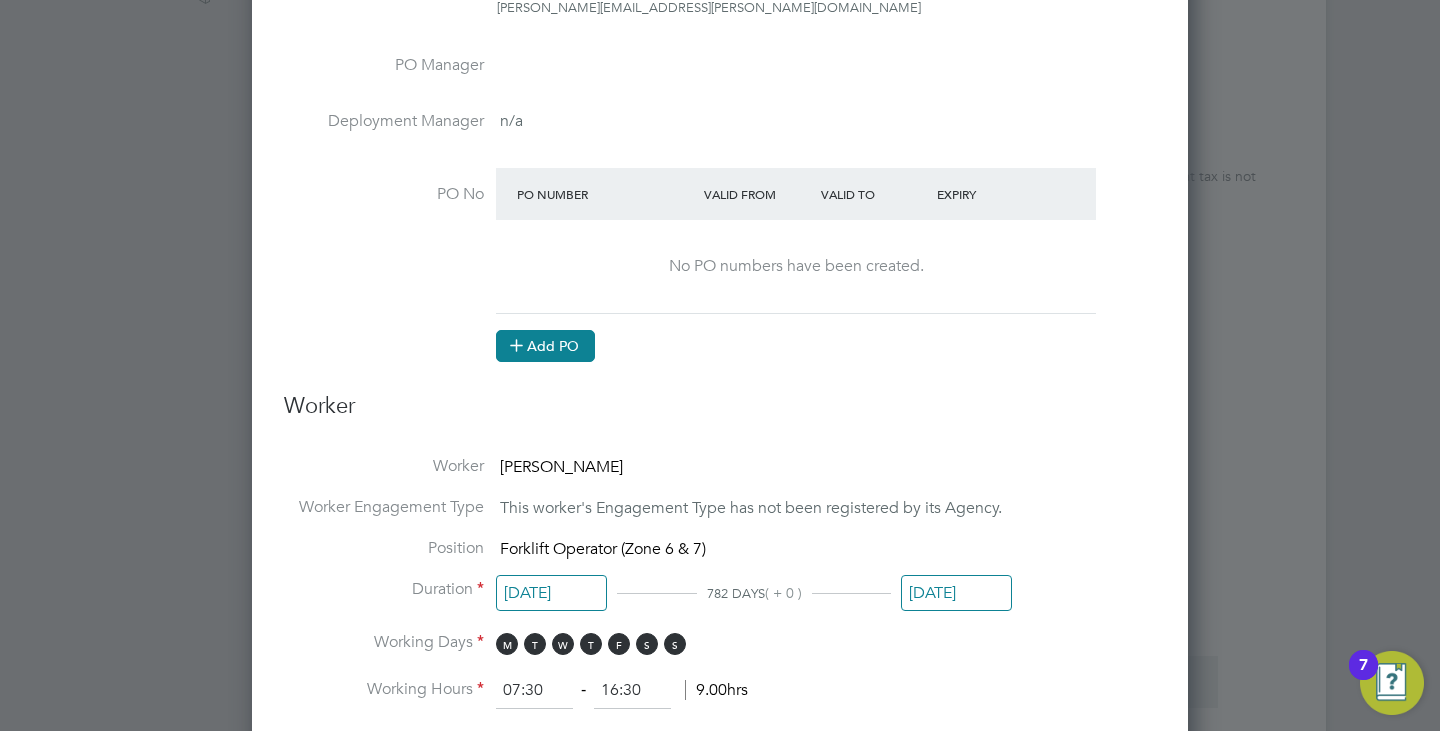 click at bounding box center (516, 344) 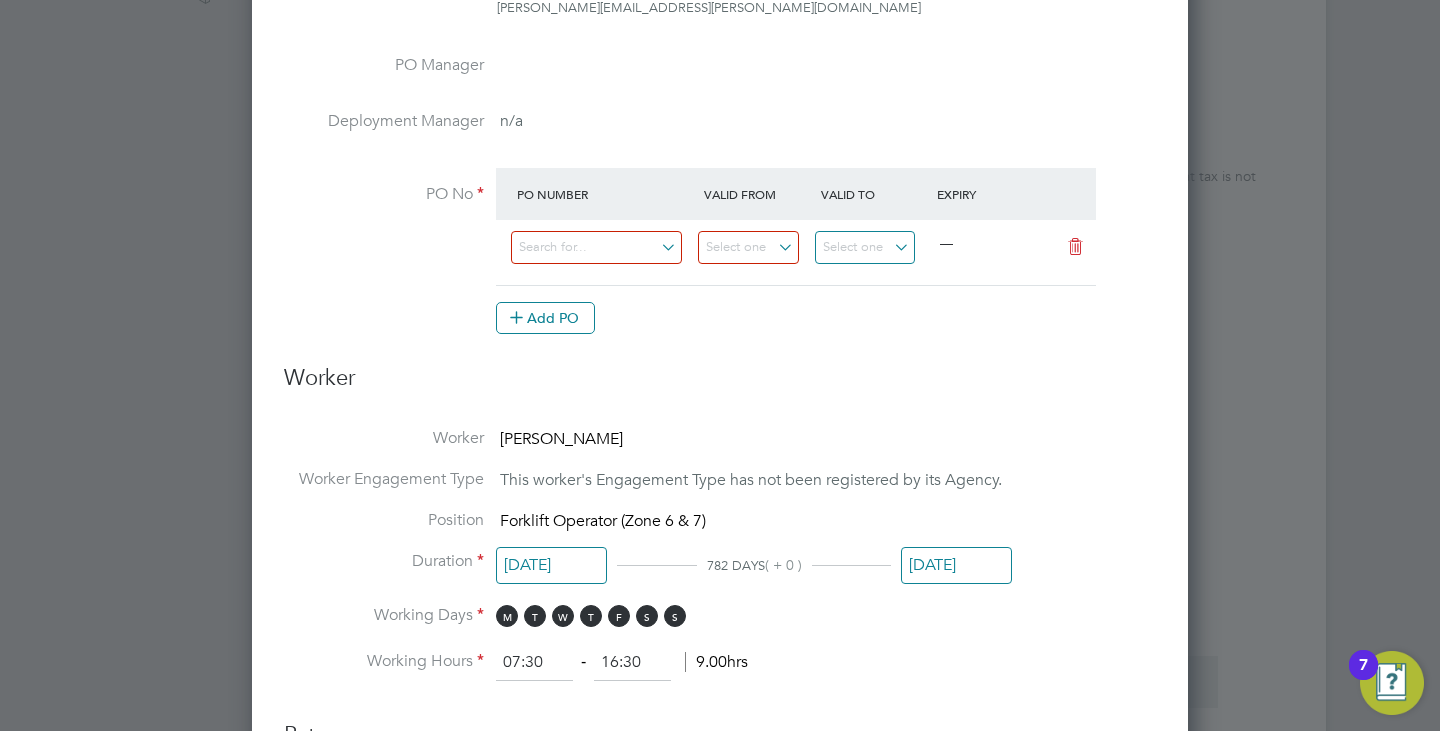 drag, startPoint x: 545, startPoint y: 283, endPoint x: 550, endPoint y: 273, distance: 11.18034 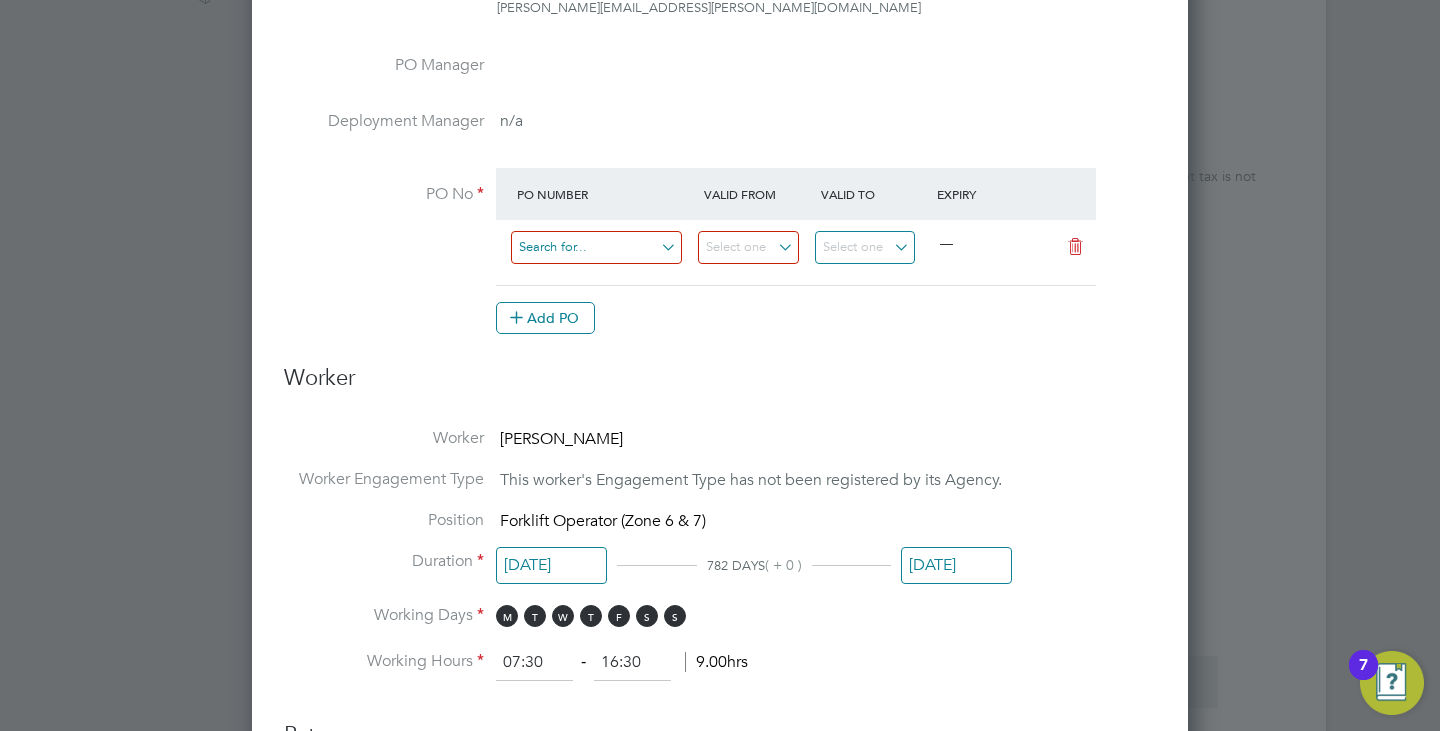 click at bounding box center (596, 247) 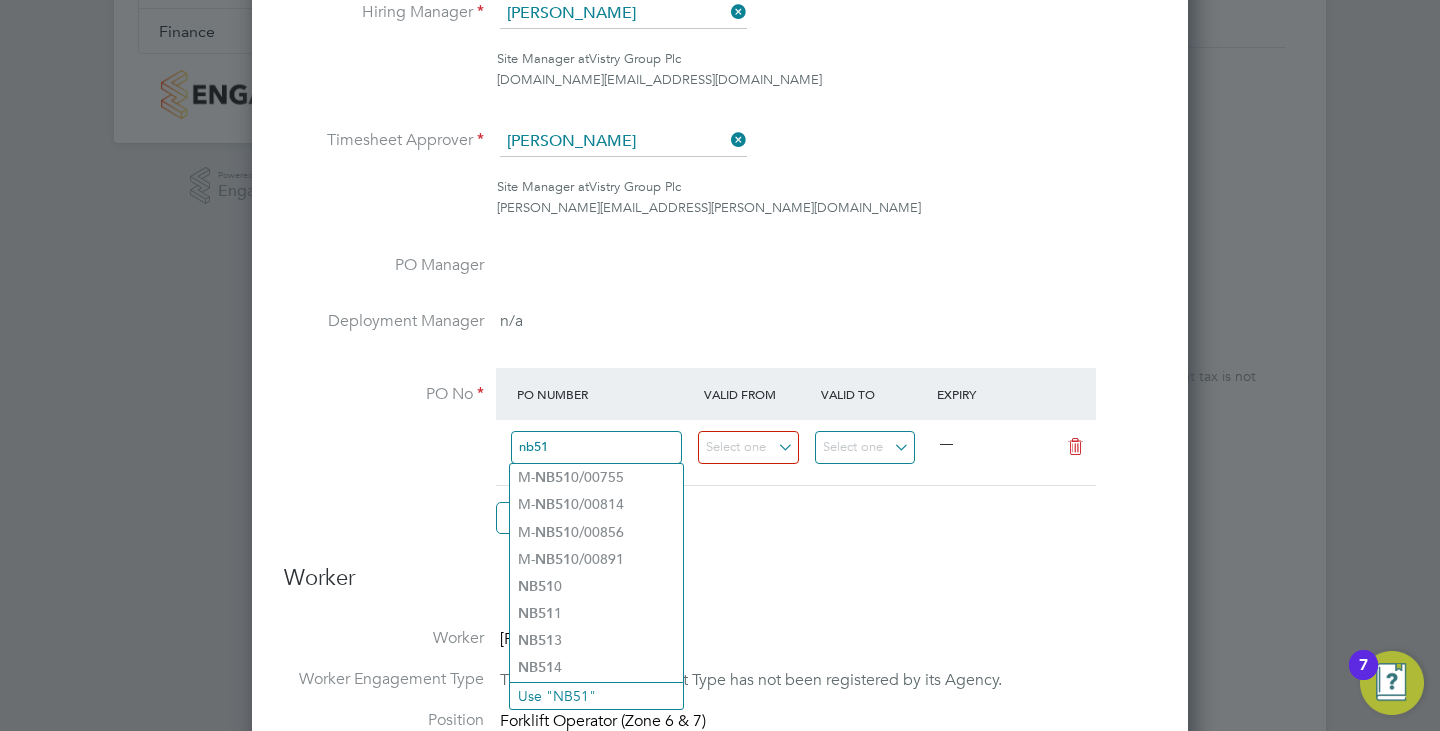 scroll, scrollTop: 500, scrollLeft: 0, axis: vertical 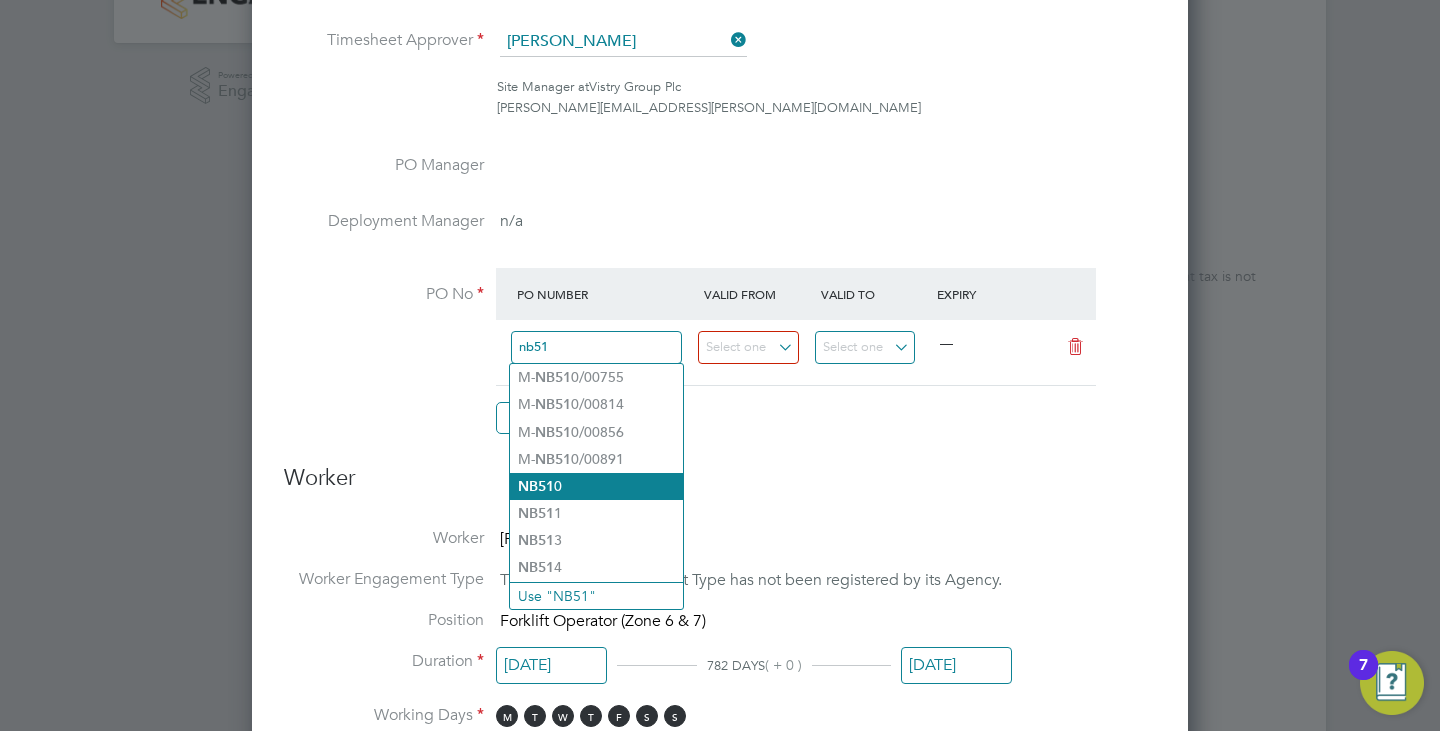 type on "nb51" 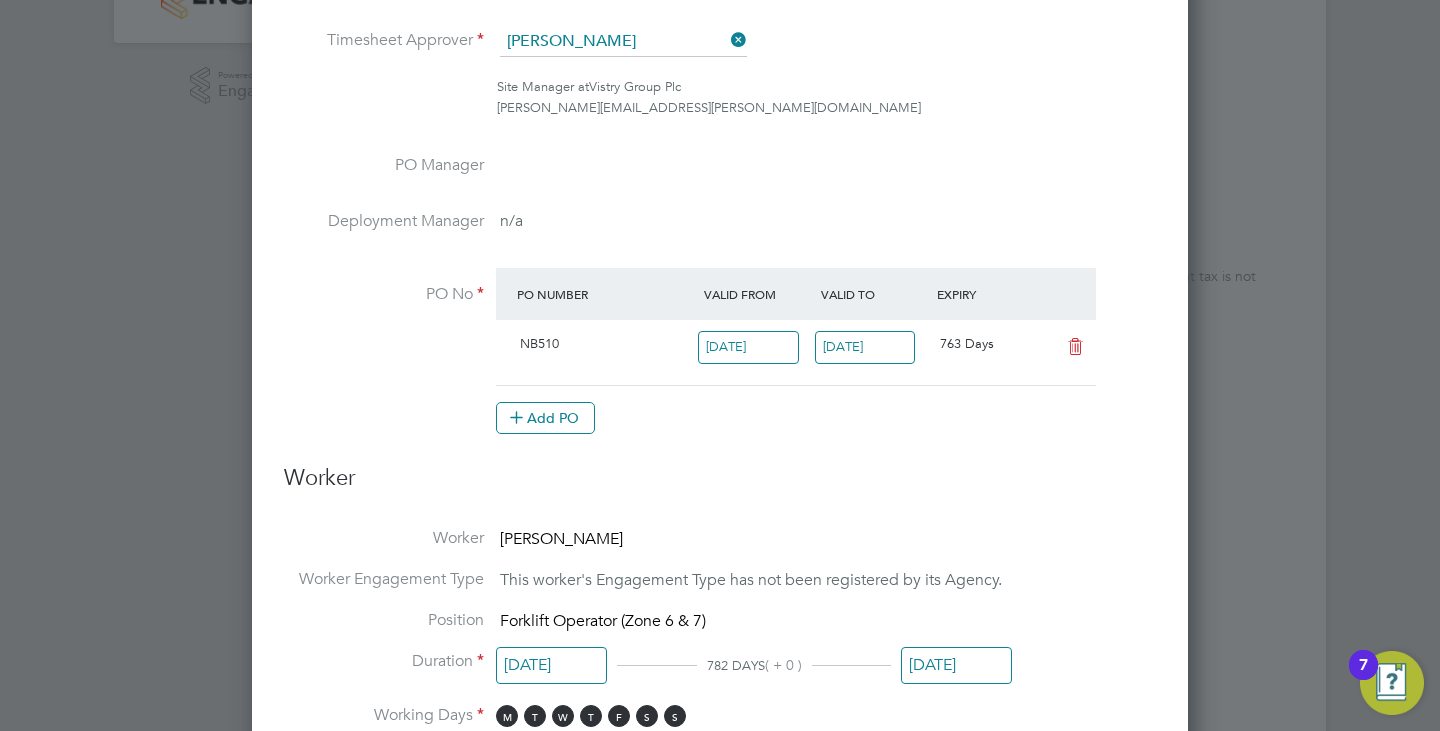 scroll, scrollTop: 10, scrollLeft: 10, axis: both 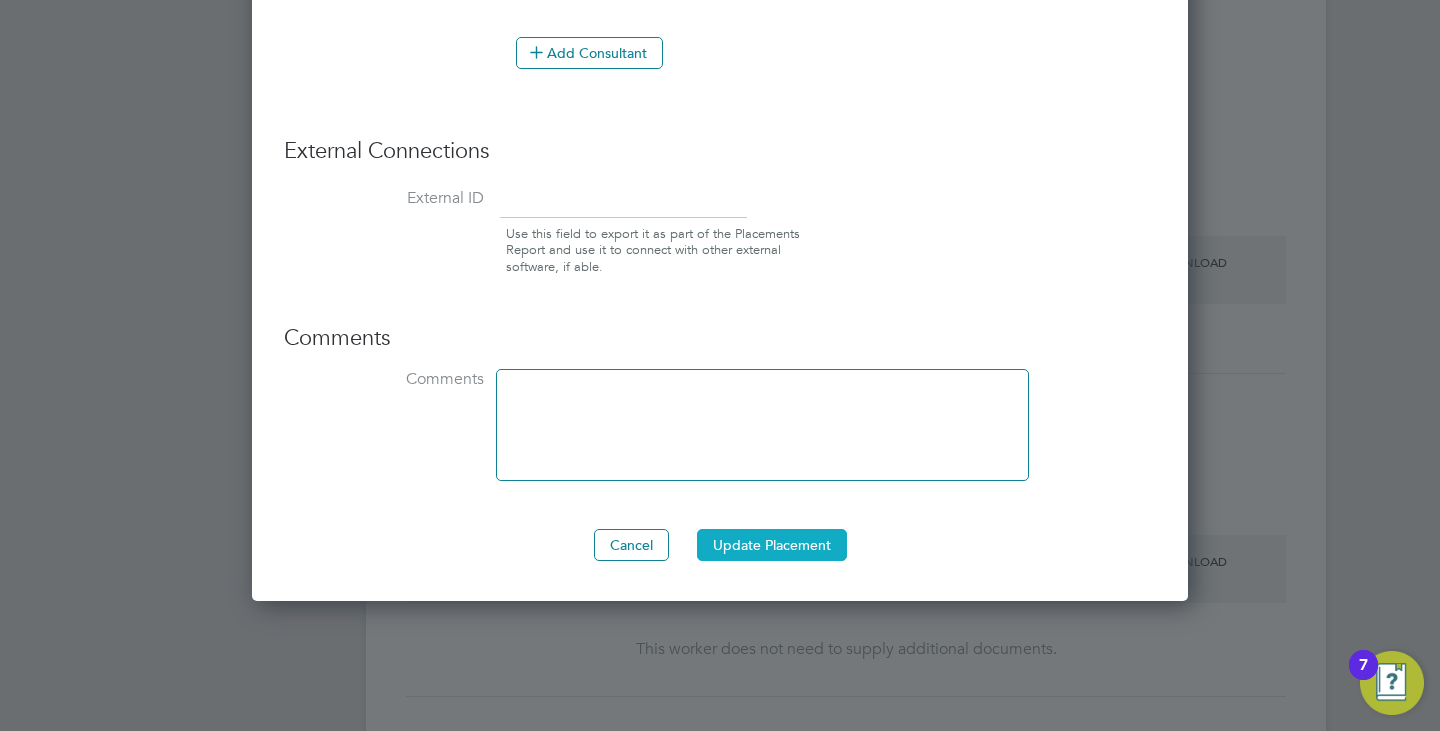 click on "Update Placement" at bounding box center [772, 545] 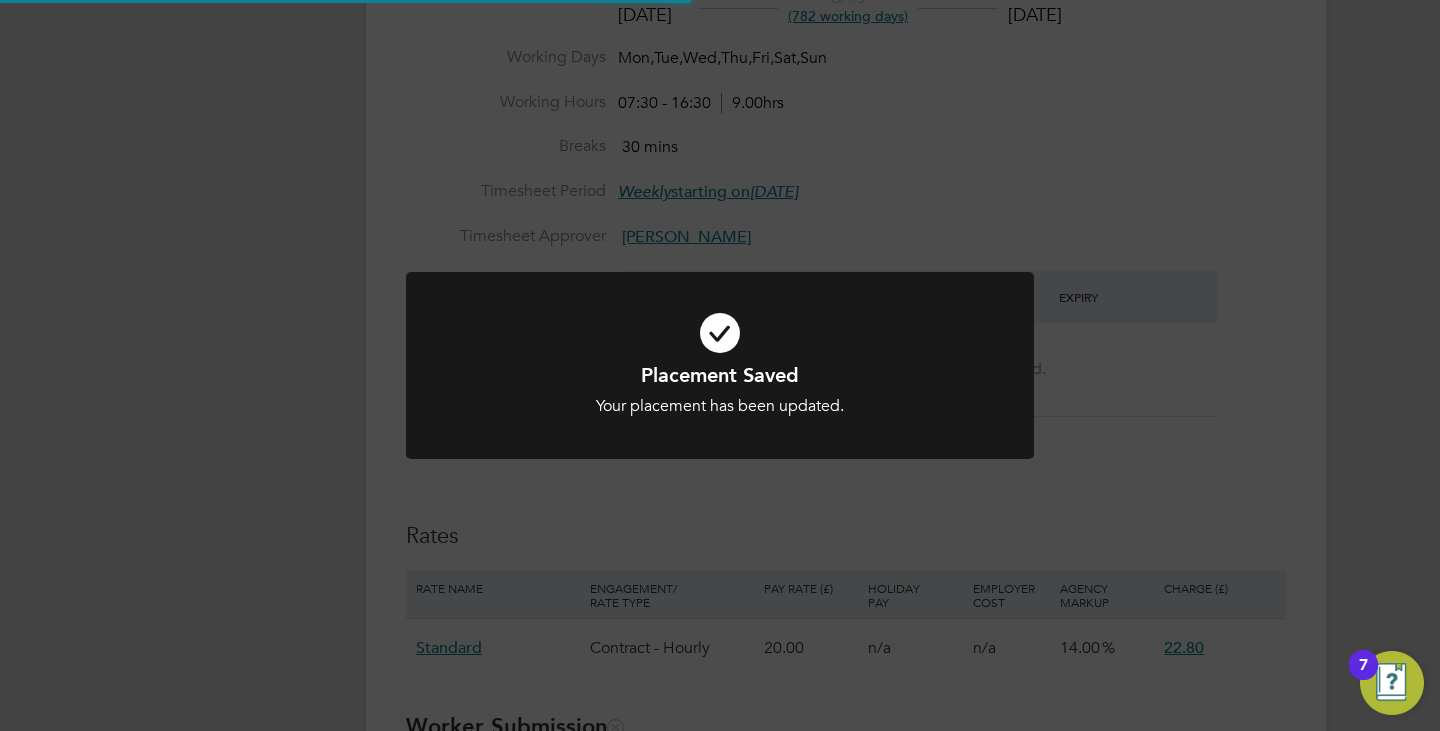 scroll, scrollTop: 196, scrollLeft: 0, axis: vertical 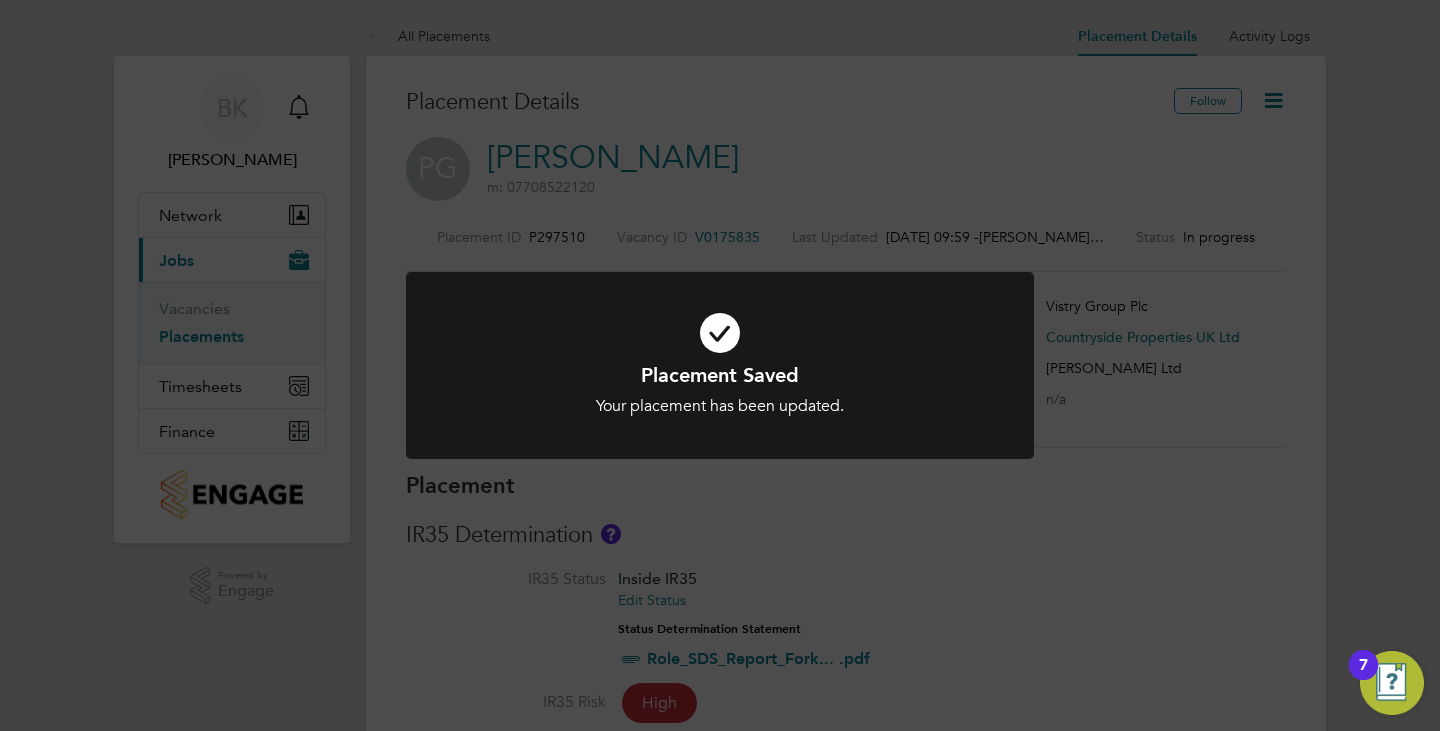 click on "Placement Saved Your placement has been updated. Cancel Okay" 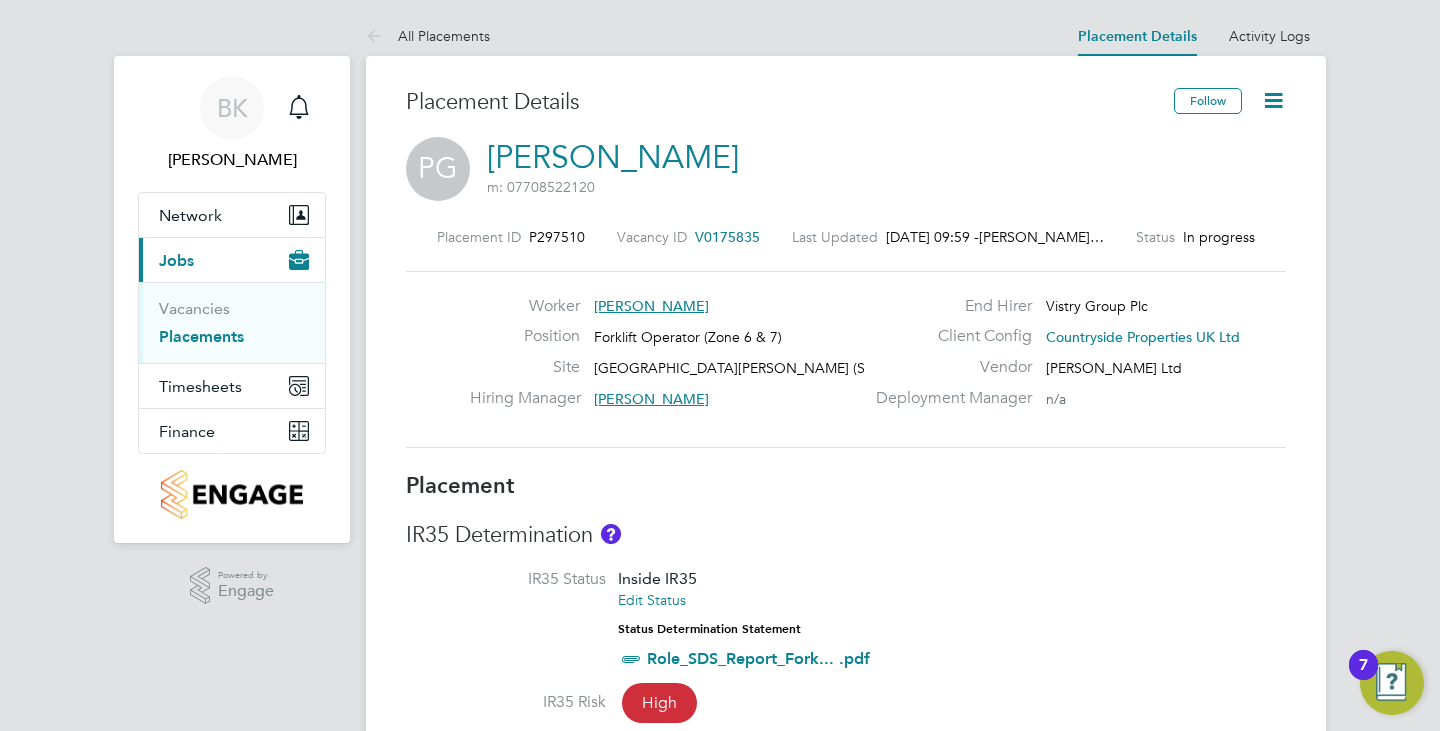 drag, startPoint x: 1269, startPoint y: 90, endPoint x: 1271, endPoint y: 103, distance: 13.152946 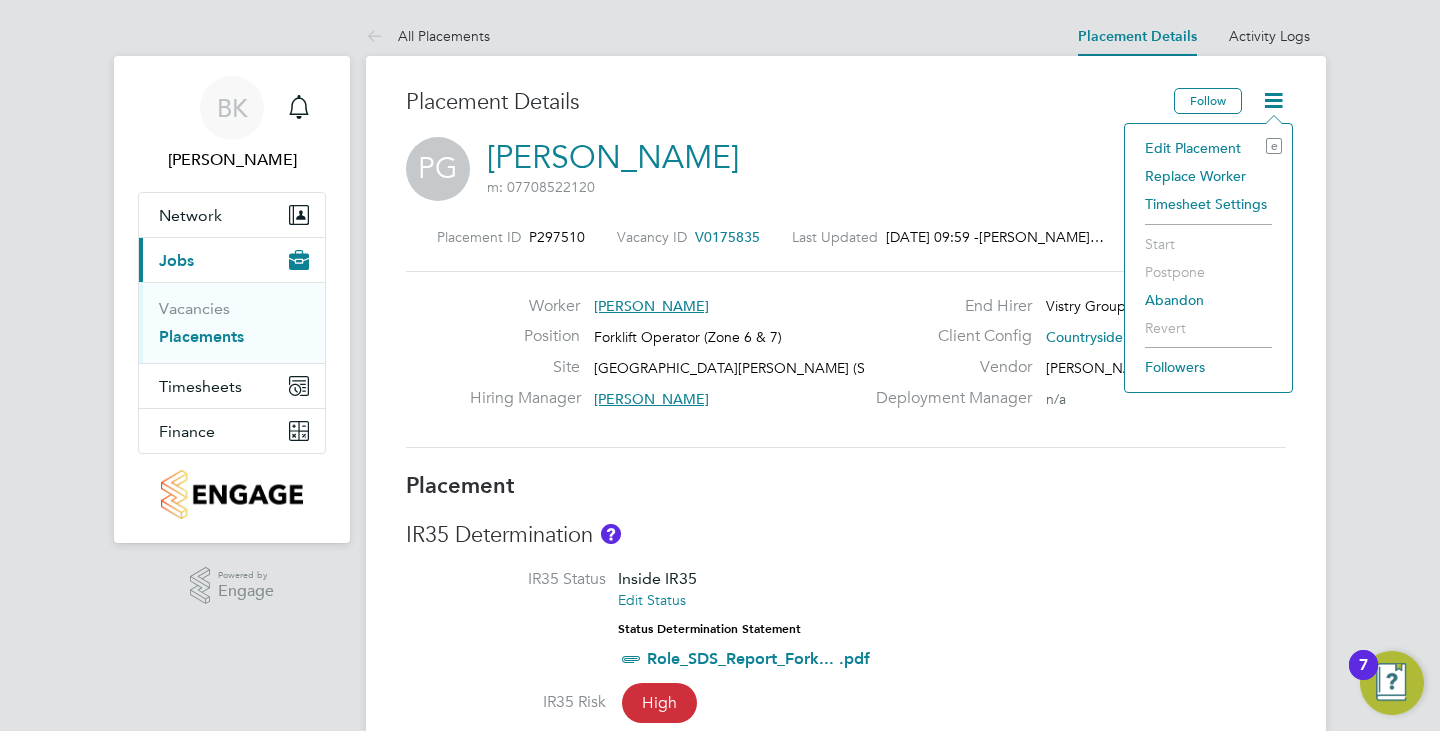 click on "Edit Placement e" 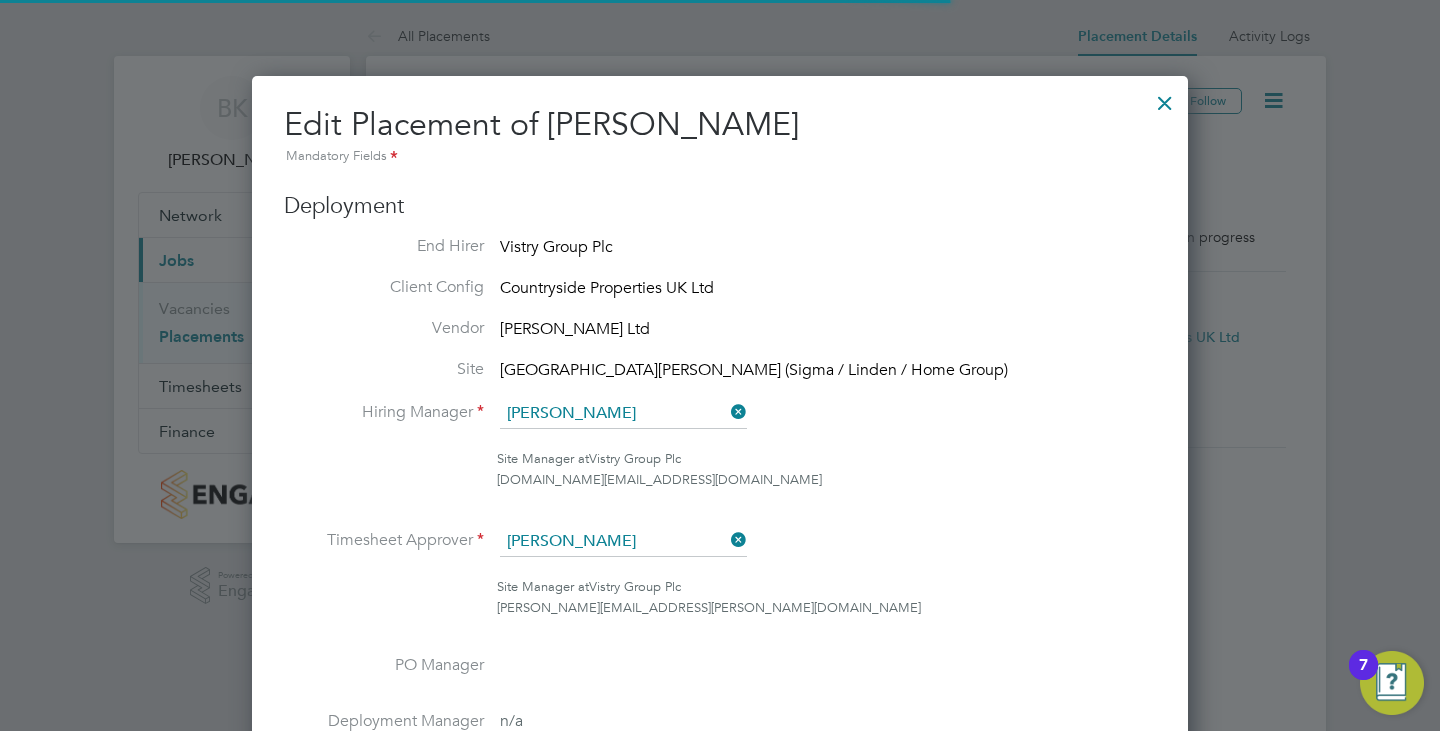 scroll, scrollTop: 10, scrollLeft: 10, axis: both 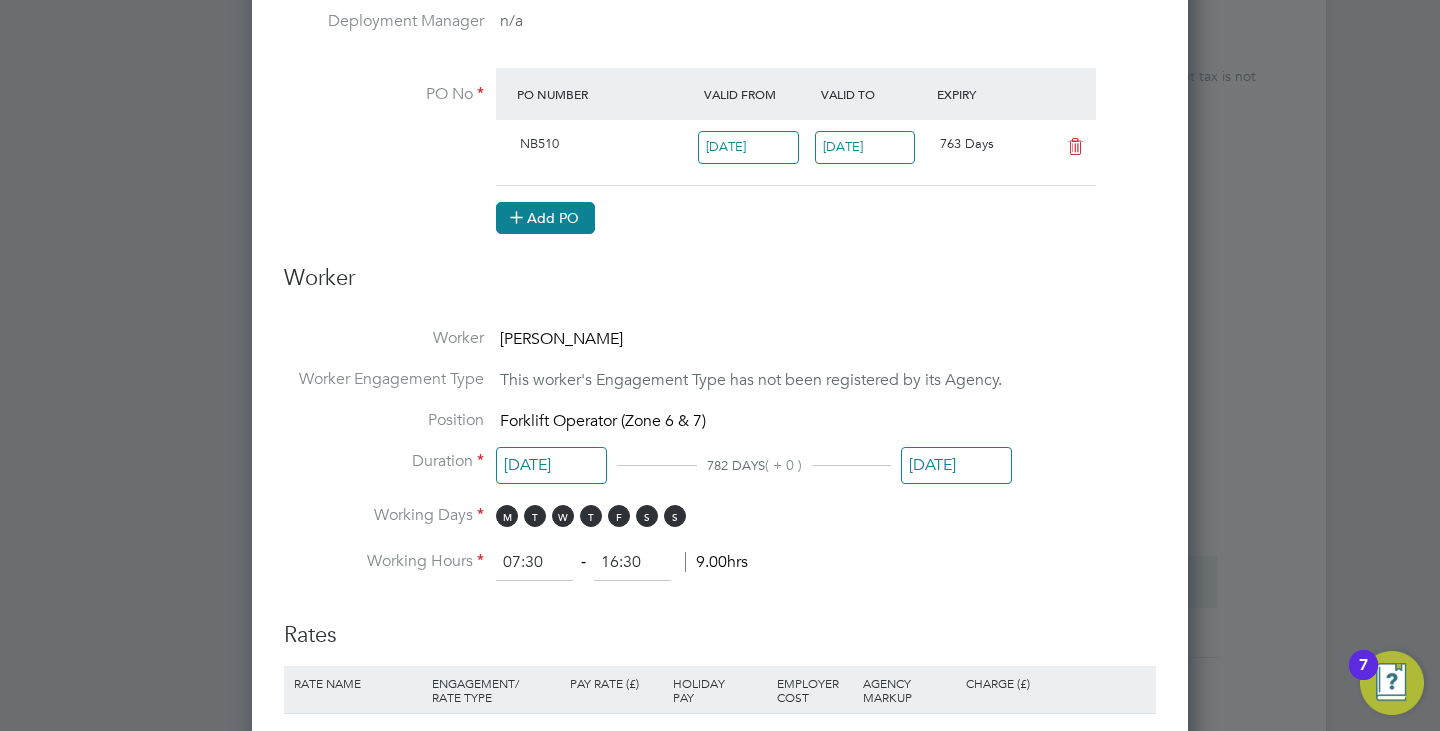 click on "Add PO" at bounding box center [545, 218] 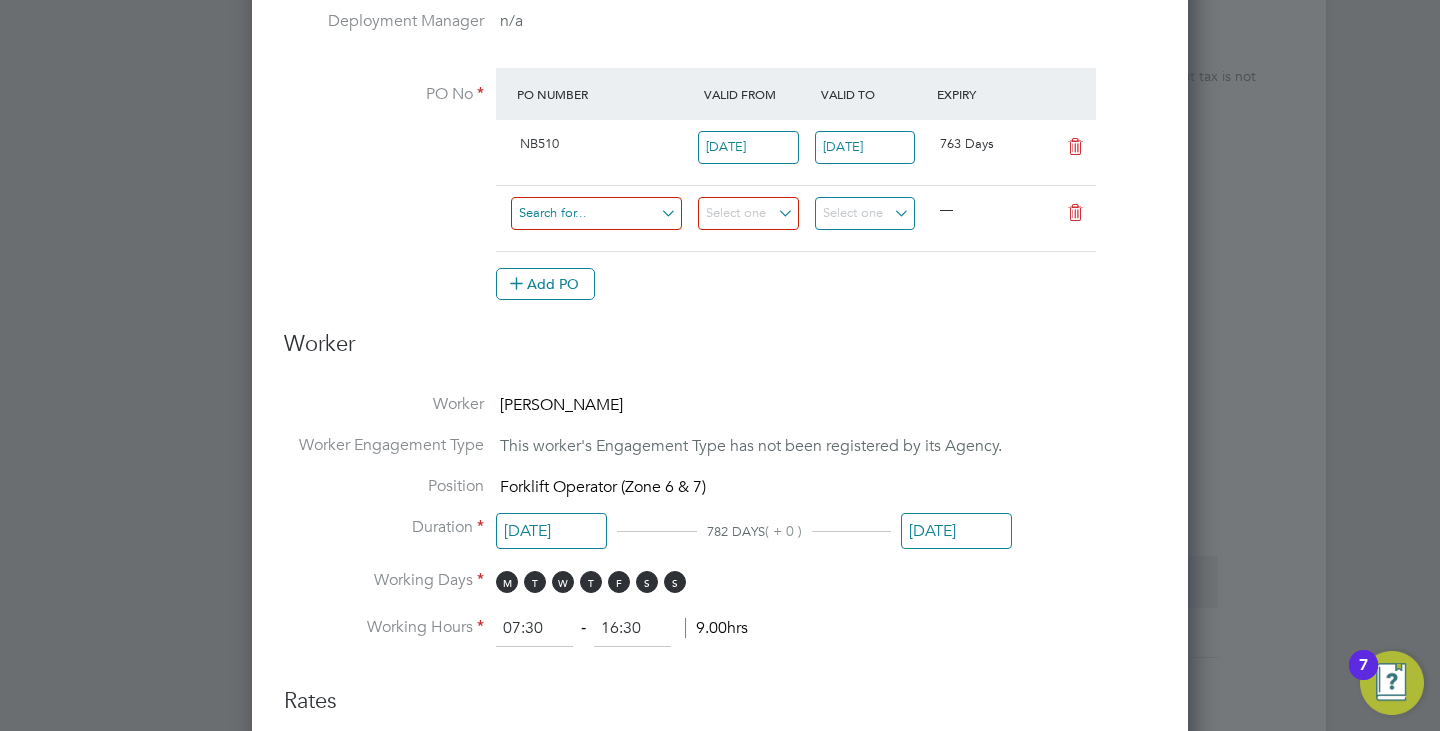 click at bounding box center [596, 213] 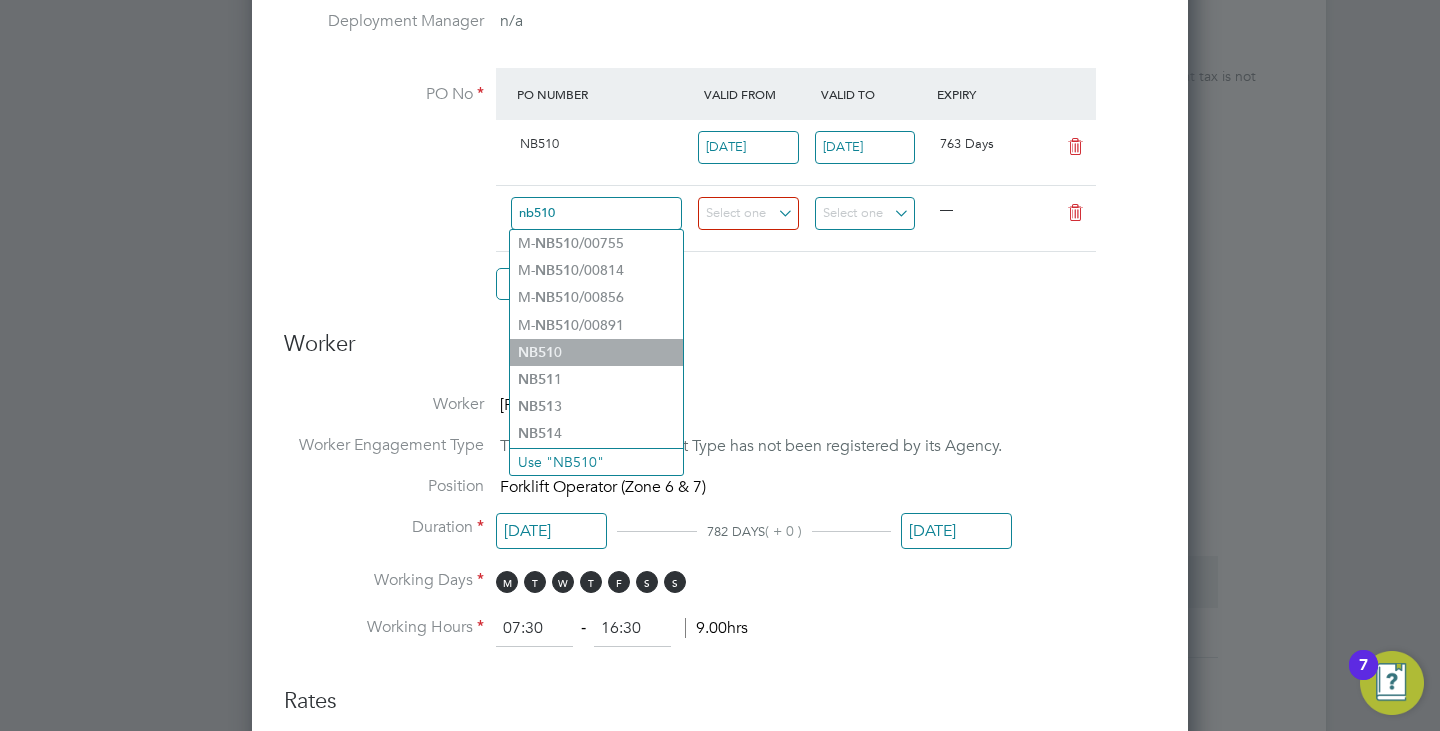 type on "nb510" 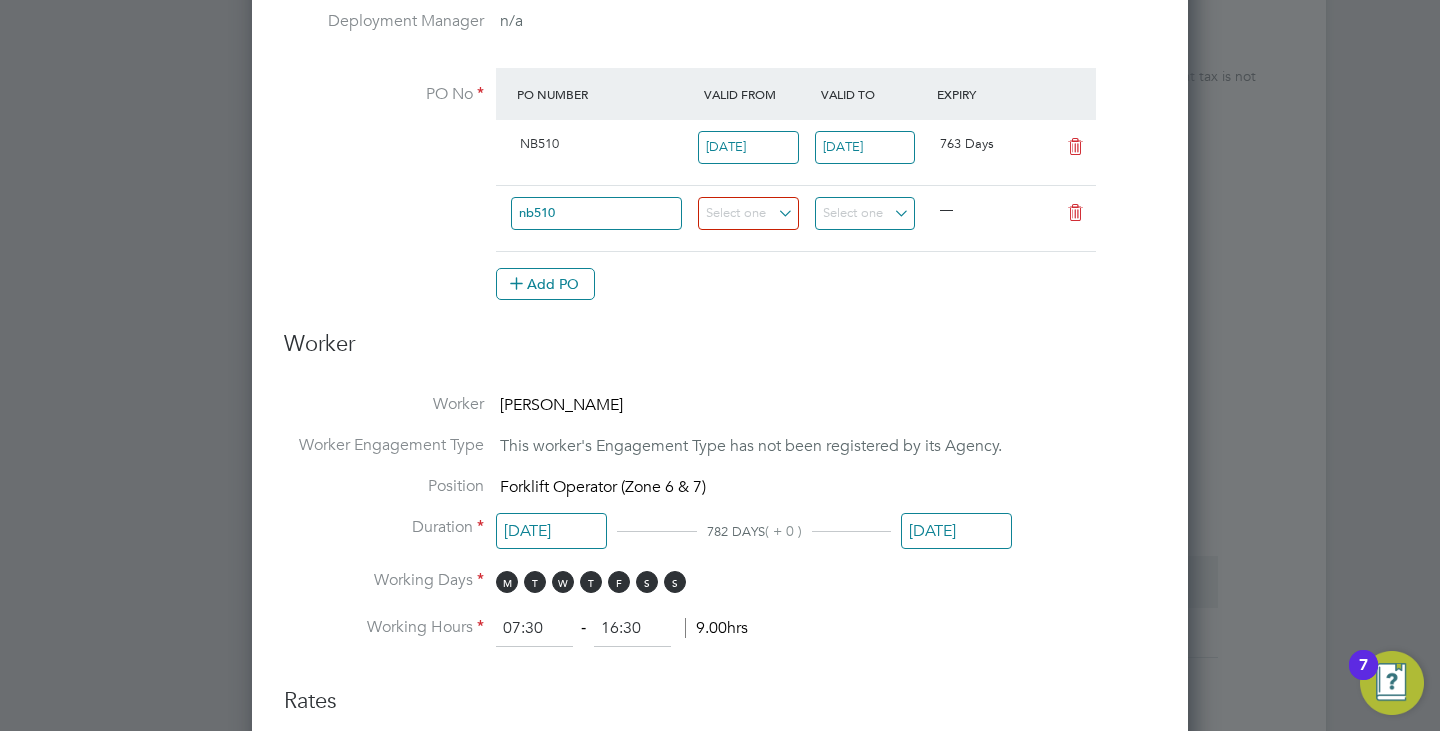 click at bounding box center (1075, 213) 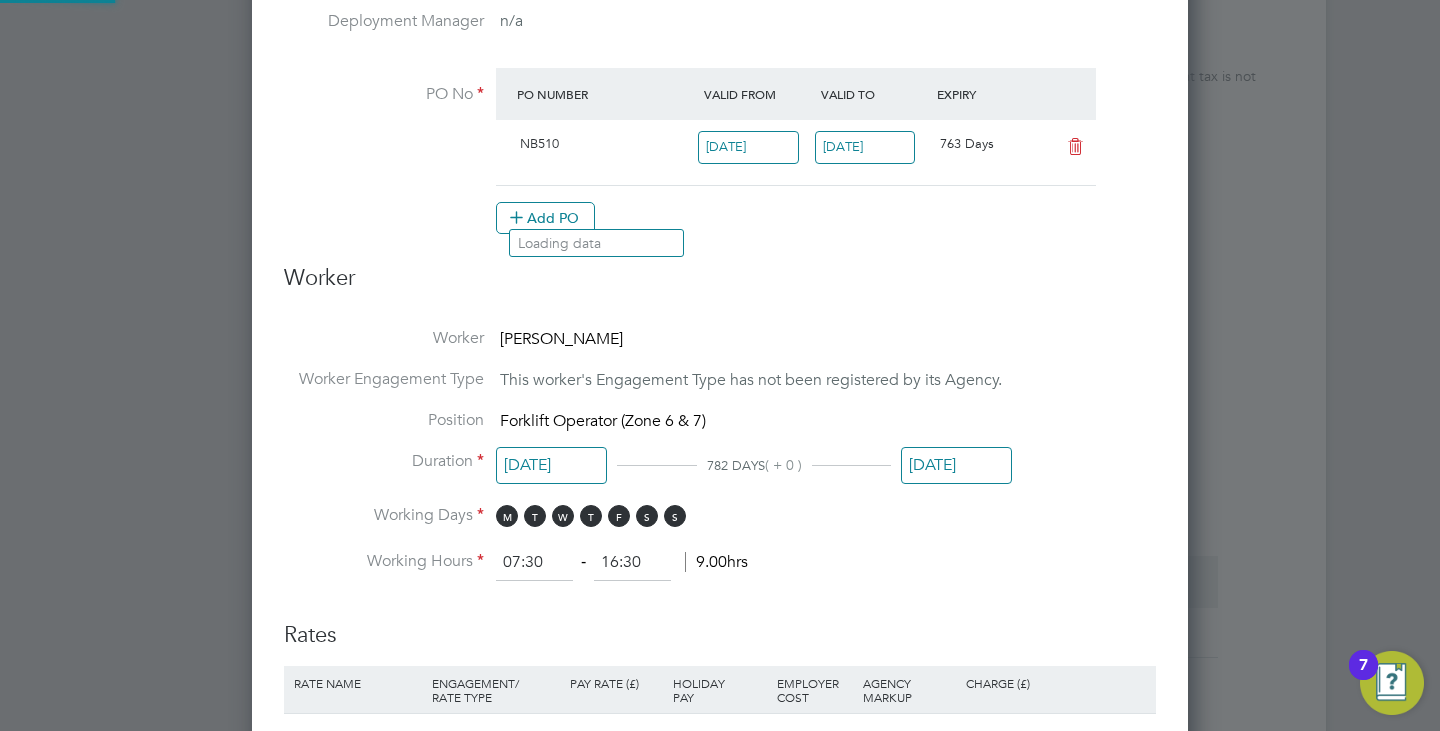 scroll, scrollTop: 2325, scrollLeft: 937, axis: both 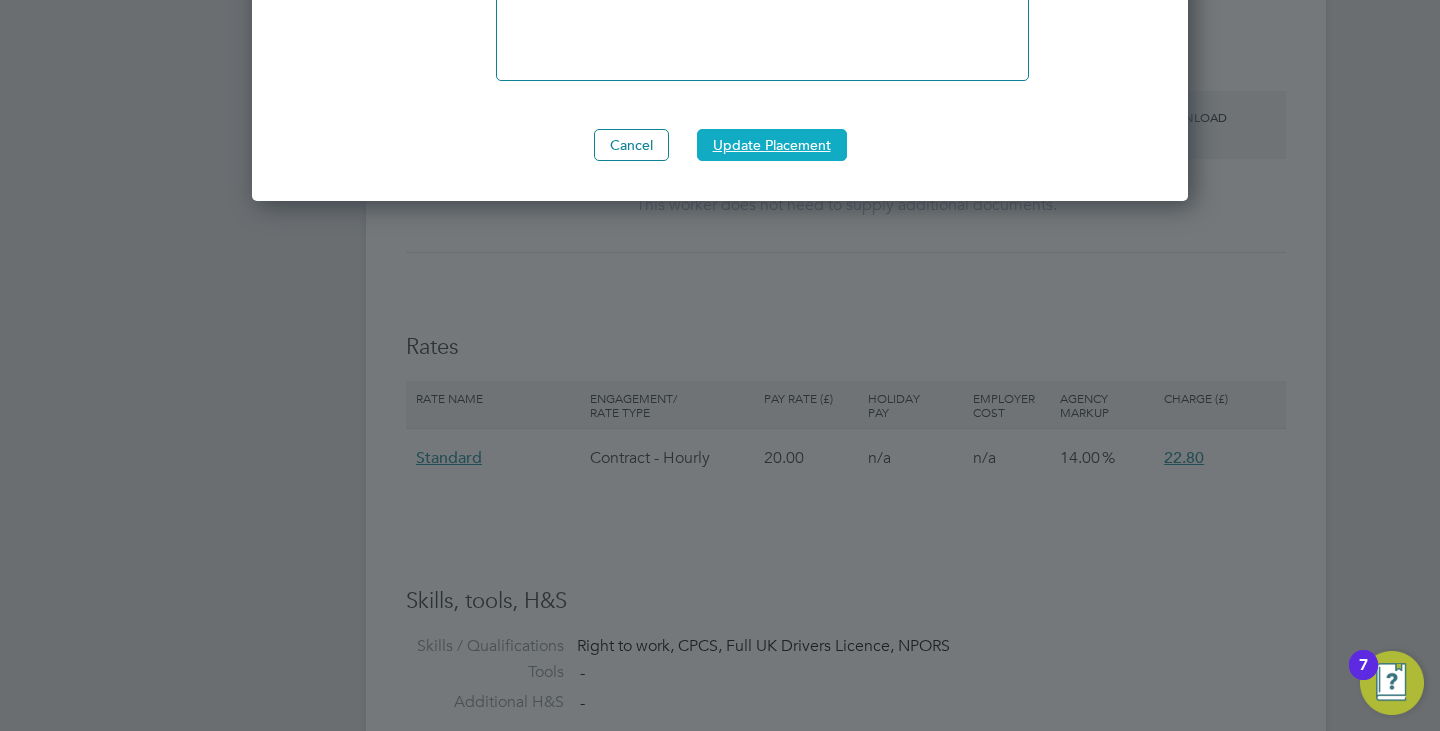 click on "Update Placement" at bounding box center [772, 145] 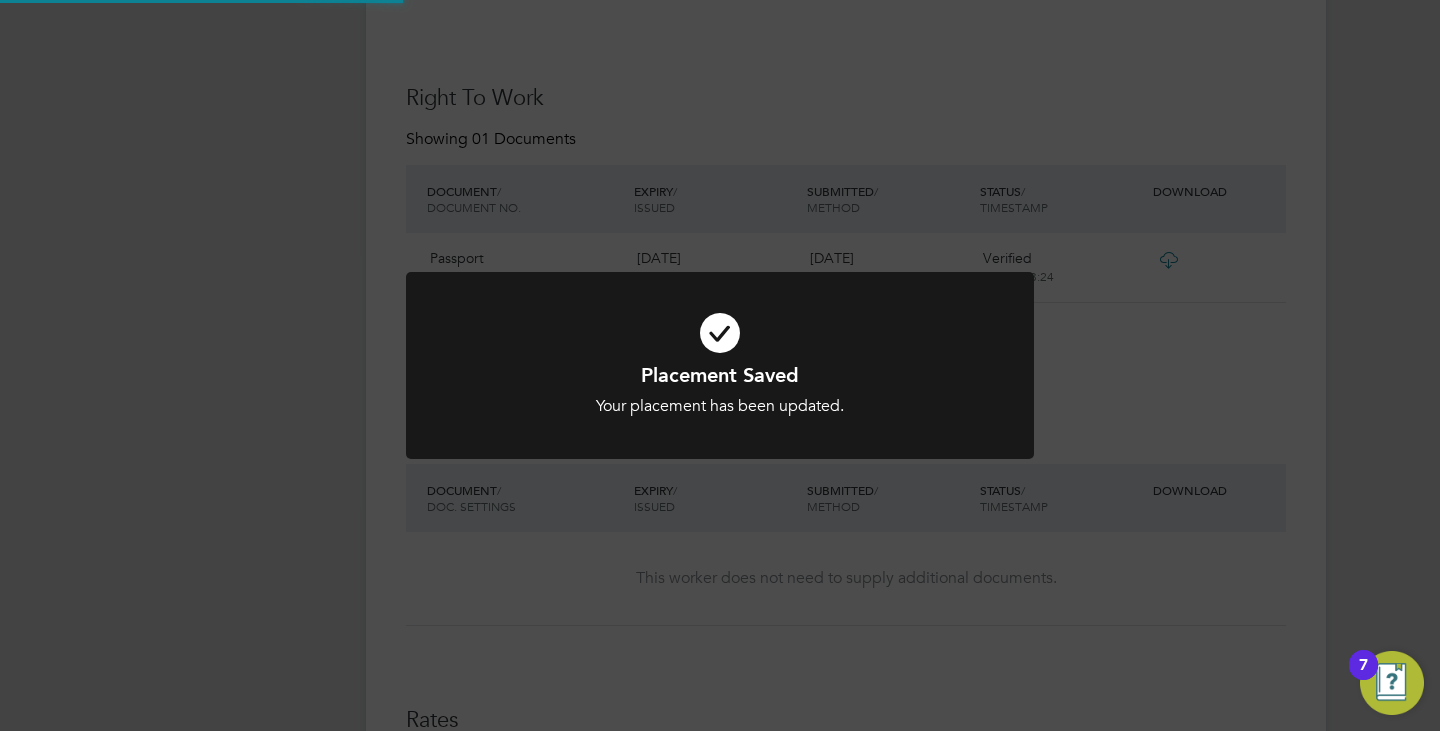 scroll, scrollTop: 93, scrollLeft: 0, axis: vertical 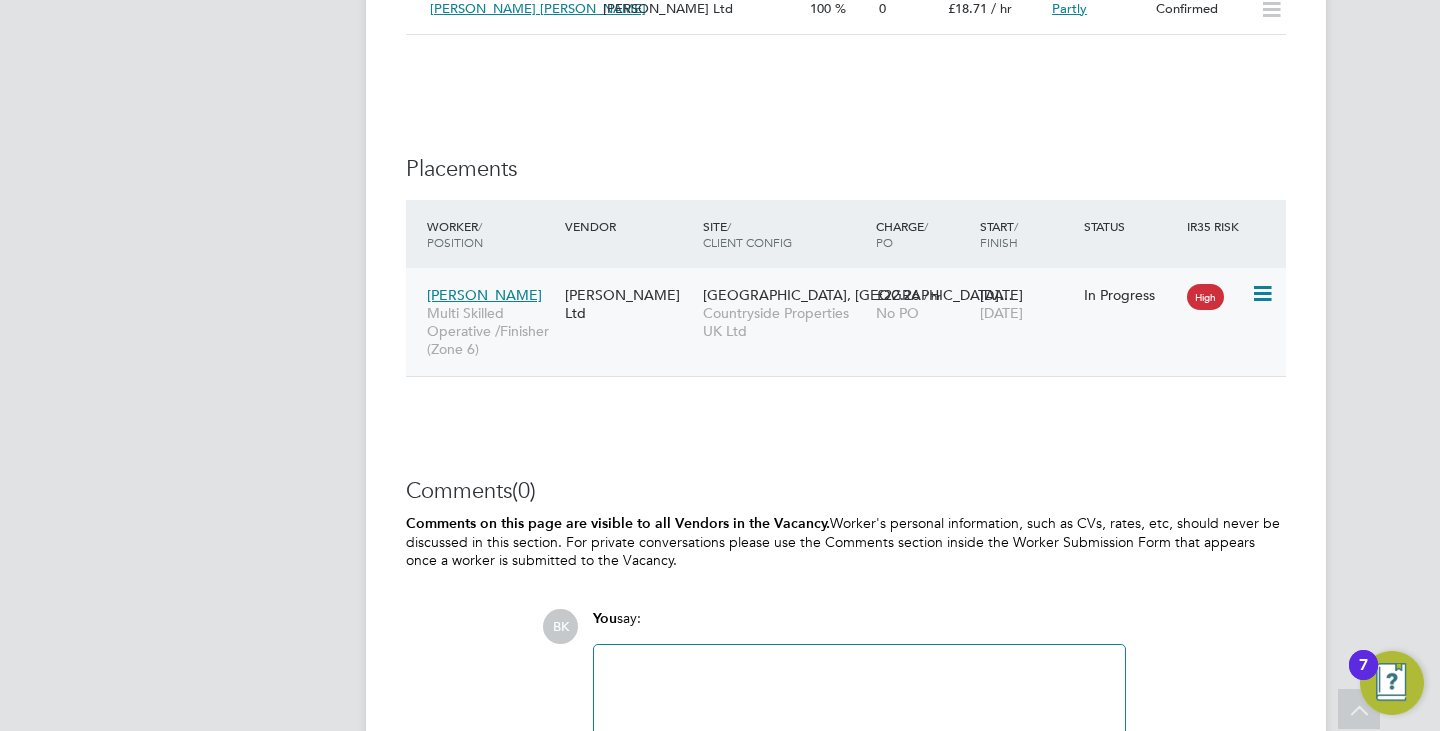 click on "Countryside Properties UK Ltd" 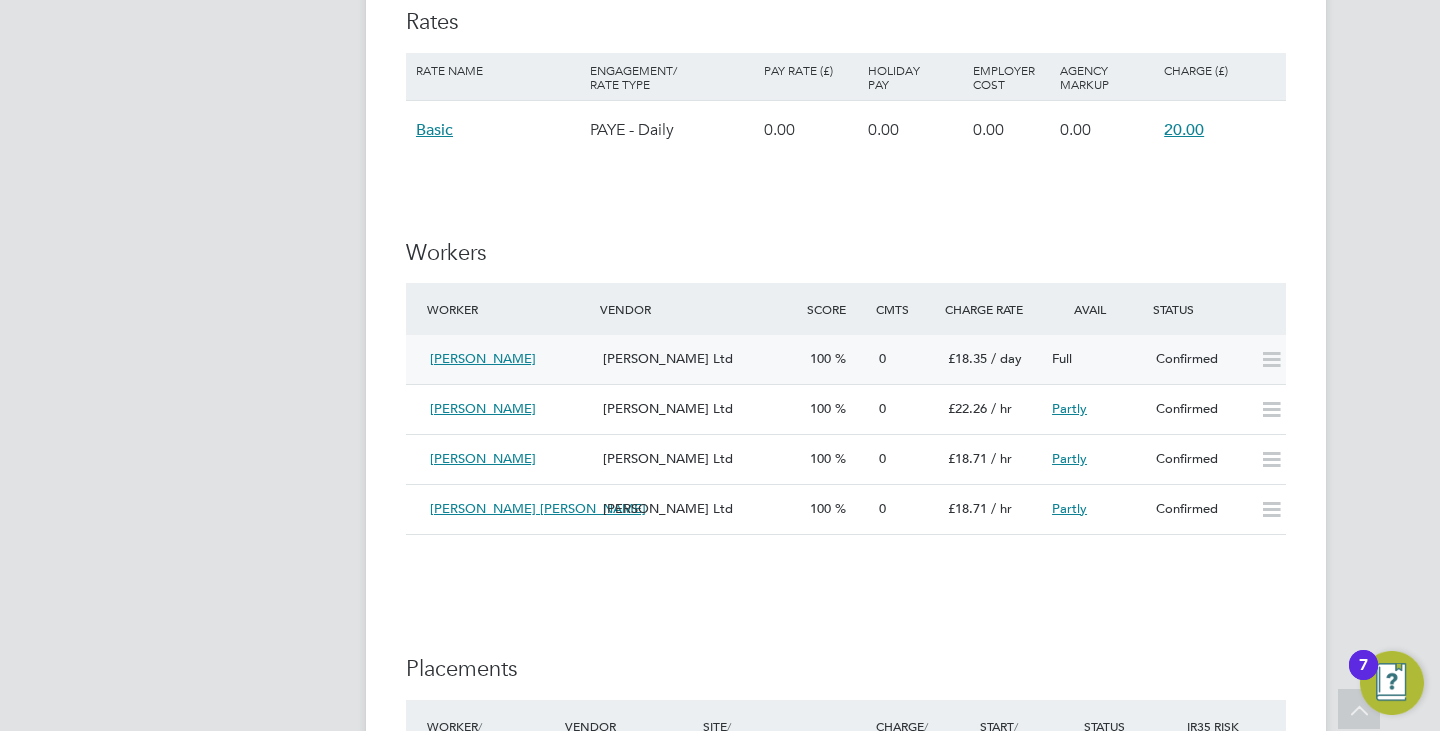 click on "Full" 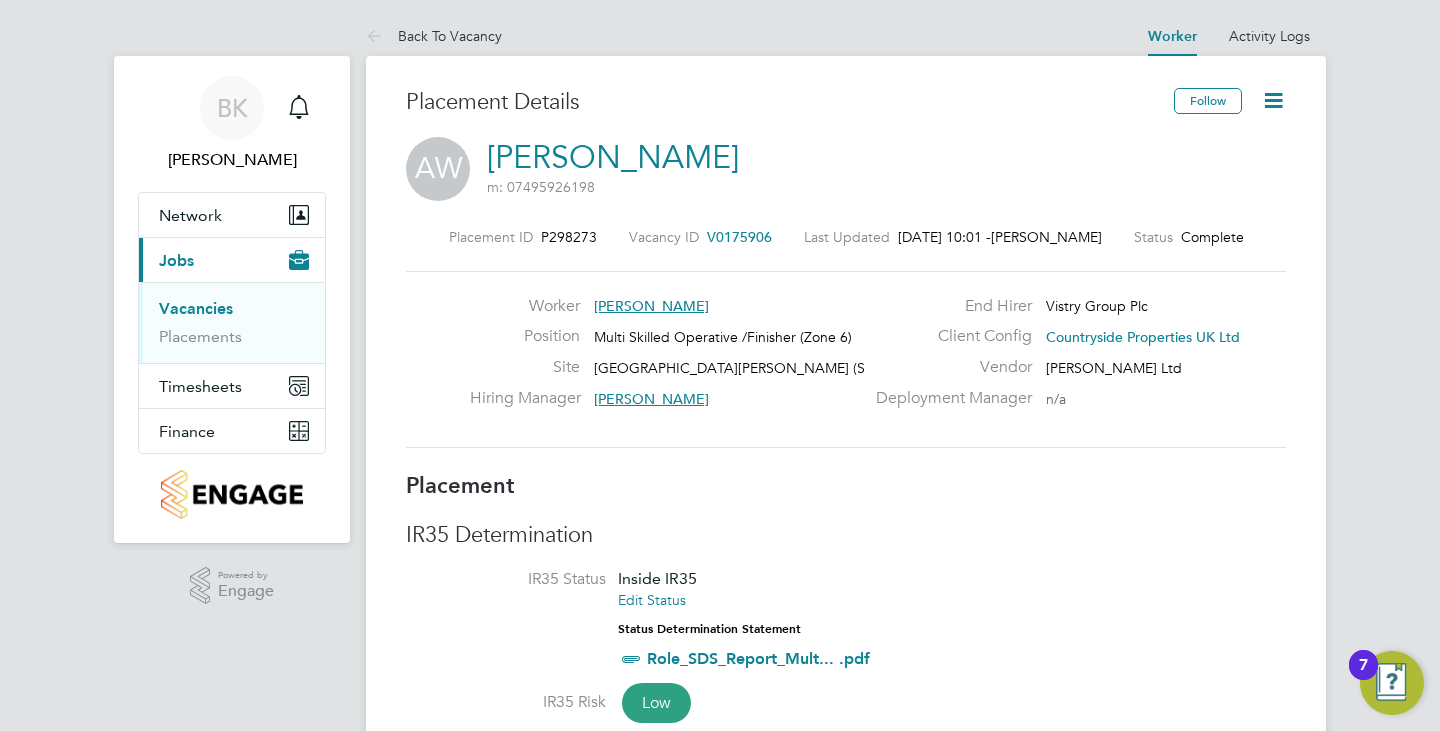 click 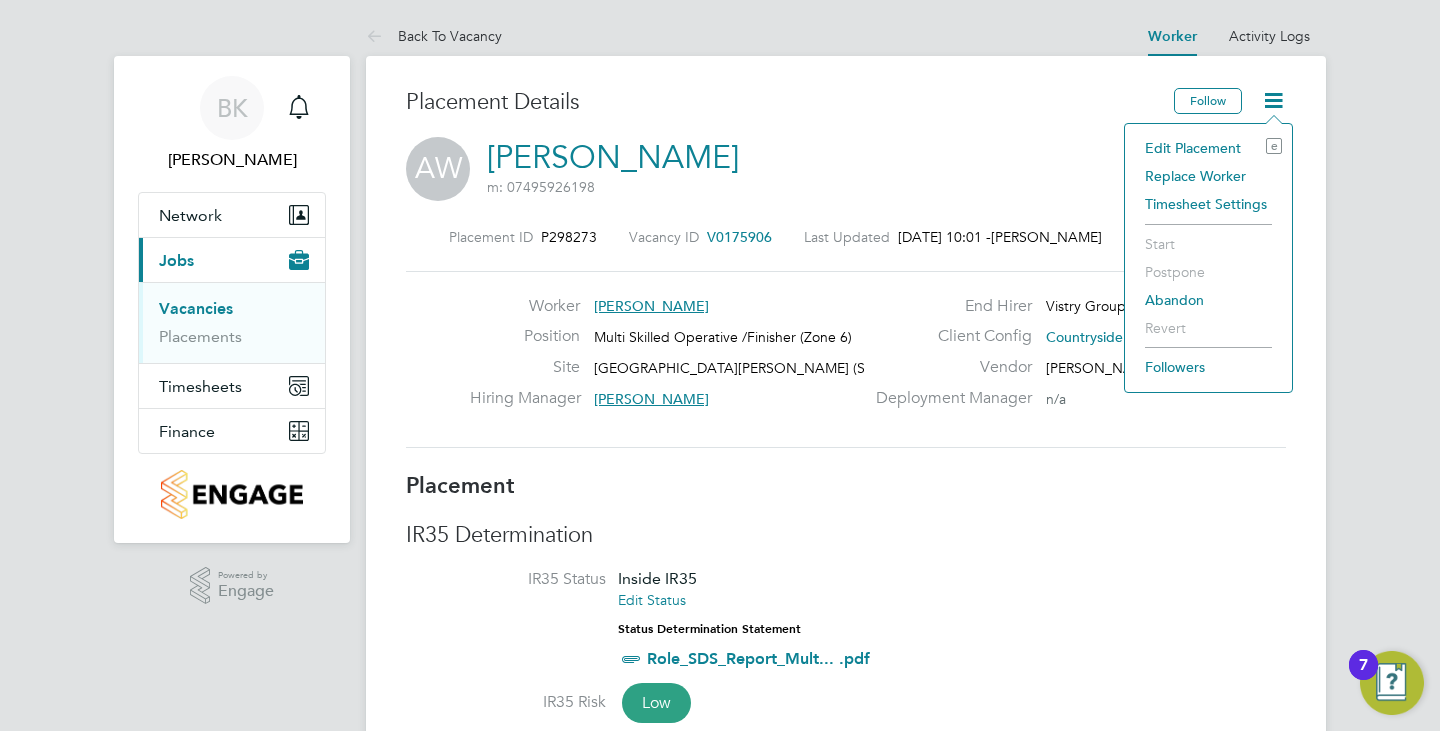 click on "Edit Placement e" 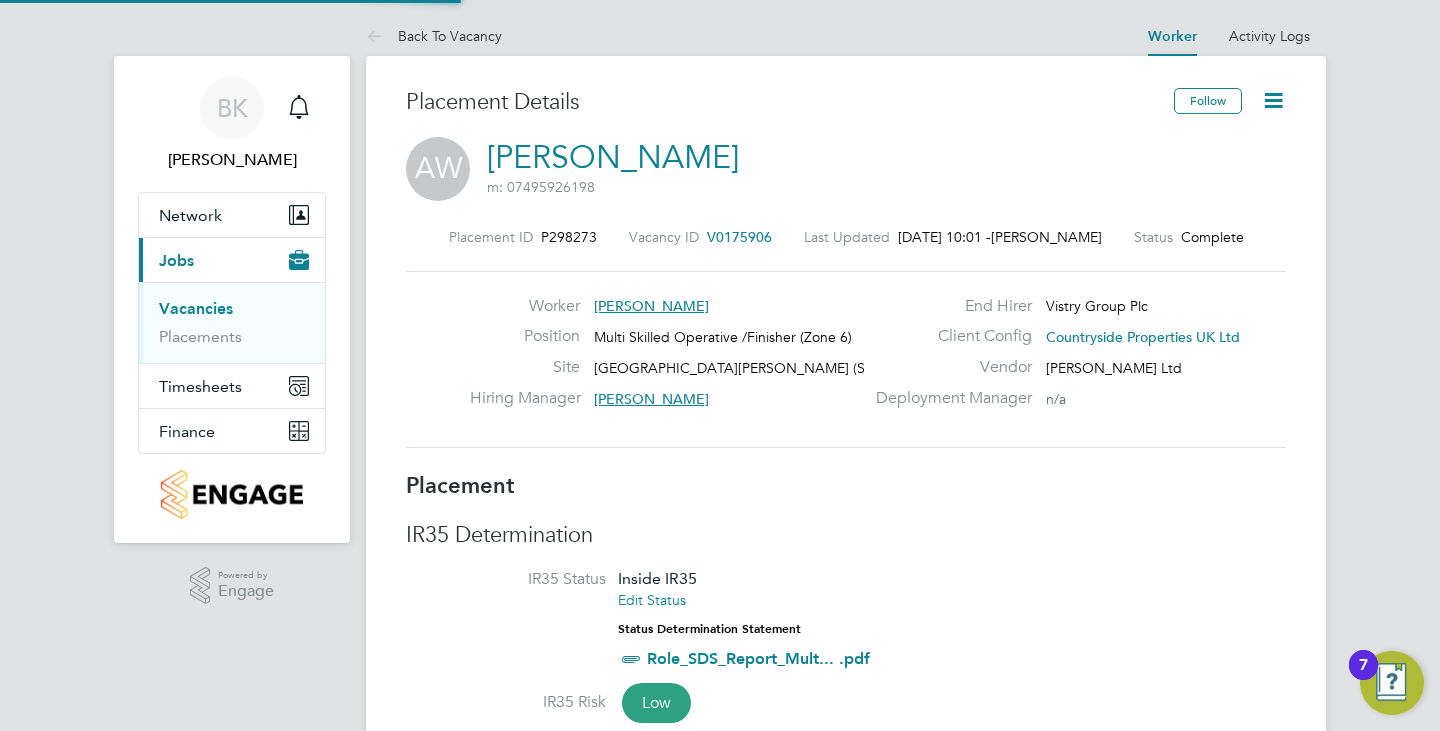 type on "[PERSON_NAME]" 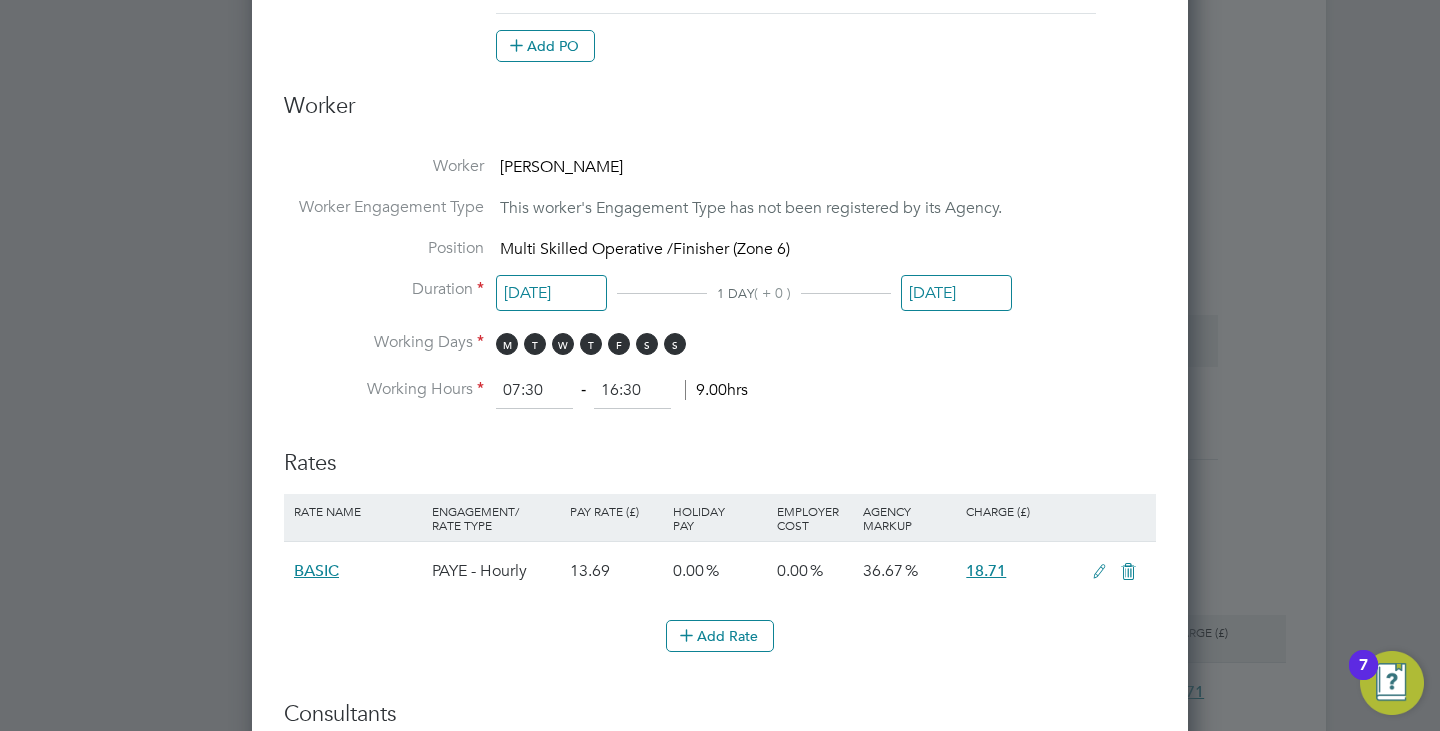click on "[DATE]" at bounding box center (956, 293) 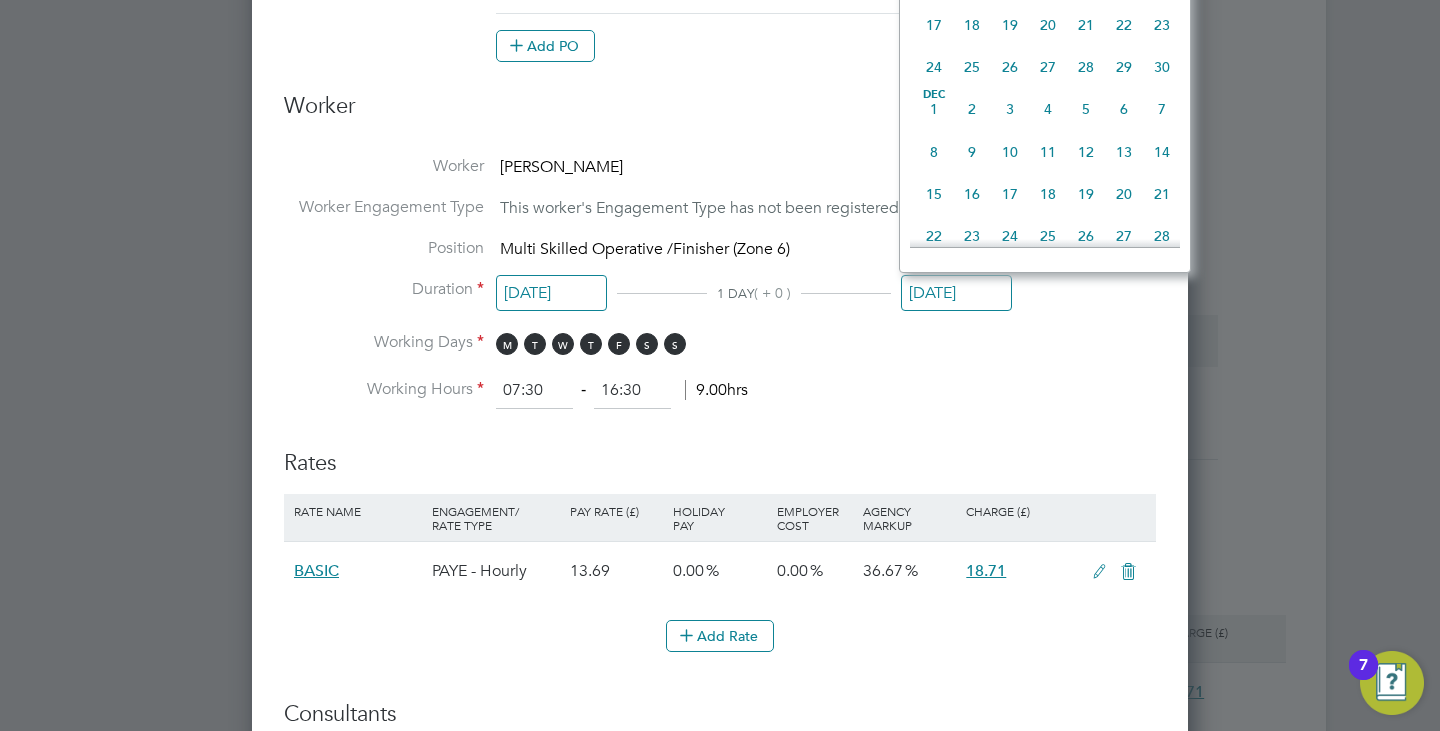 click on "29" 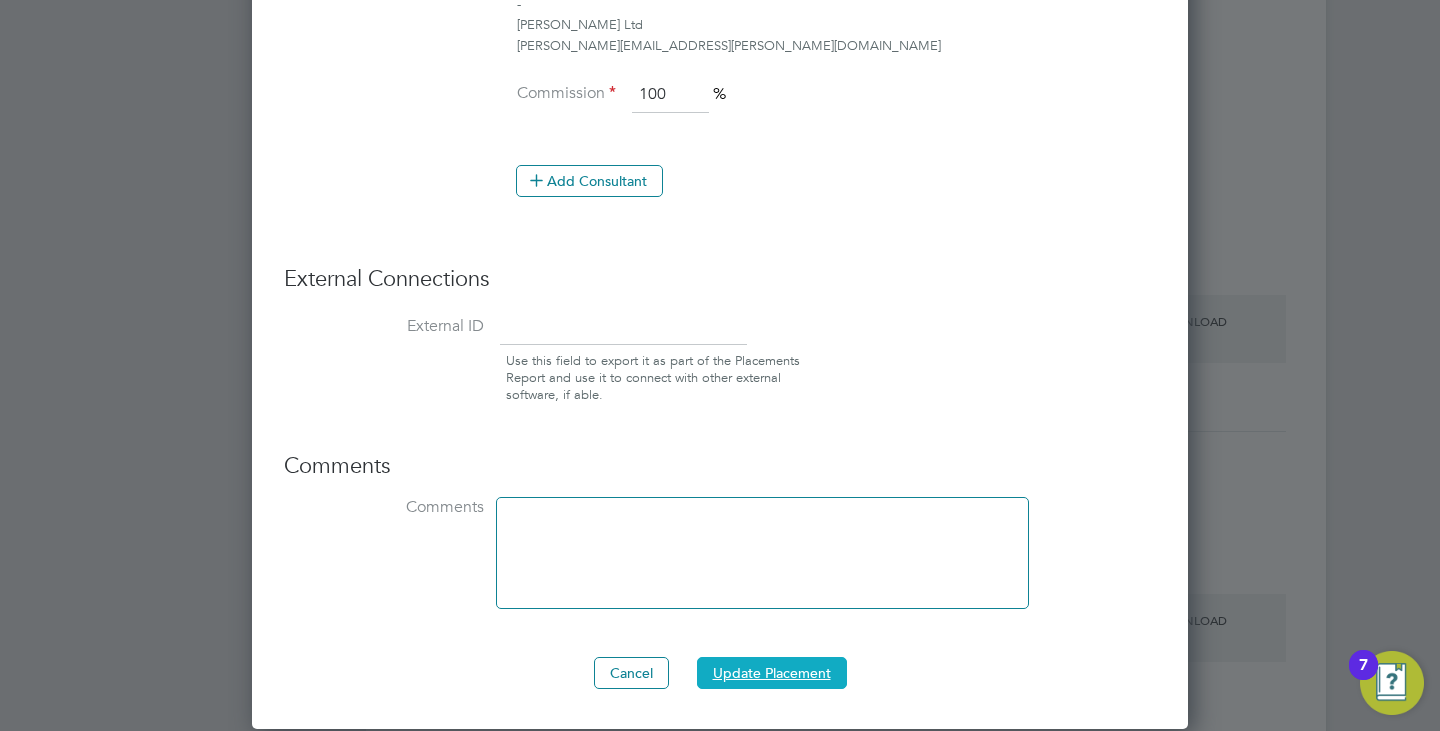 click on "Update Placement" at bounding box center [772, 673] 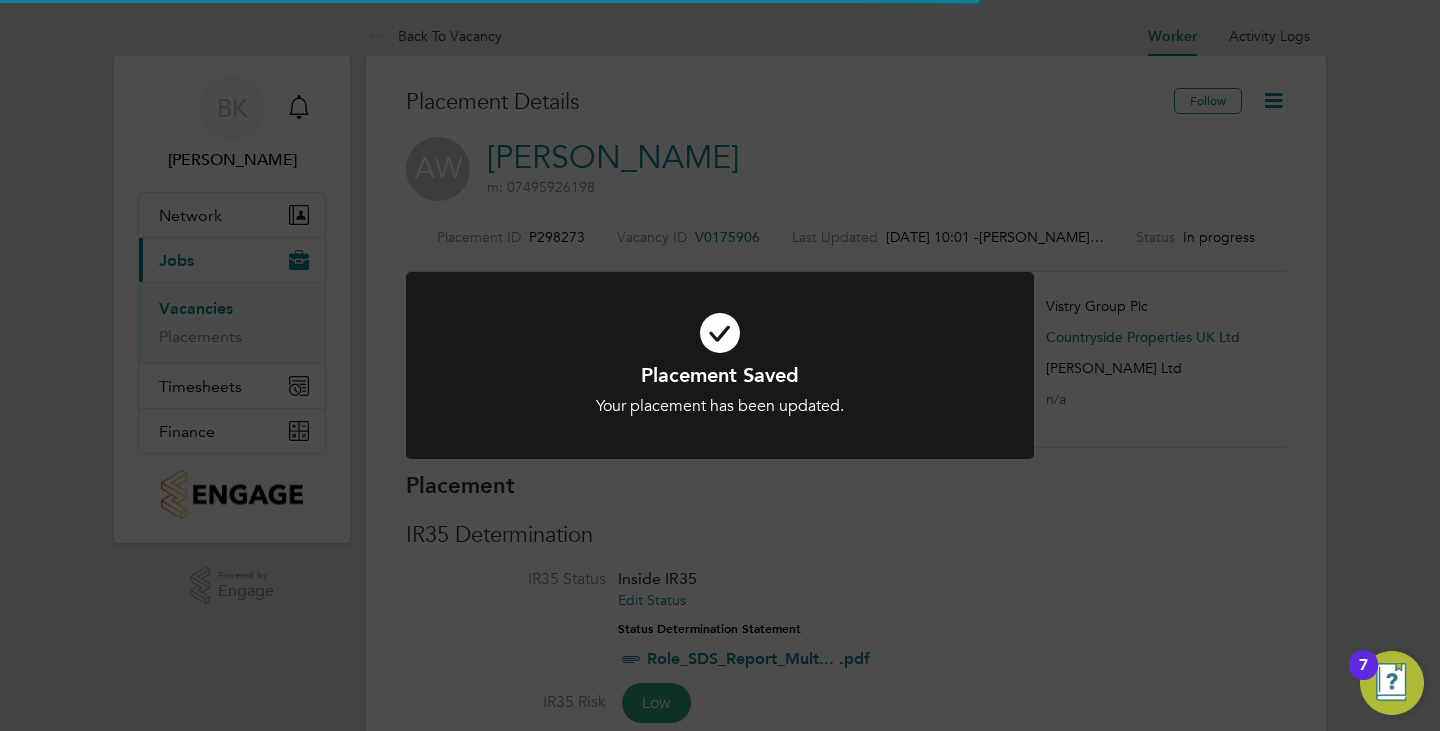 click on "Placement Saved Your placement has been updated. Cancel Okay" 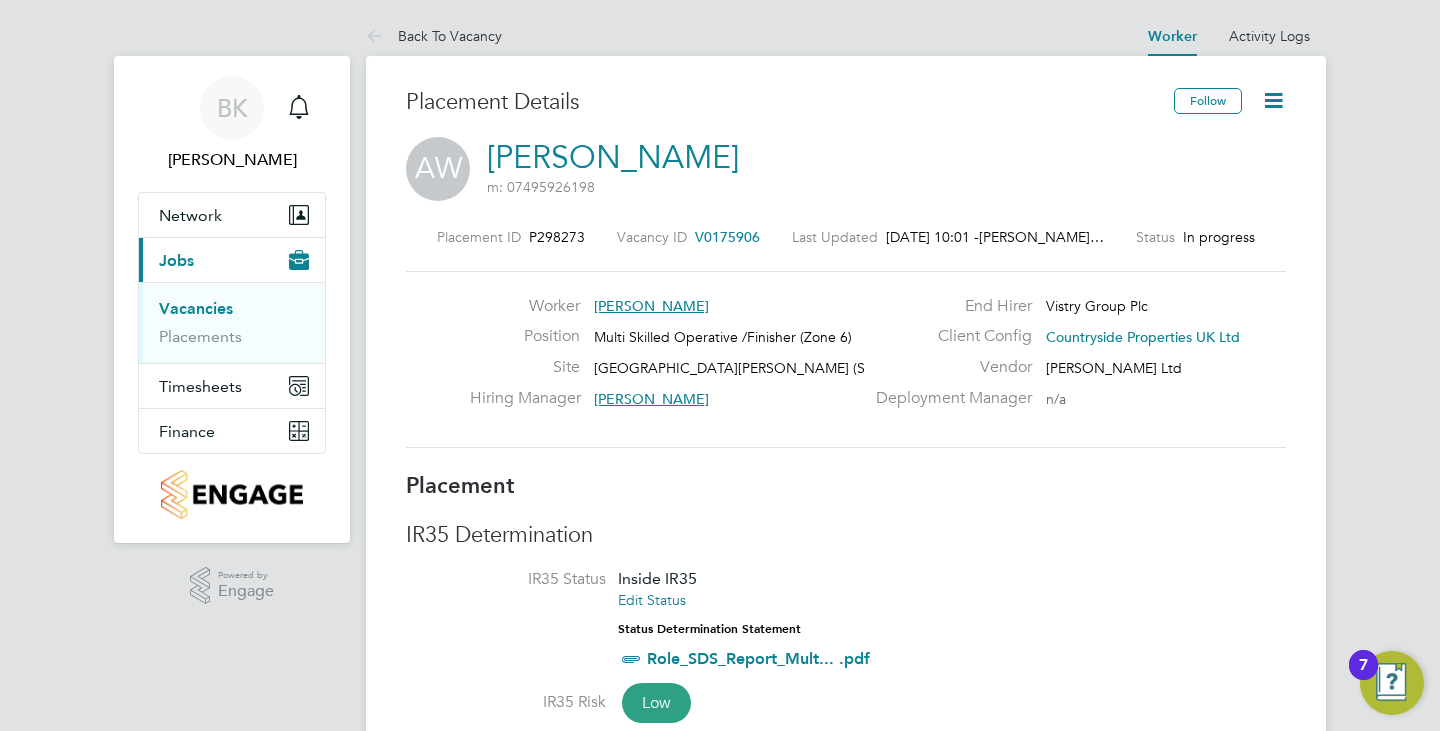 click 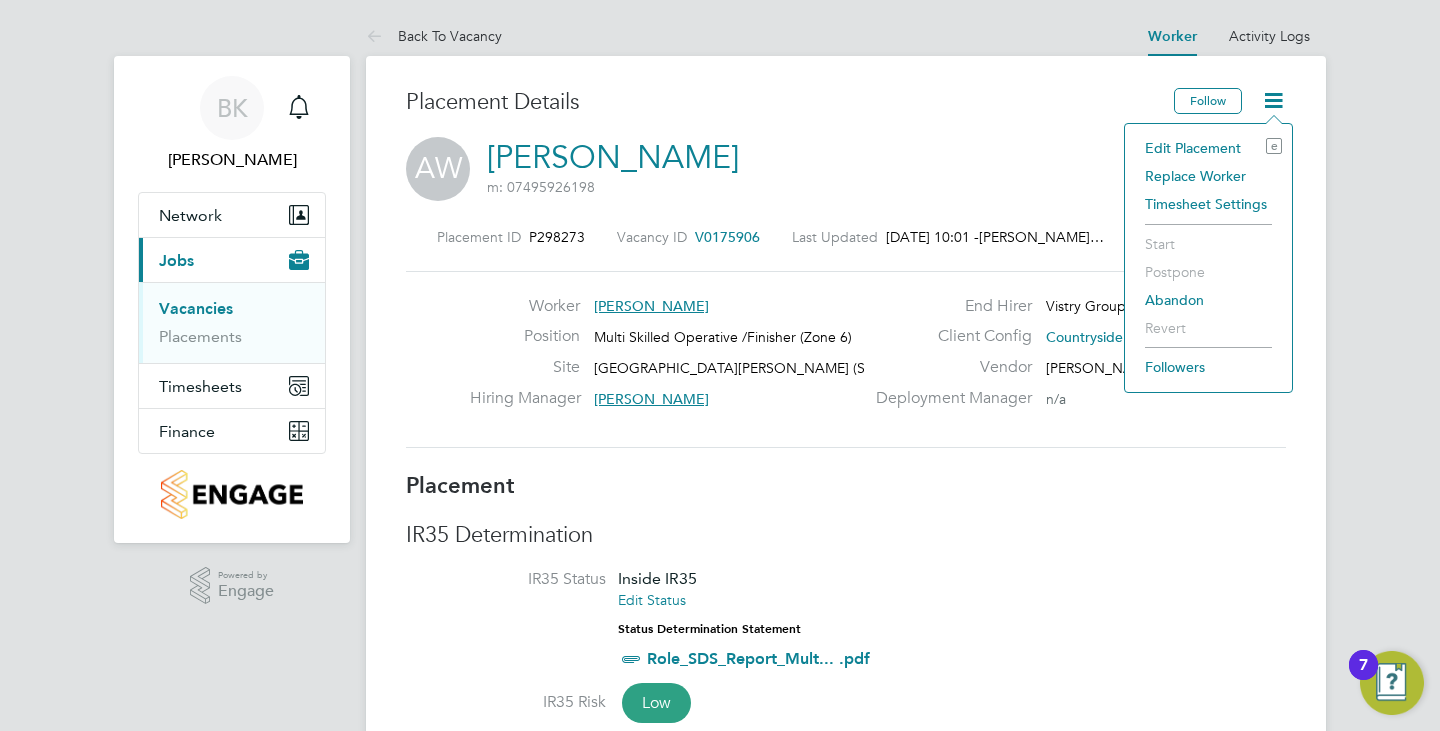 click on "Edit Placement e" 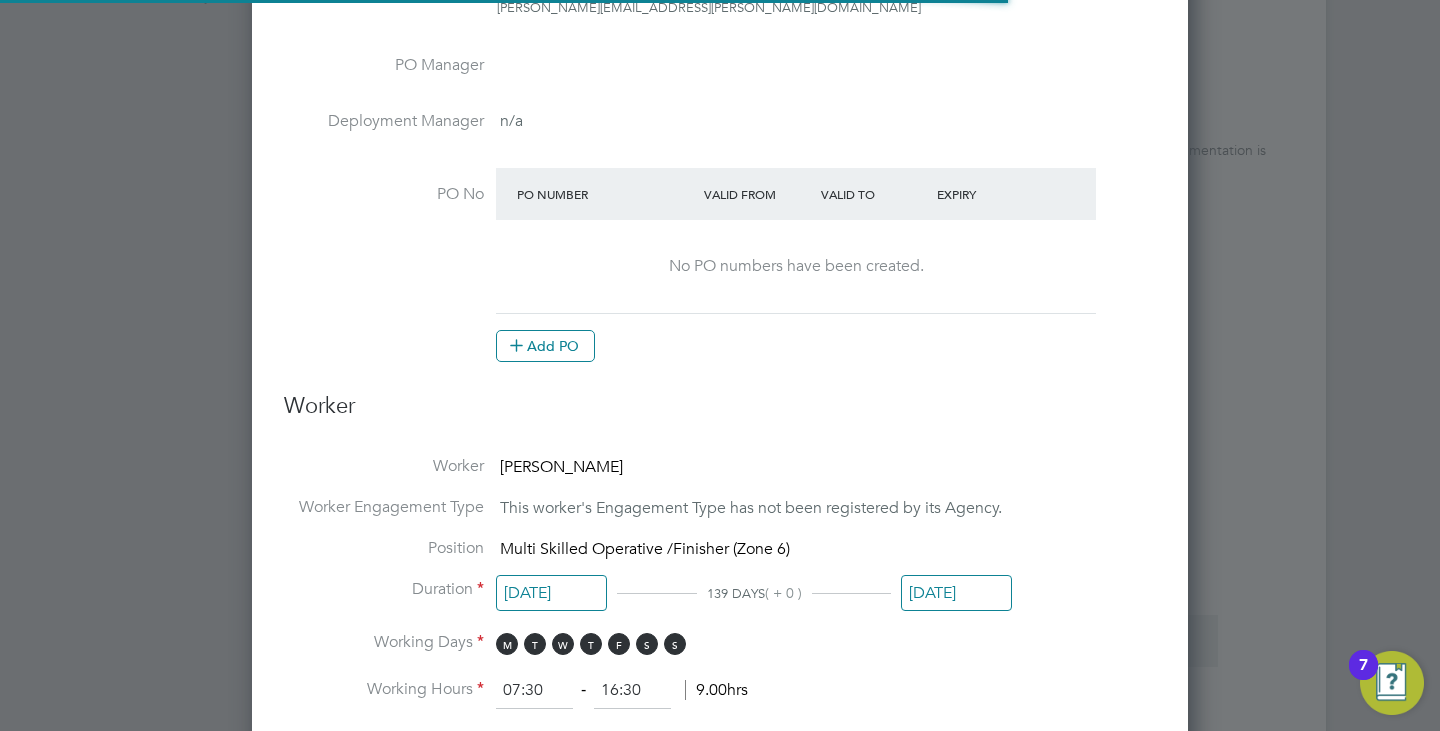click on "PO Number Valid From Valid To Expiry No PO numbers have been created.  Add PO" at bounding box center [796, 265] 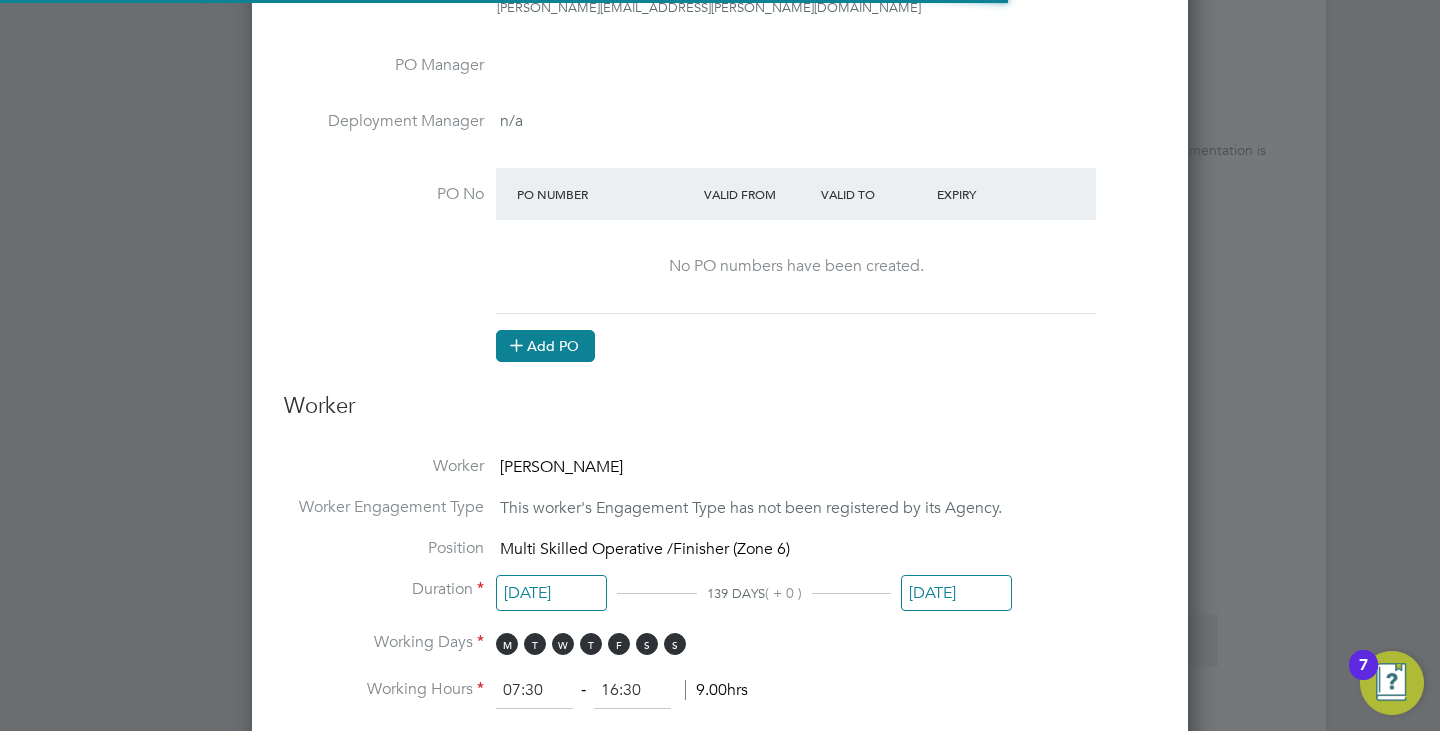click on "Add PO" at bounding box center [545, 346] 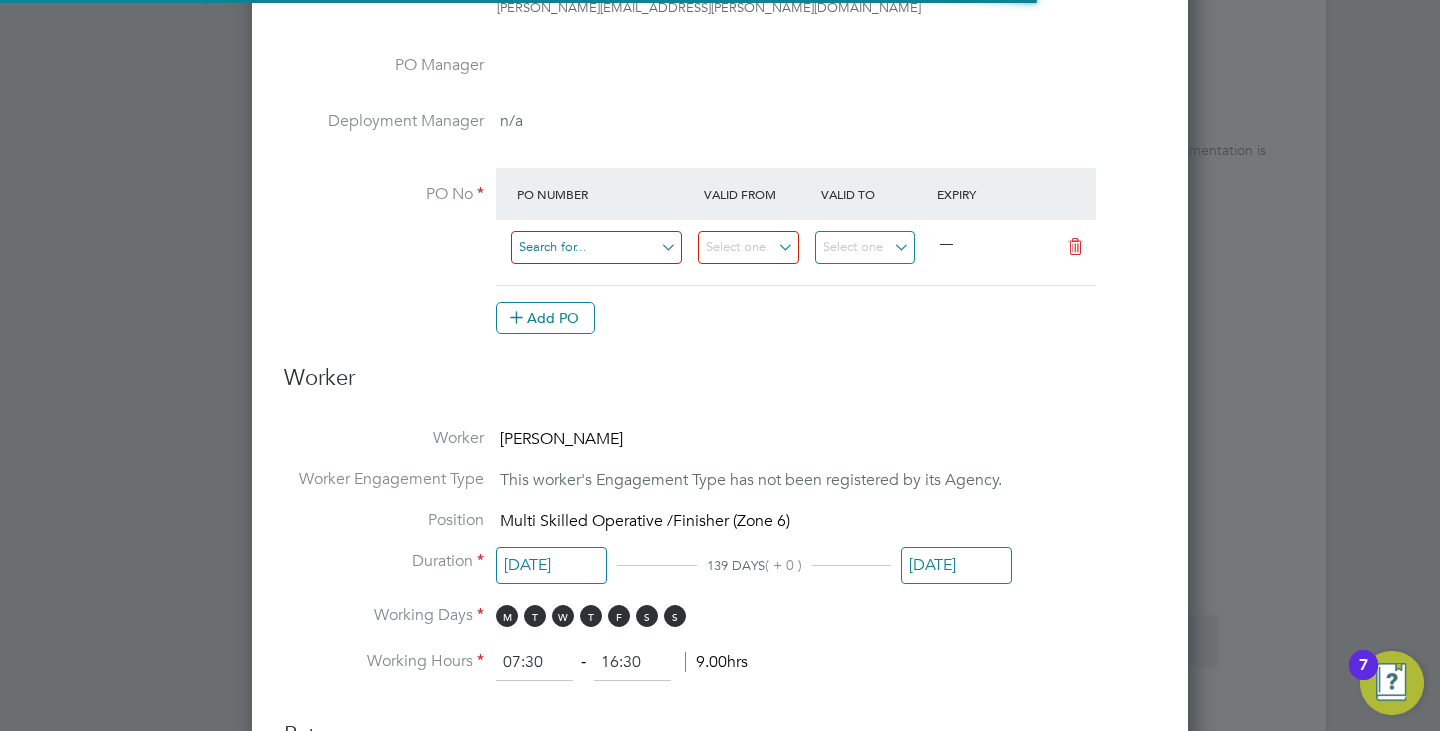 click at bounding box center (596, 247) 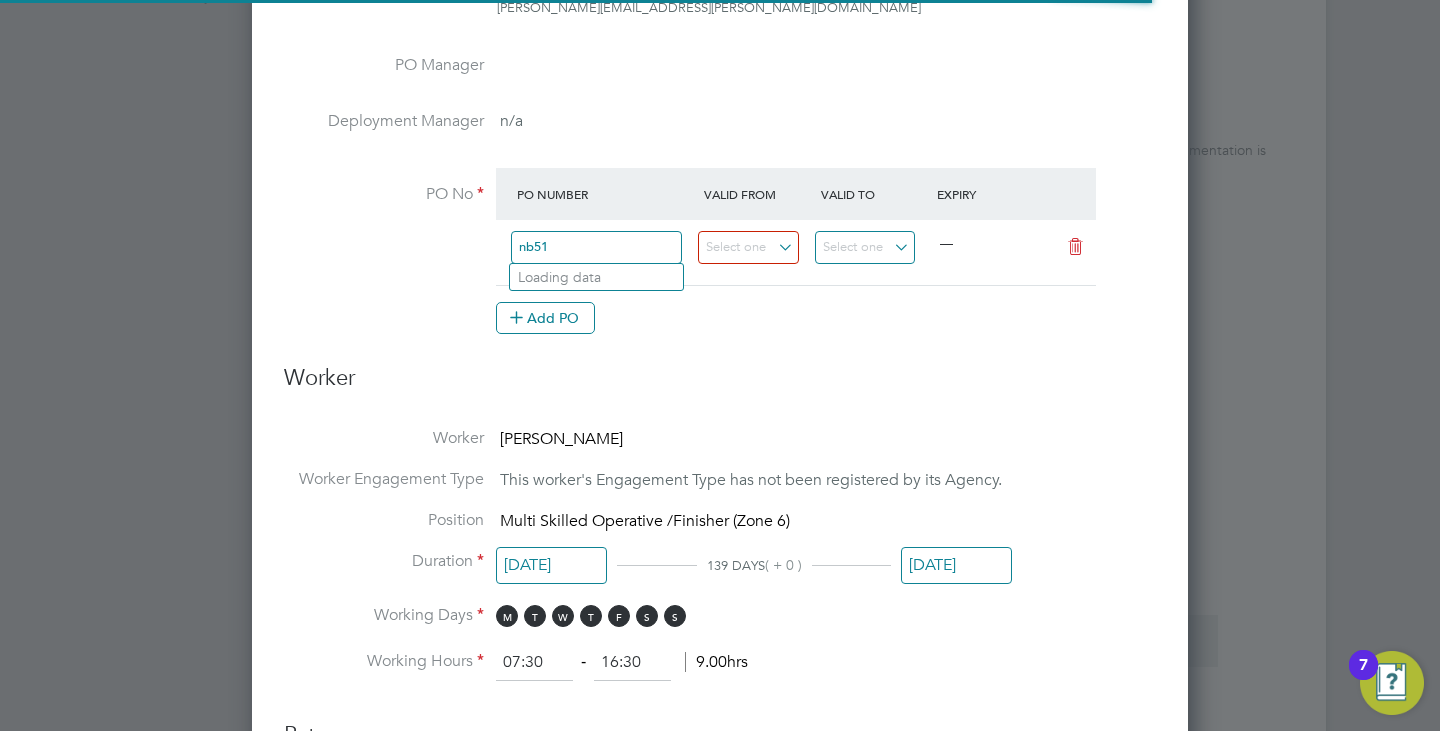 type on "nb510" 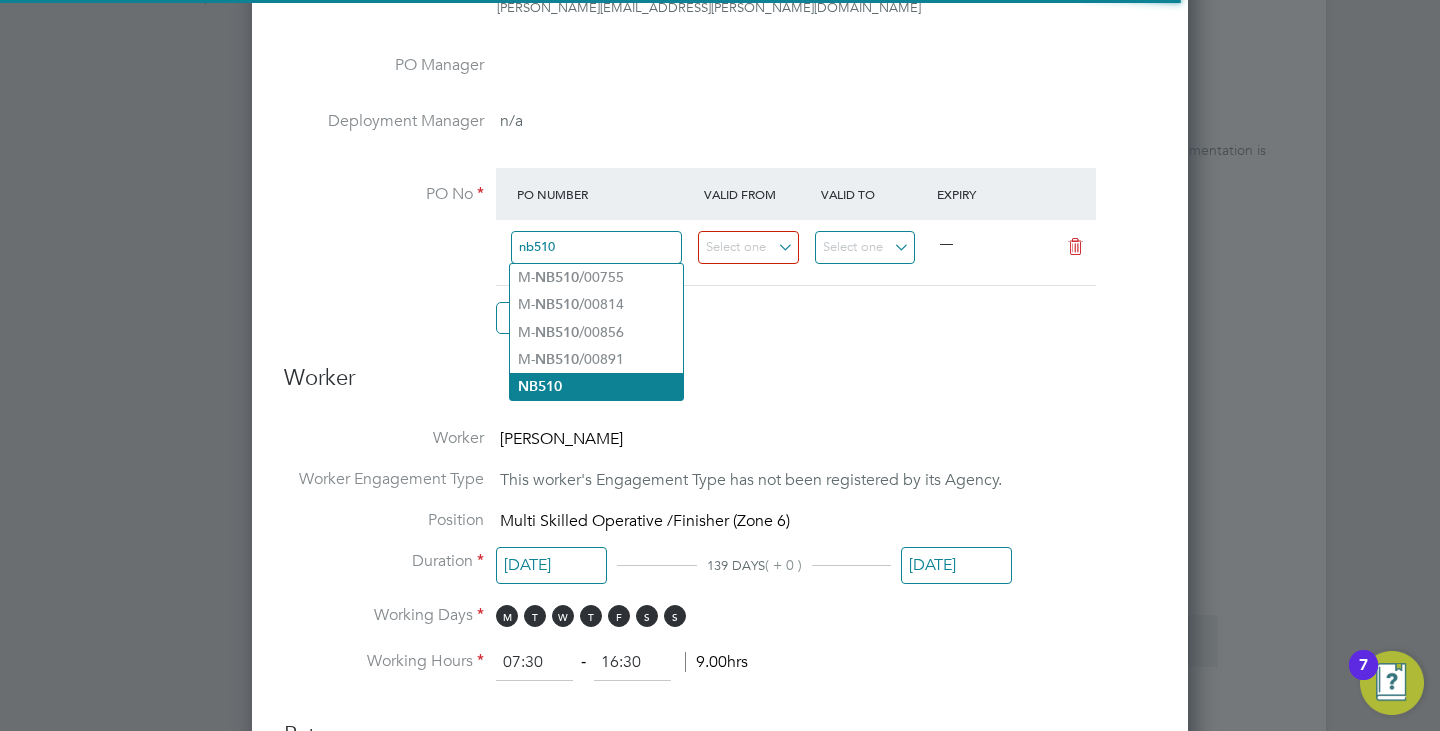 click on "NB510" 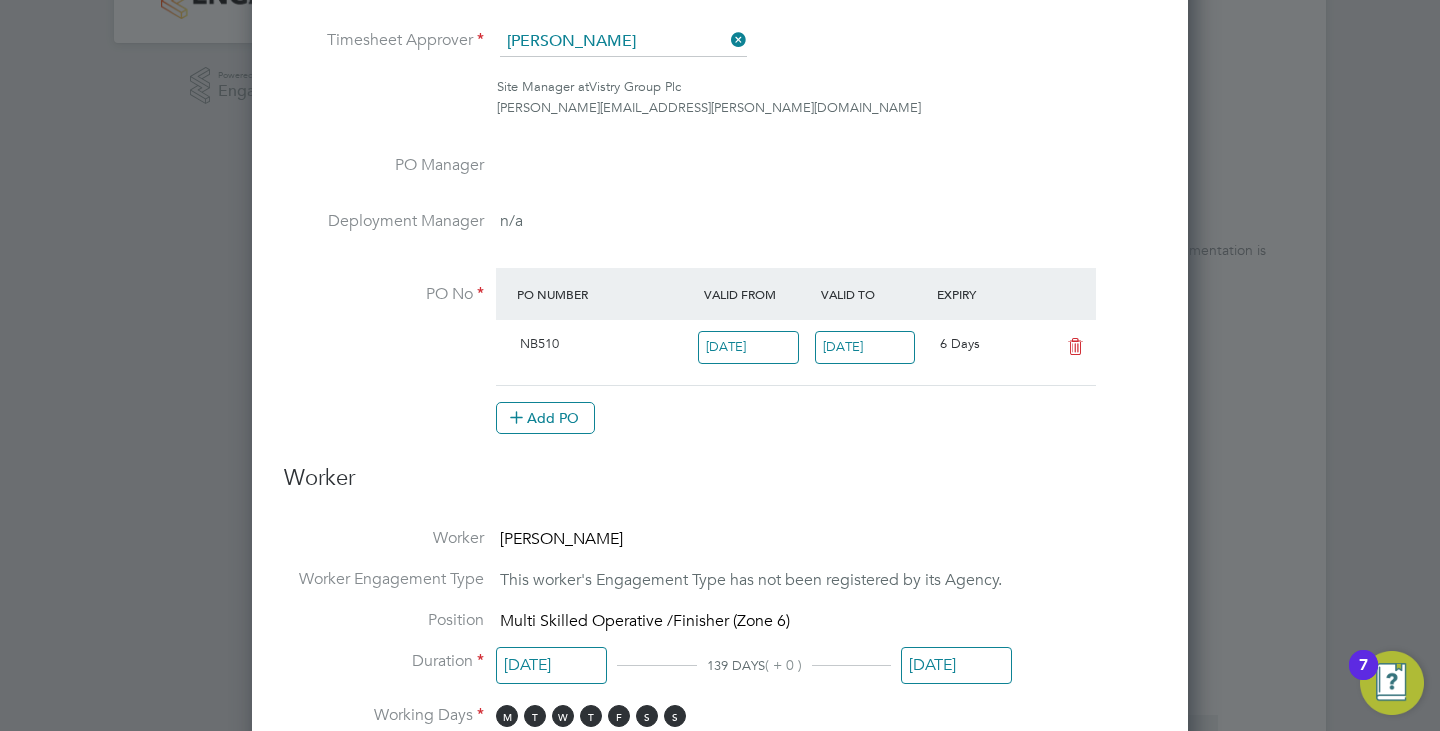 click on "[DATE]" at bounding box center [865, 347] 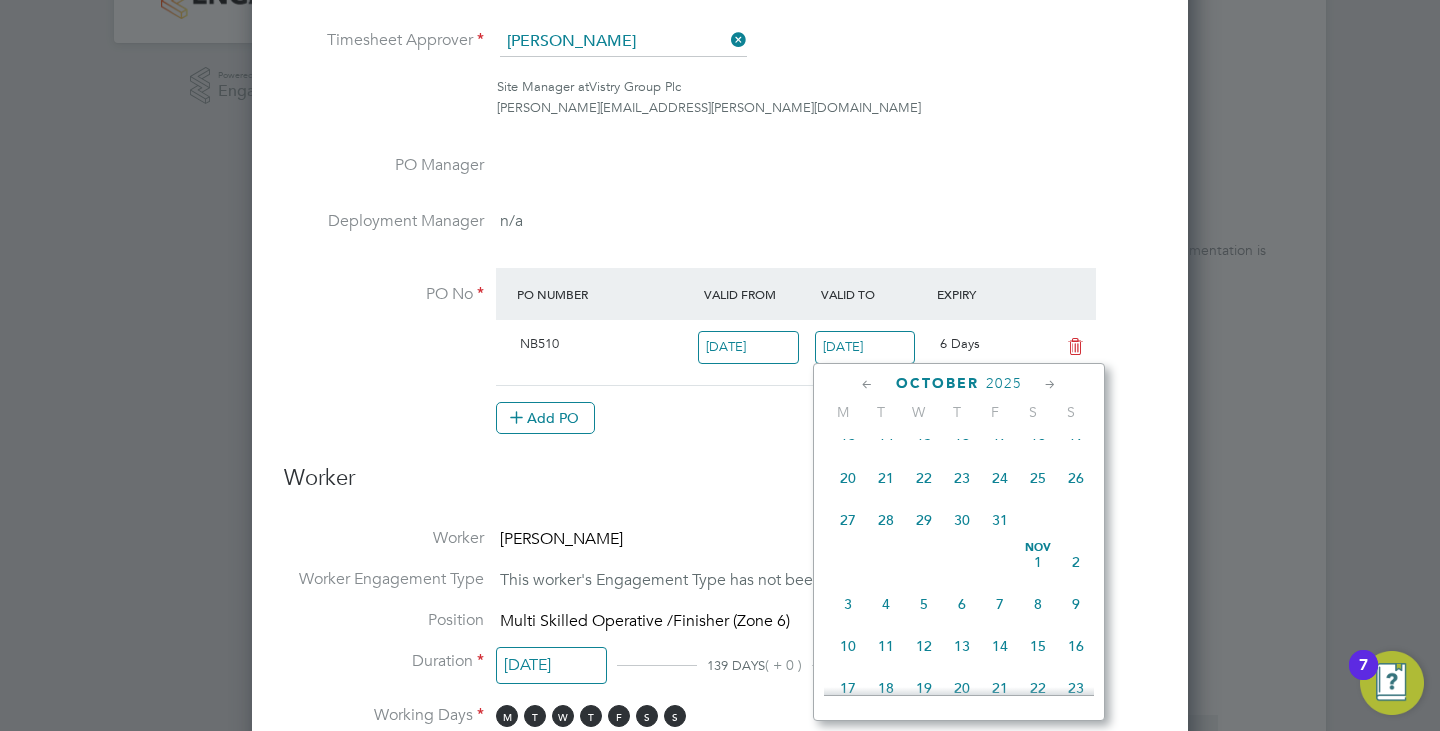 click on "29" 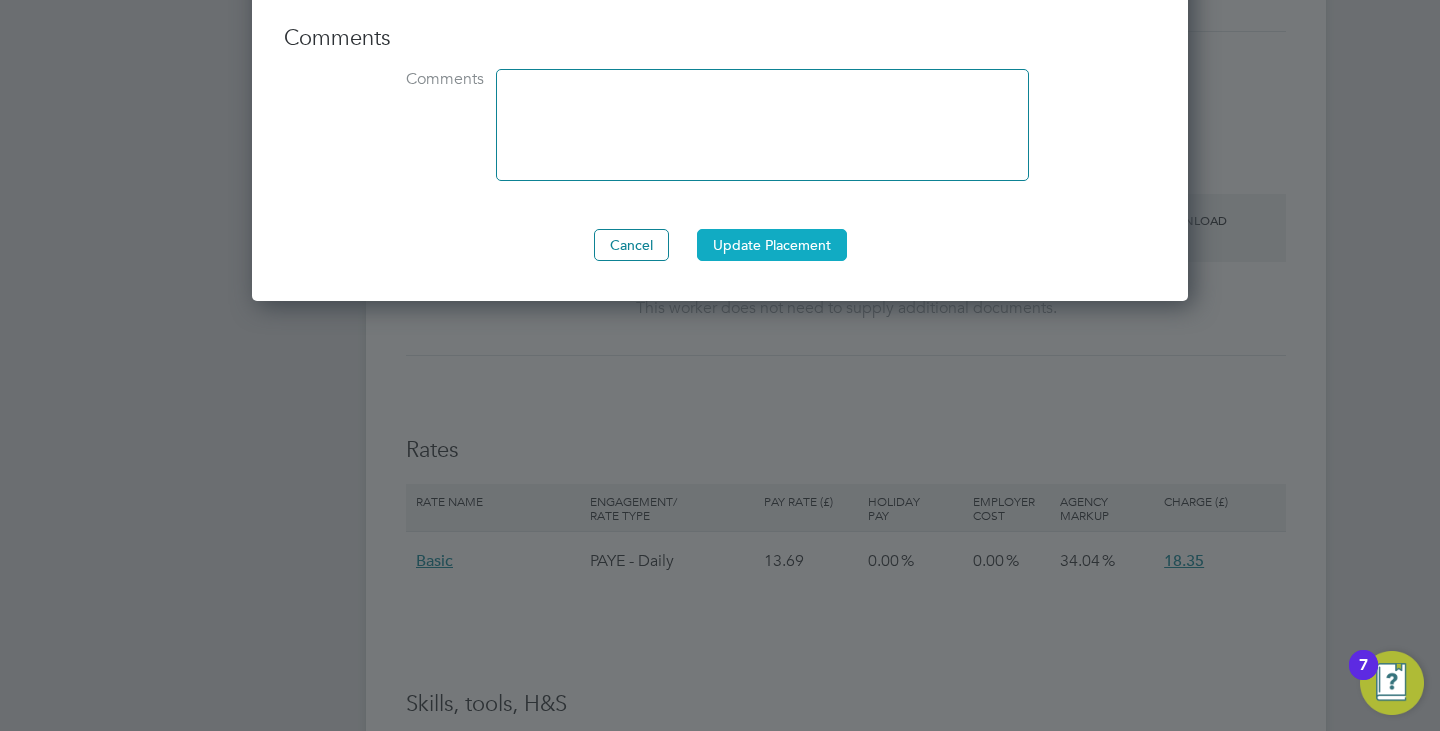 click on "Update Placement" at bounding box center [772, 245] 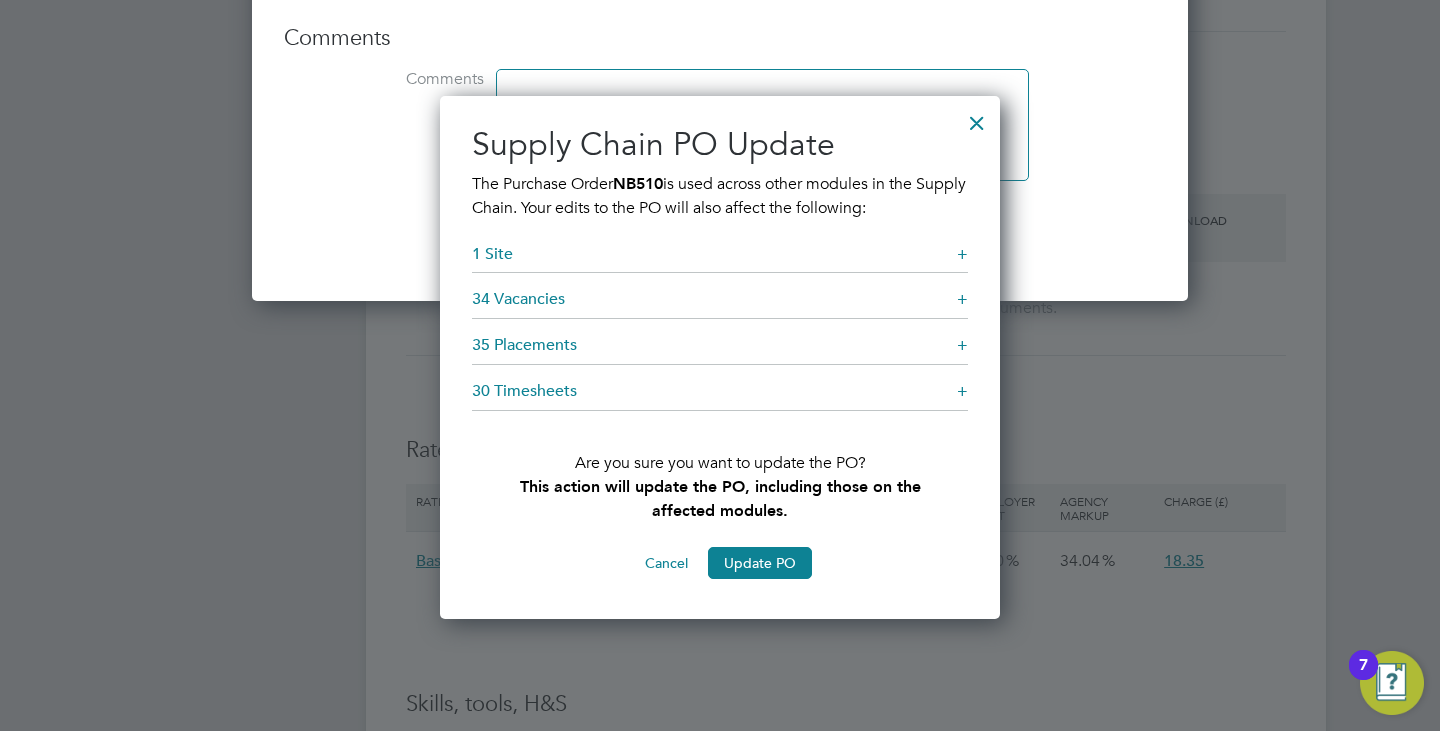 click at bounding box center [977, 118] 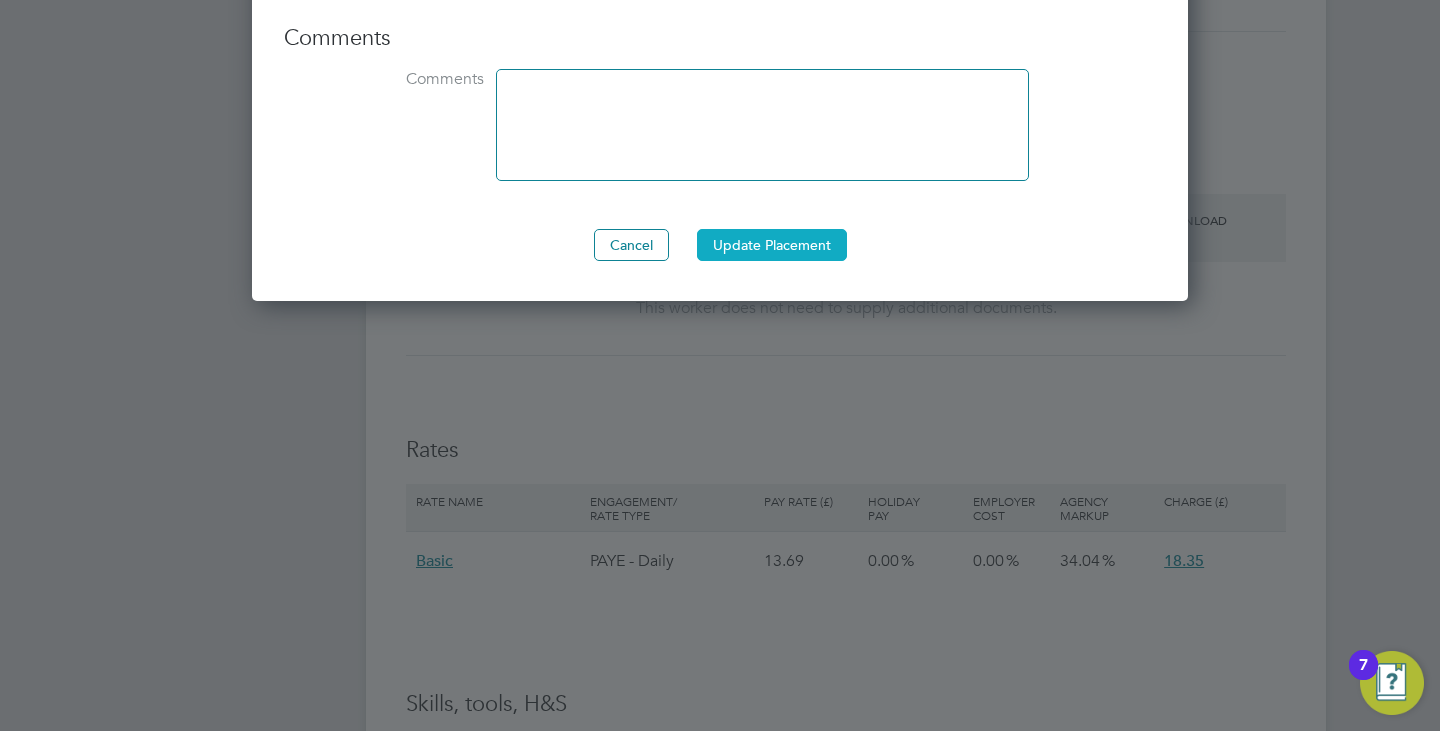 click on "Update Placement" at bounding box center (772, 245) 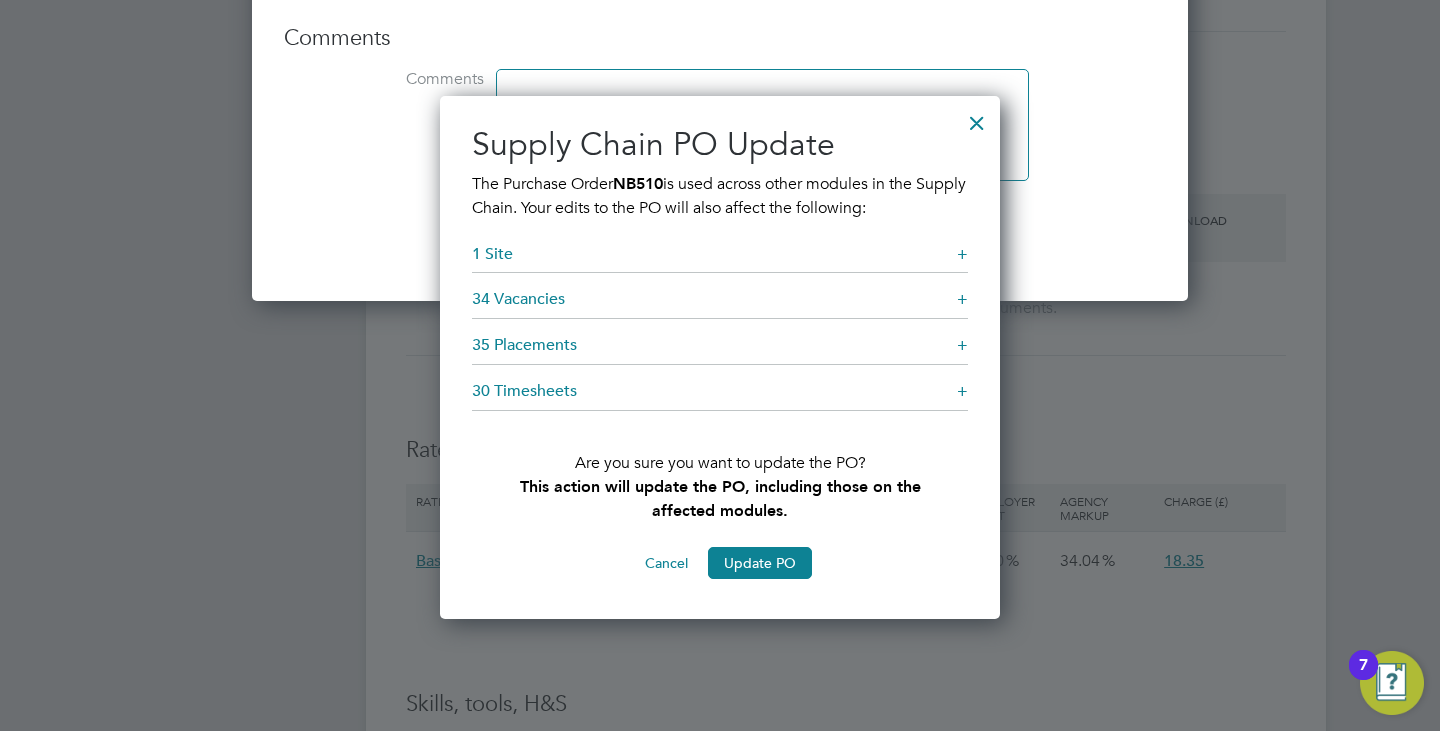 click on "1 Site +" at bounding box center (720, 259) 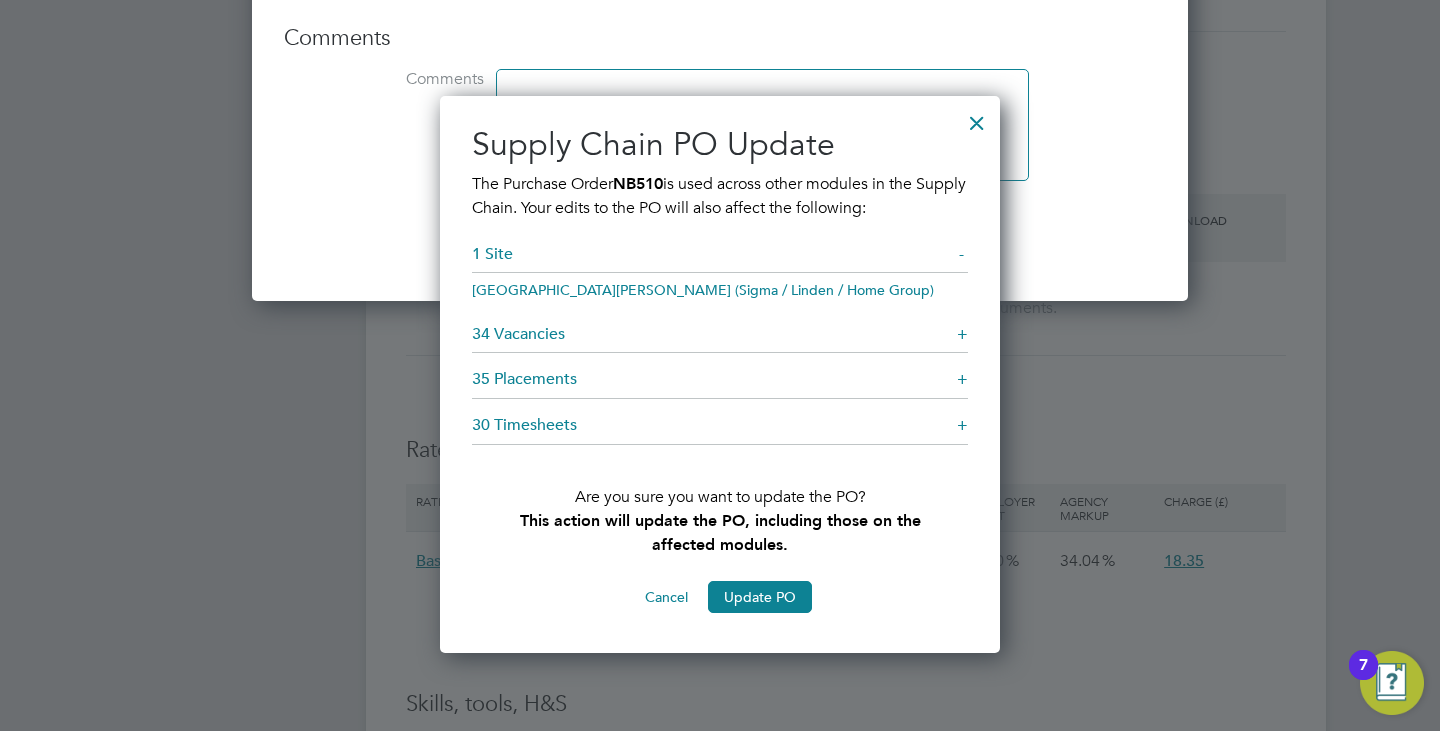 click on "1 Site -" at bounding box center (720, 259) 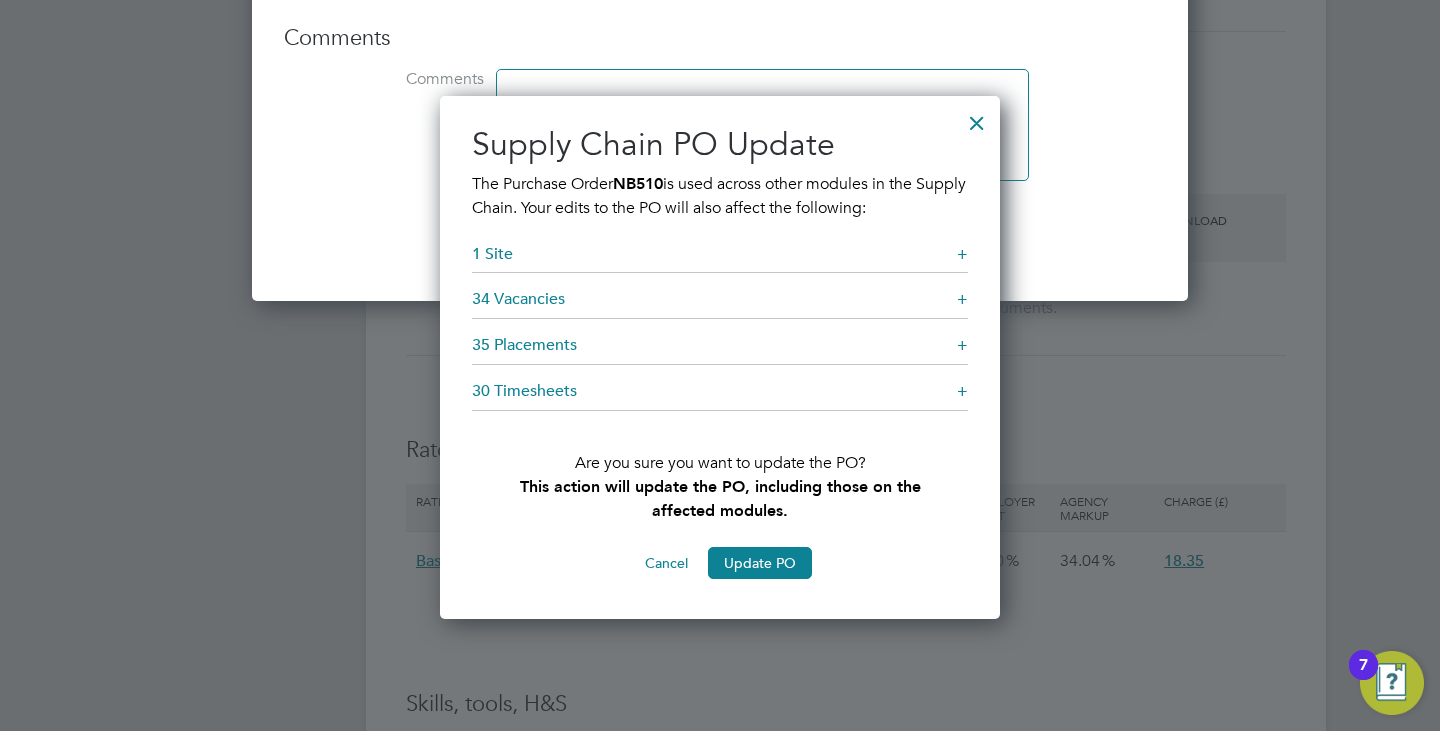 click on "34 Vacancies +" at bounding box center (720, 304) 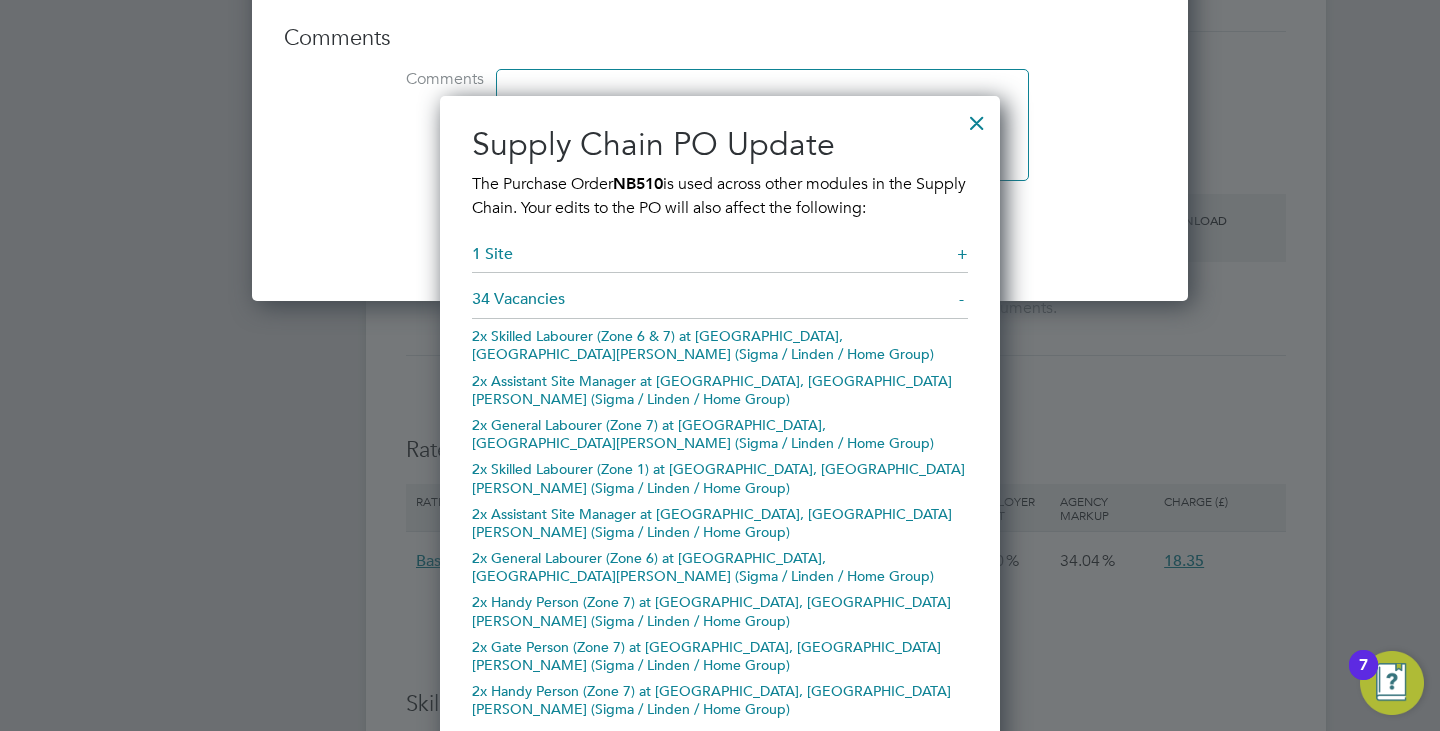 click on "34 Vacancies -" at bounding box center (720, 304) 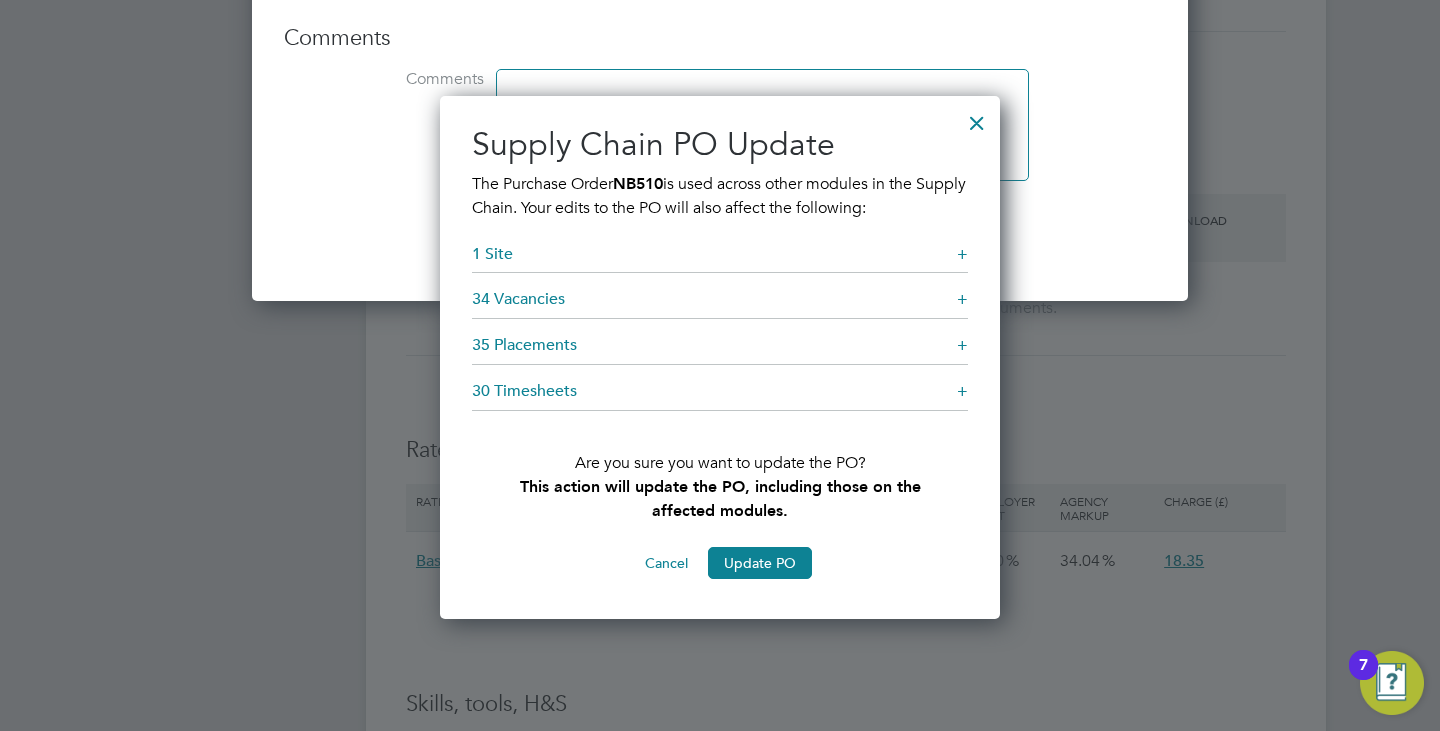 click on "30 Timesheets +" at bounding box center (720, 396) 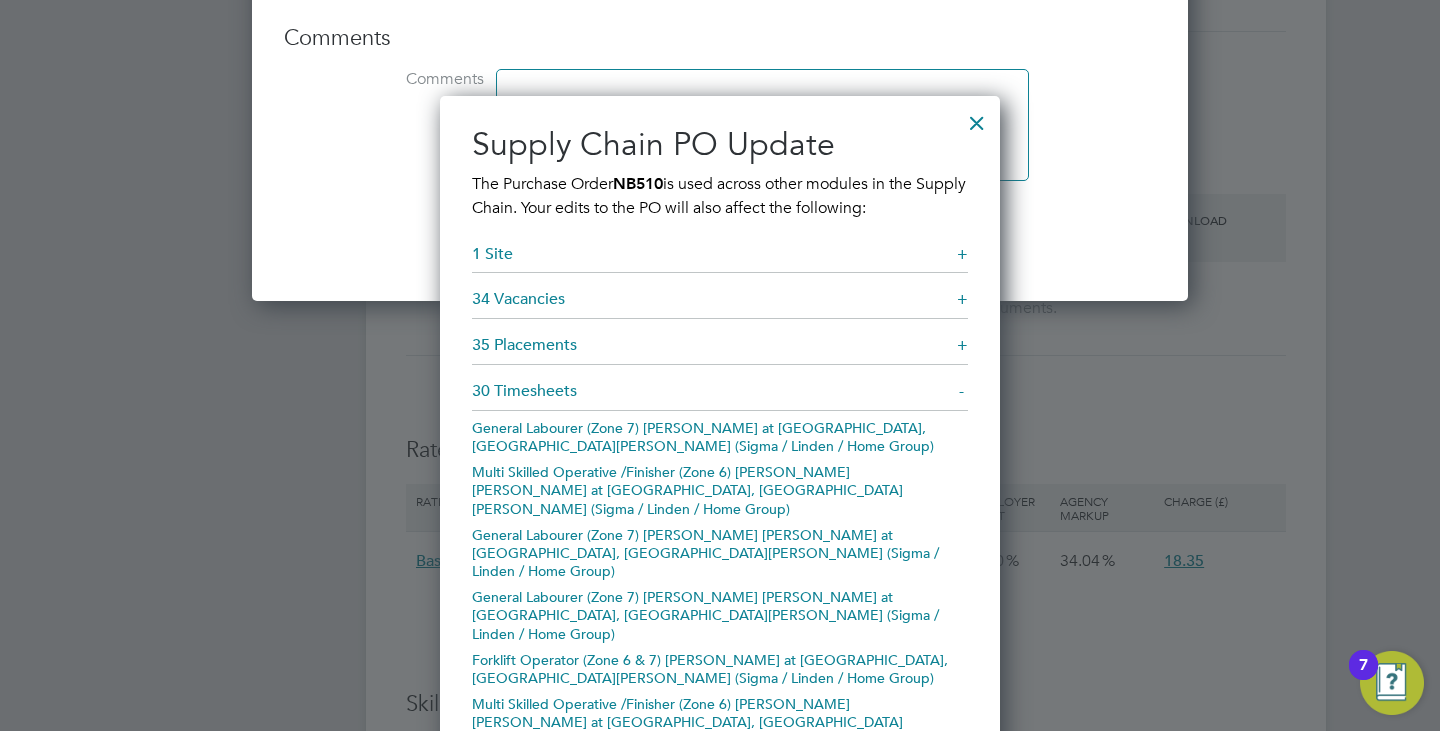 click on "30 Timesheets -" at bounding box center [720, 396] 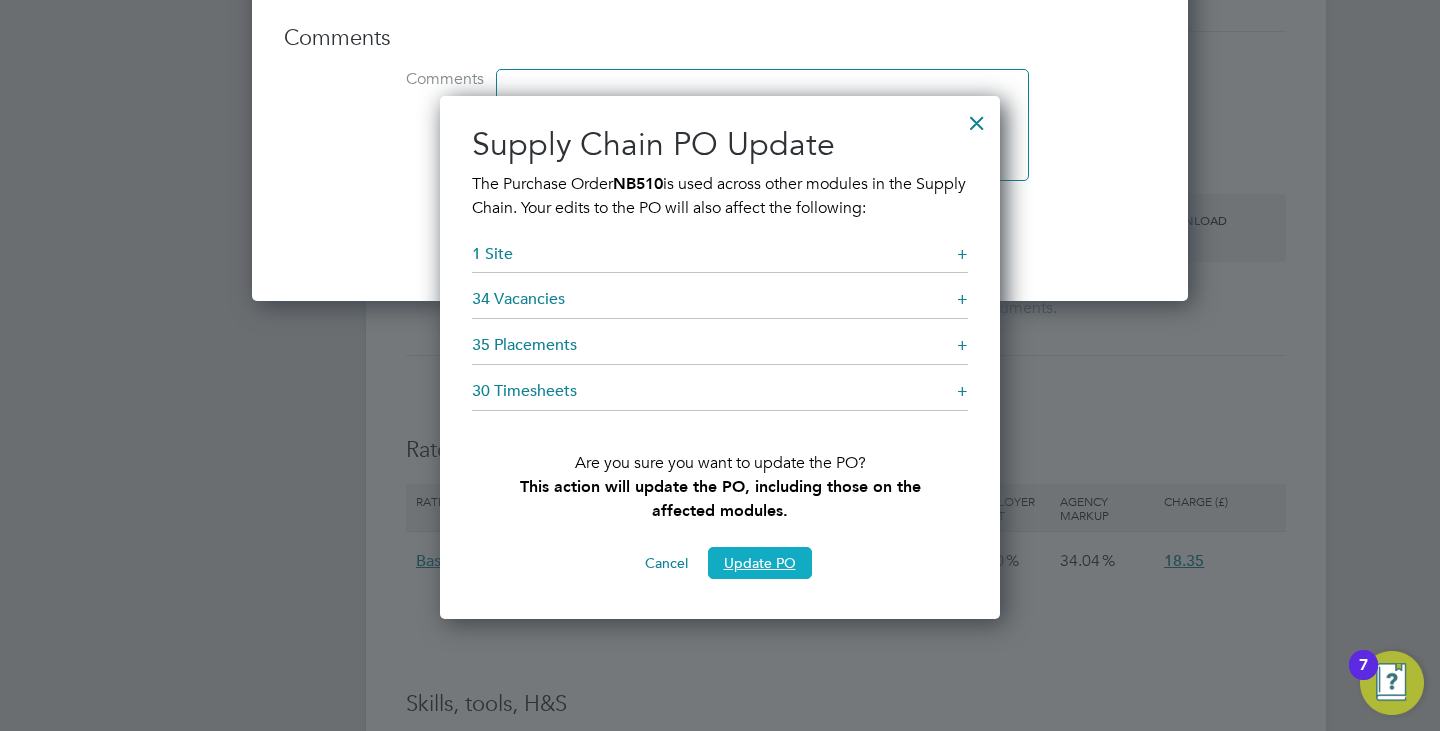 click on "Update PO" at bounding box center [760, 563] 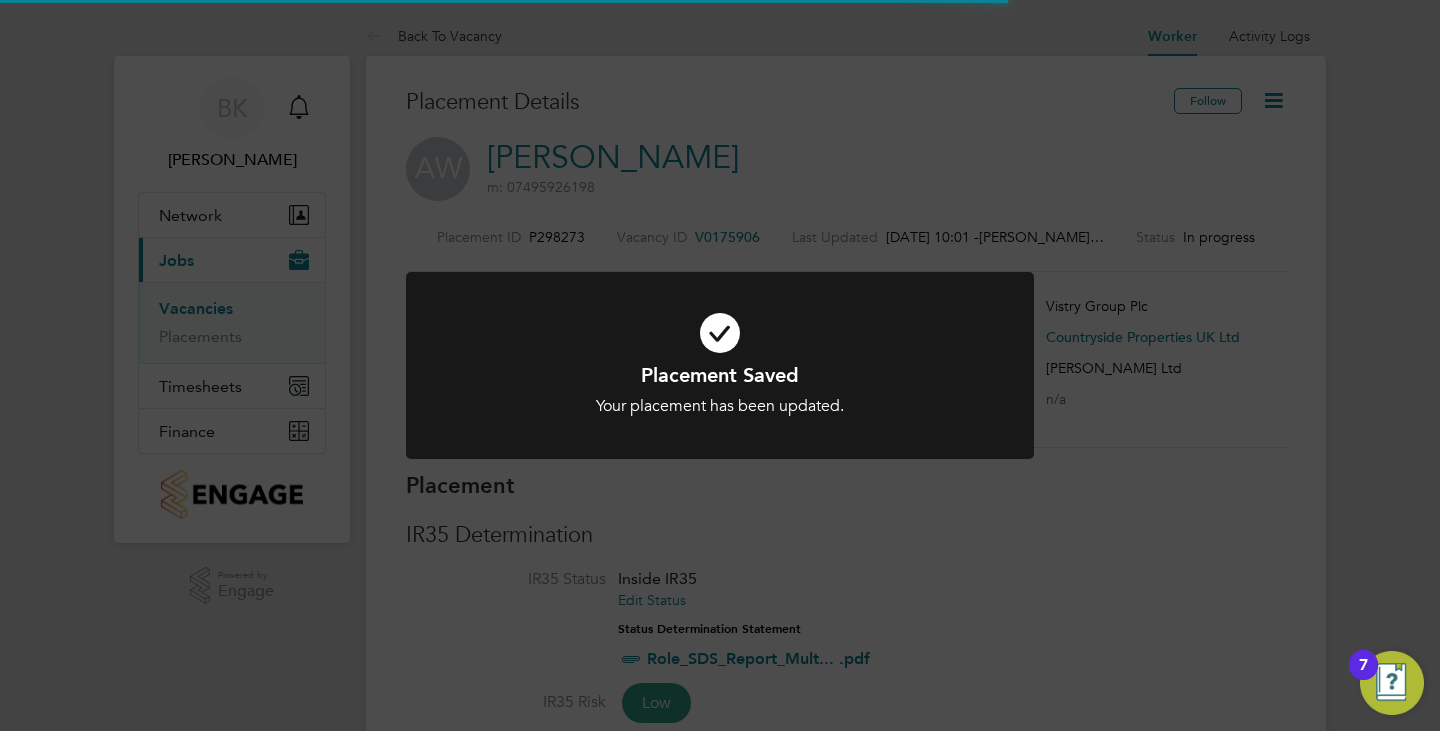 click on "Placement Saved Your placement has been updated. Cancel Okay" 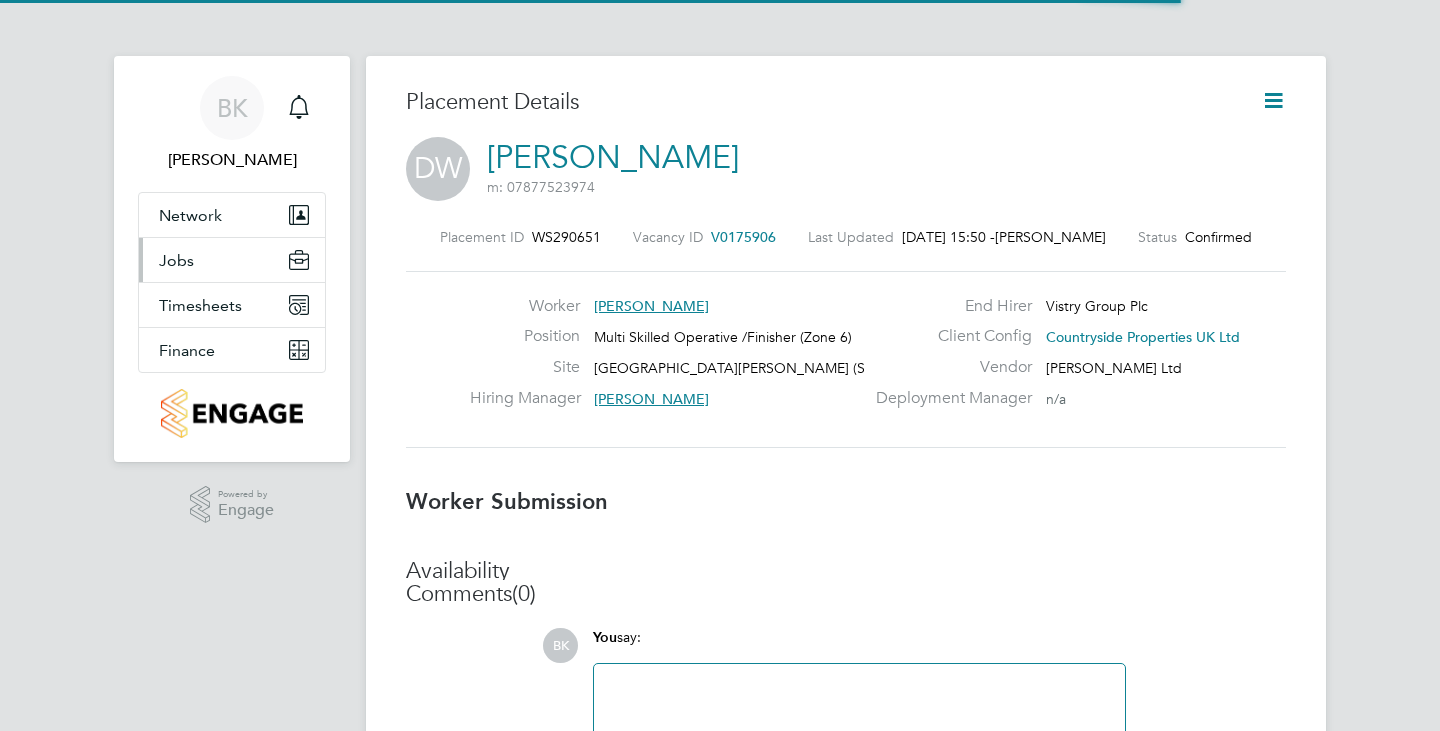 scroll, scrollTop: 0, scrollLeft: 0, axis: both 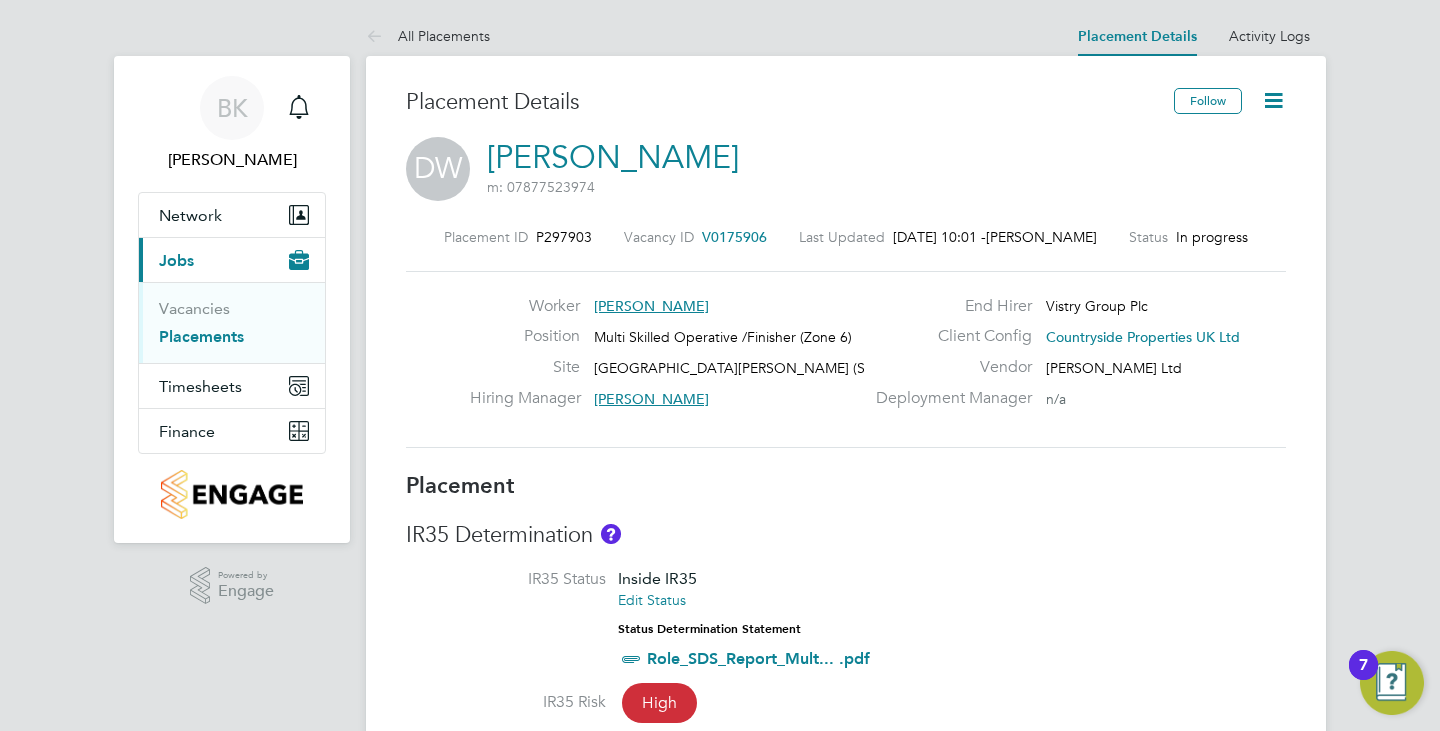 click 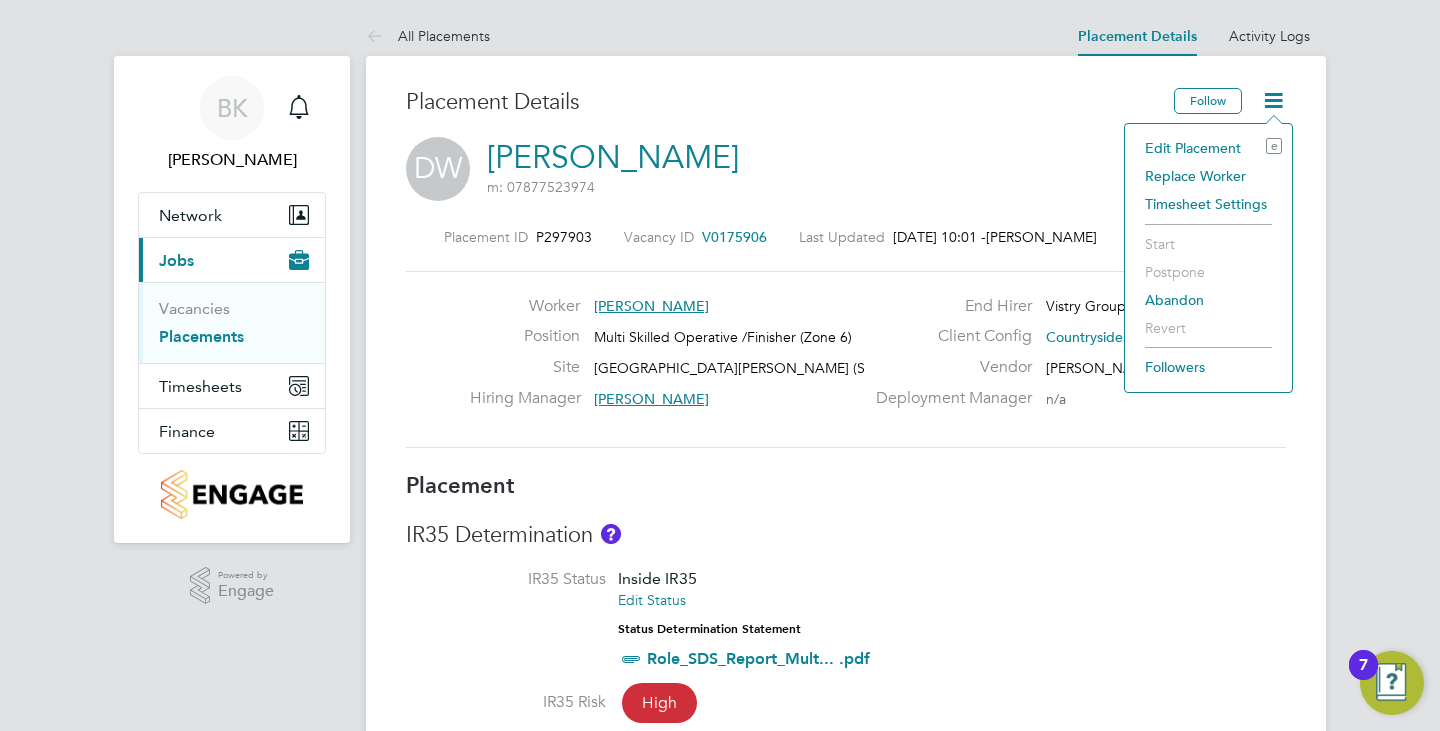 click on "Edit Placement e" 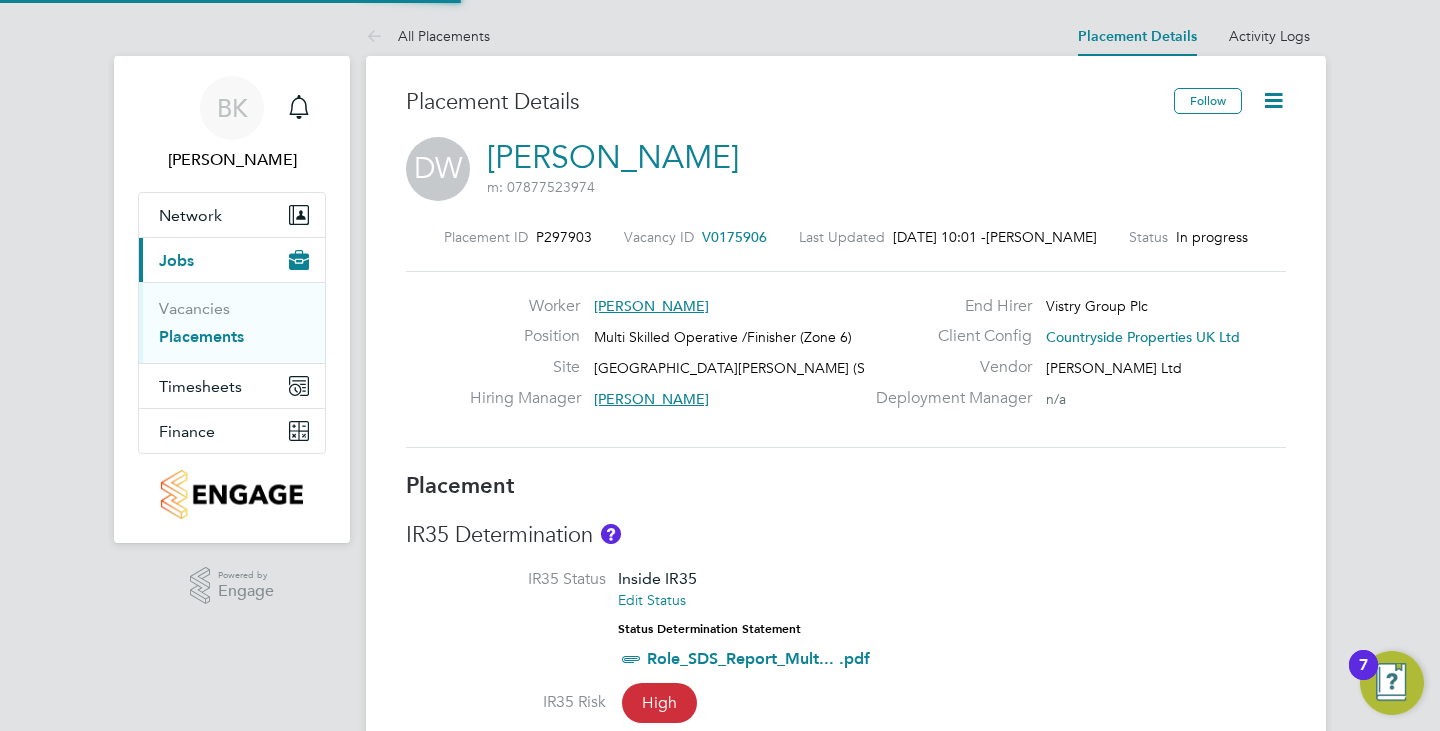 type on "[PERSON_NAME]" 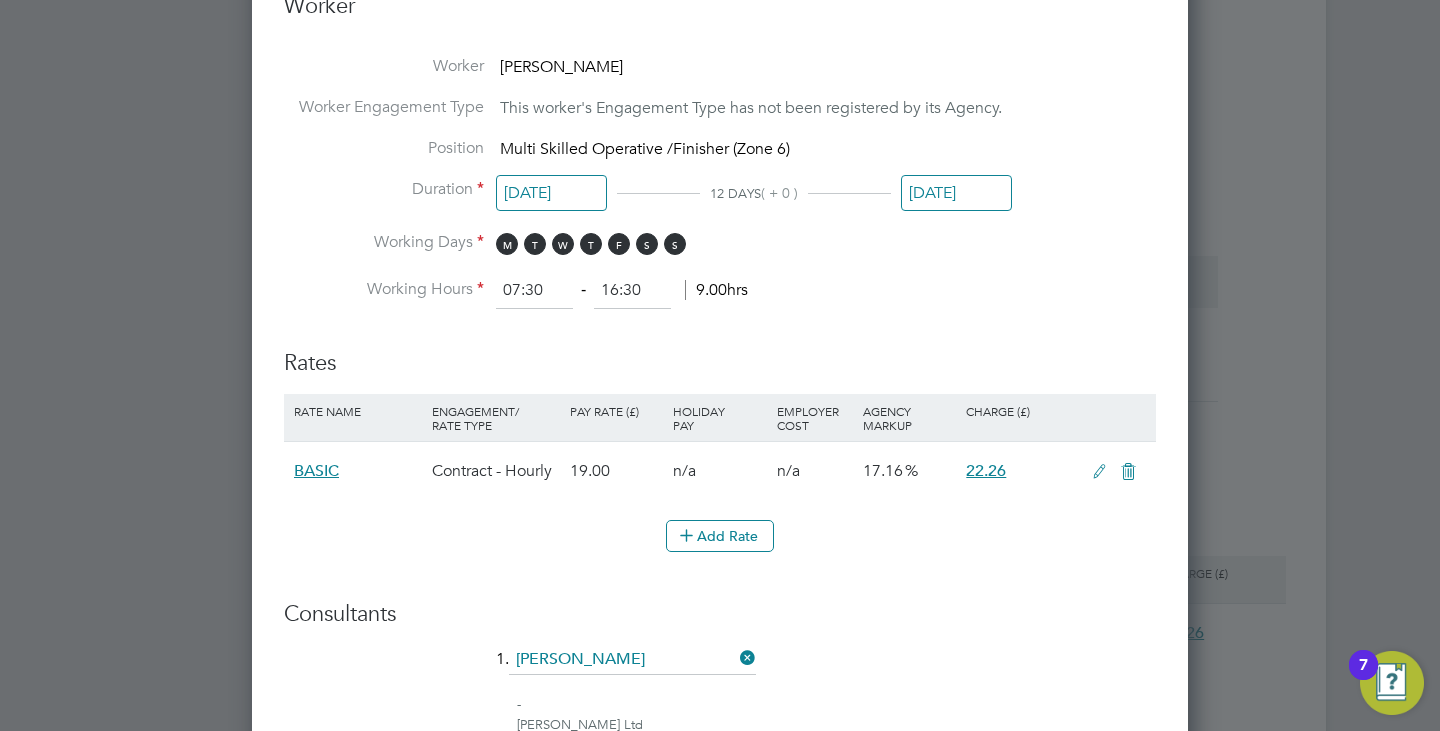 click on "[DATE]" at bounding box center (956, 193) 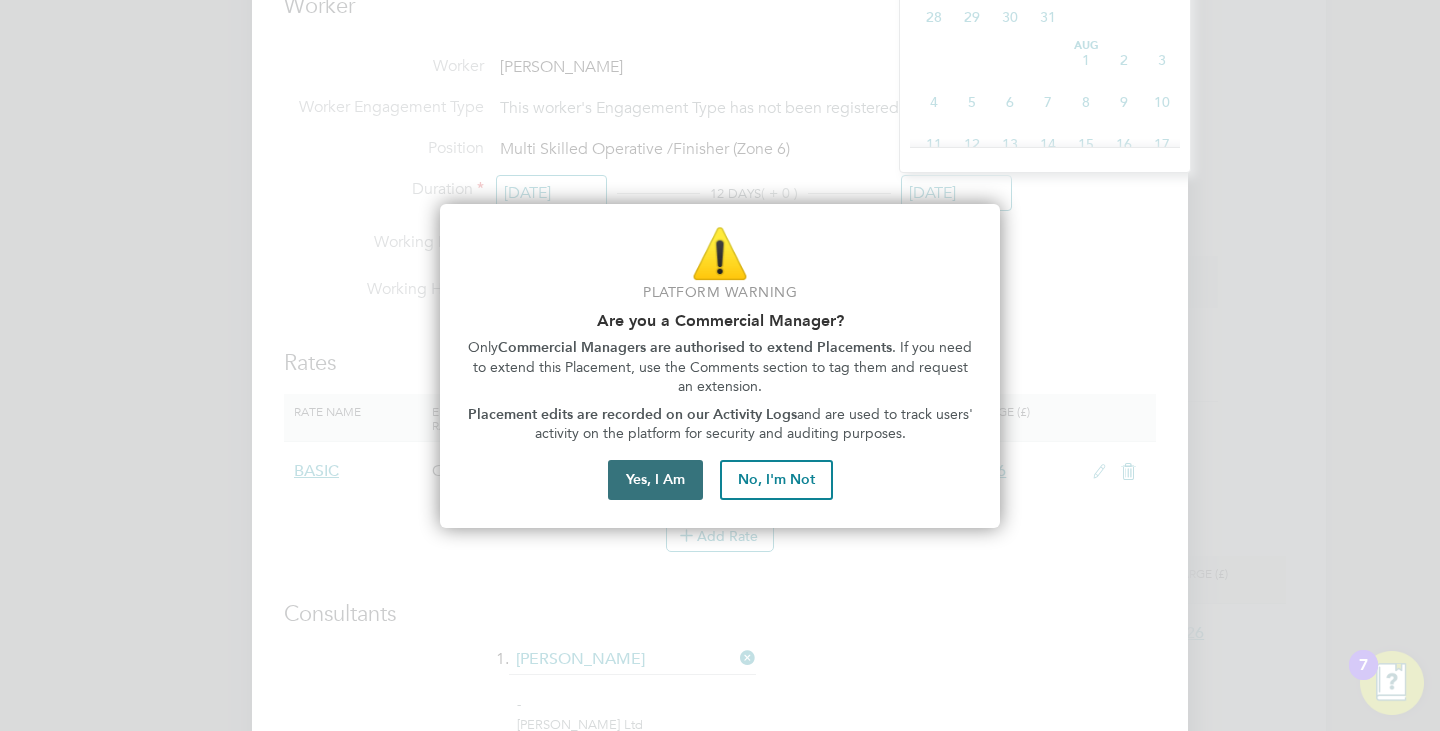 click on "Yes, I Am" at bounding box center (655, 480) 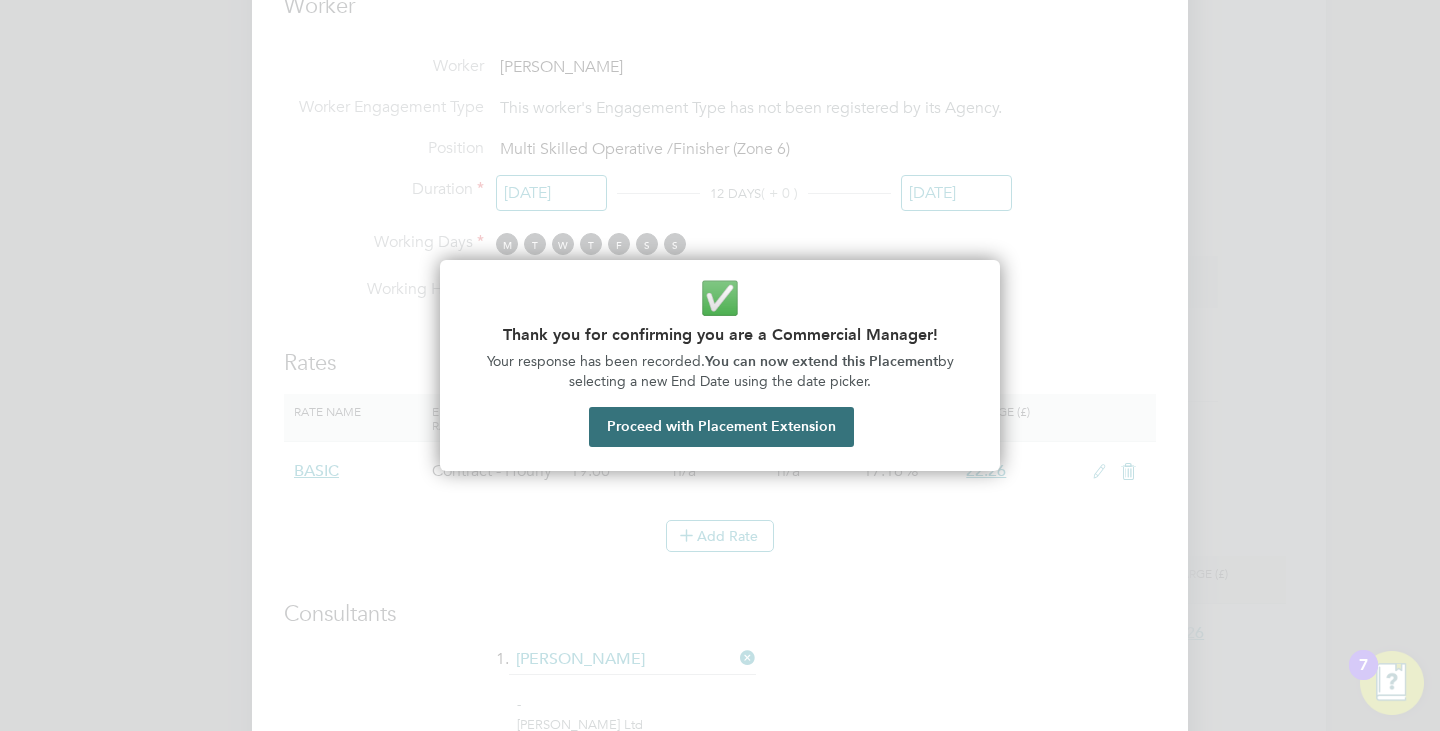 click on "Proceed with Placement Extension" at bounding box center (721, 427) 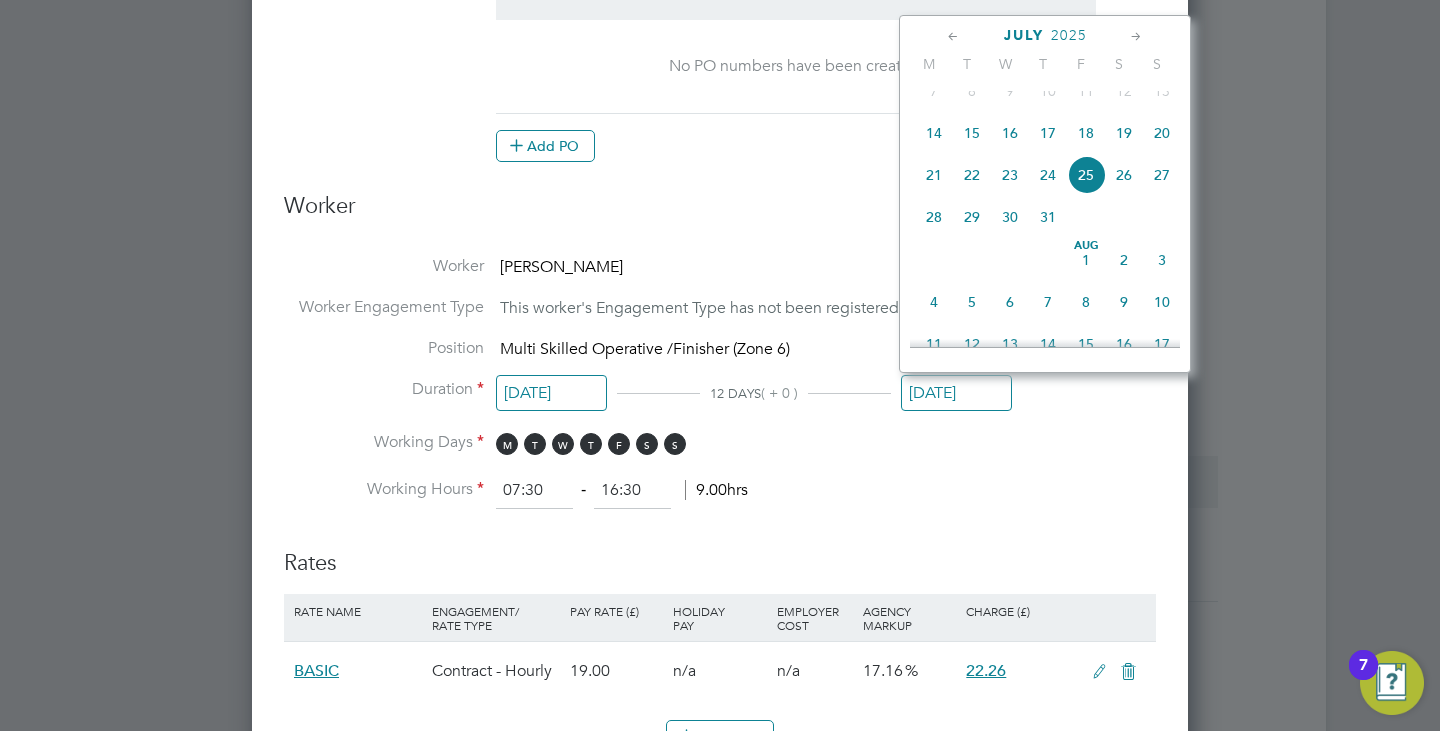 click on "July 2025" 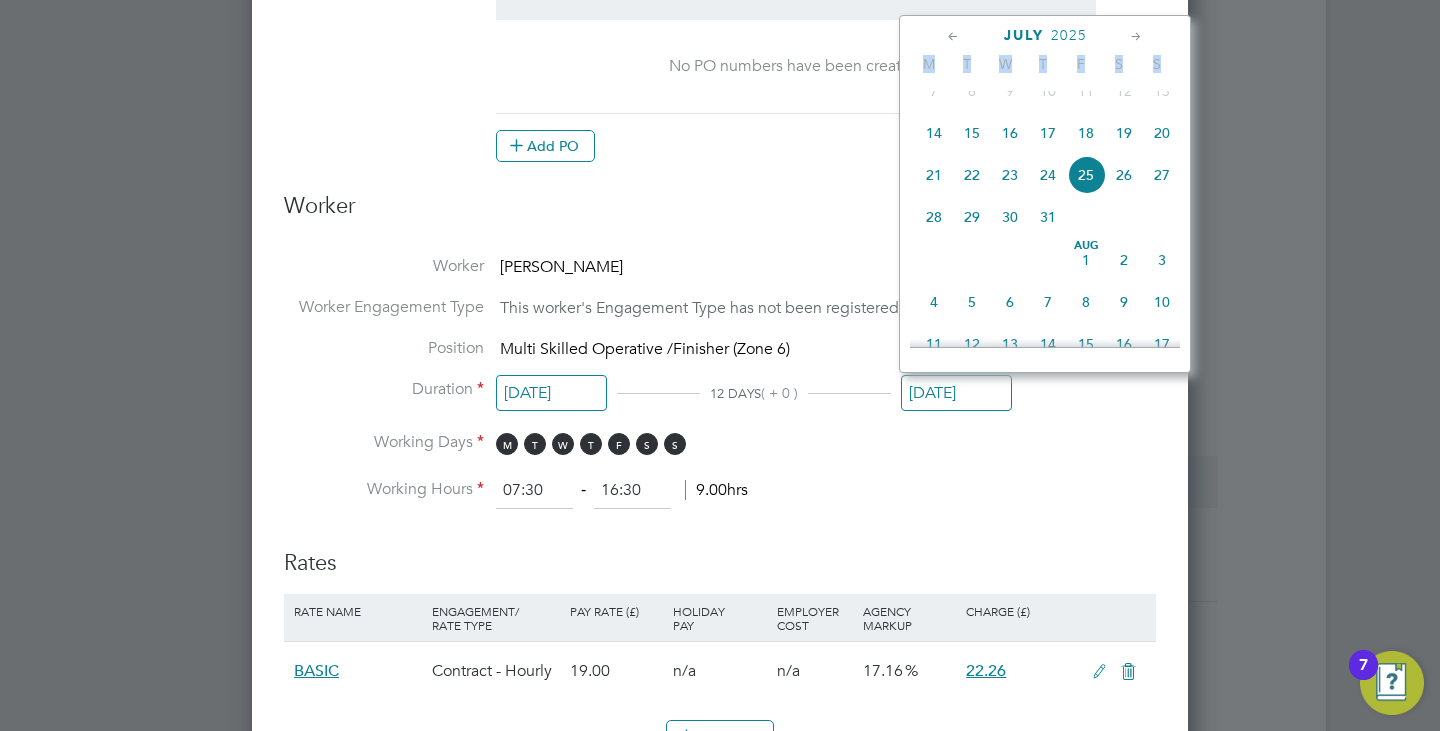 click on "July 2025" 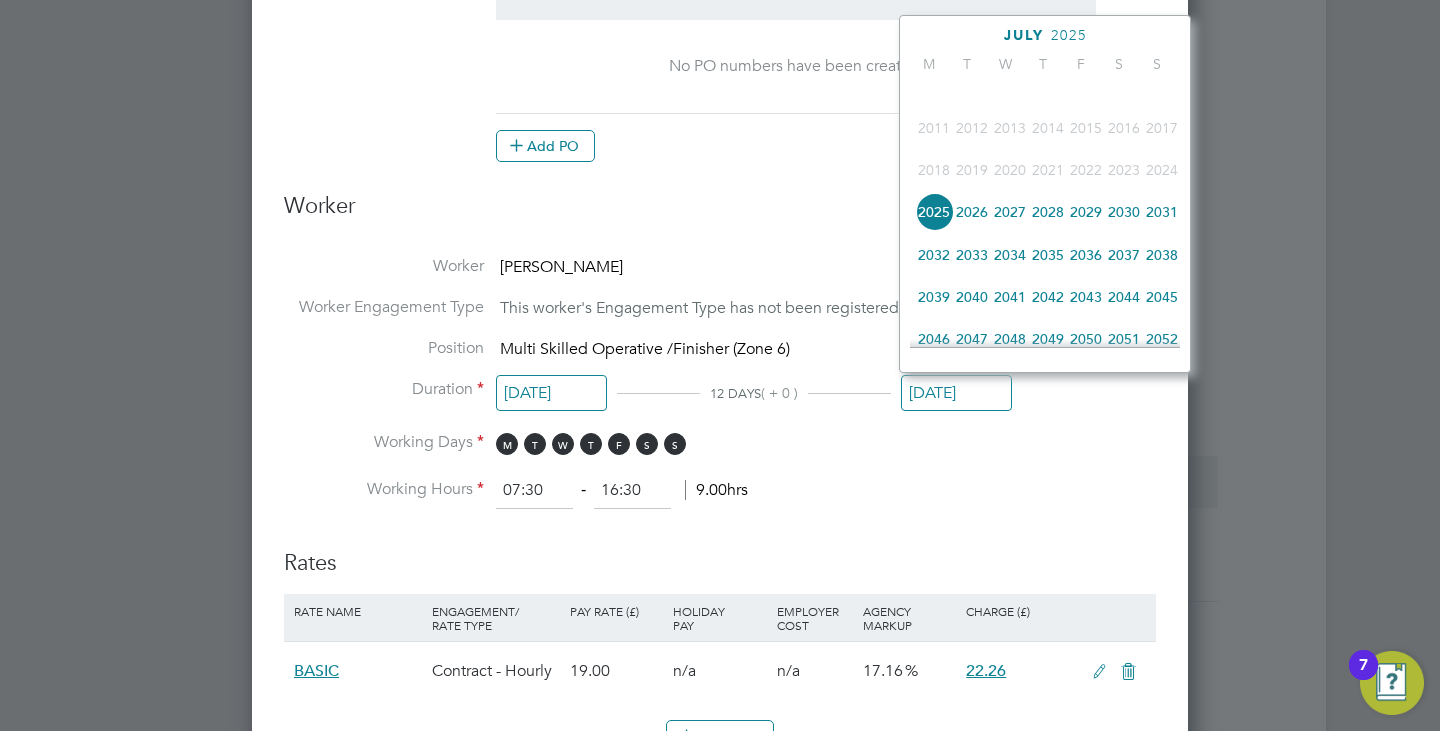 click on "2027" 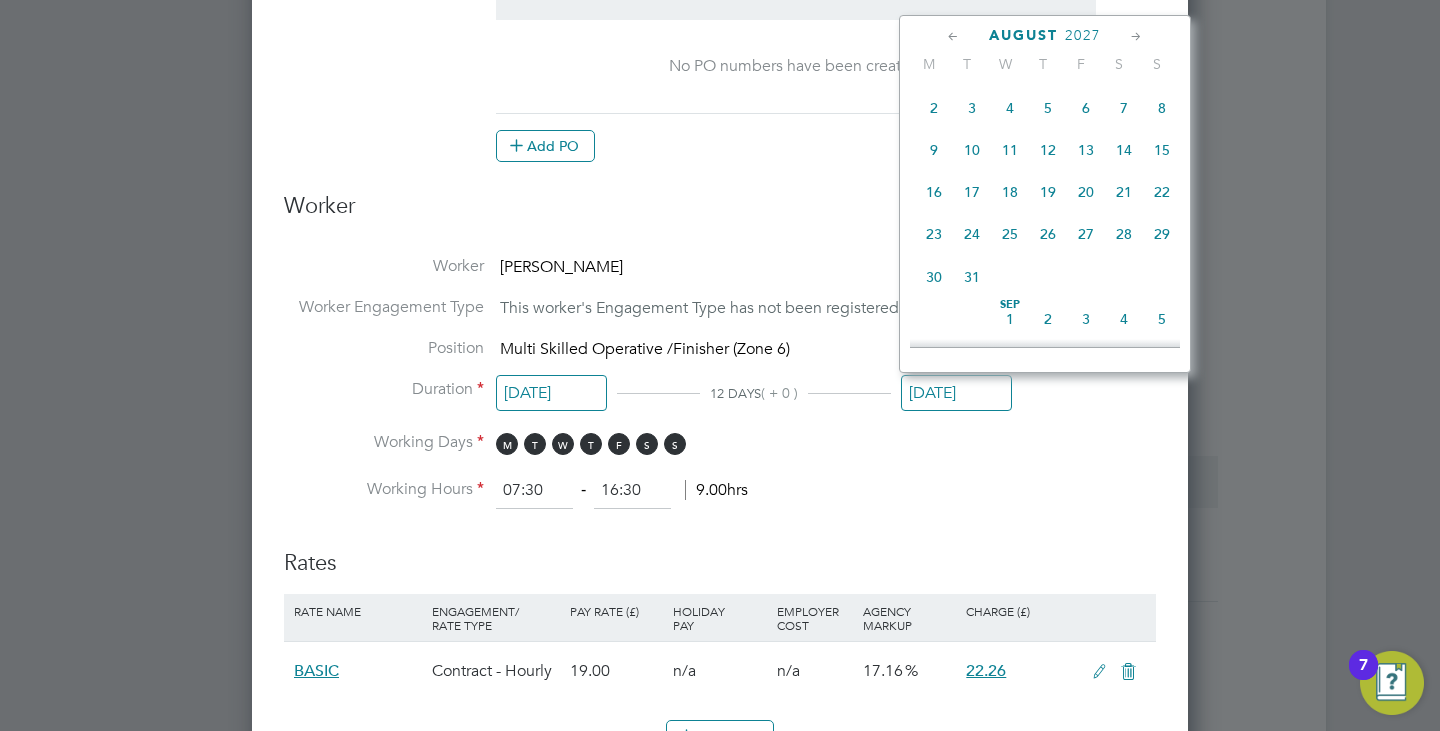 click on "27" 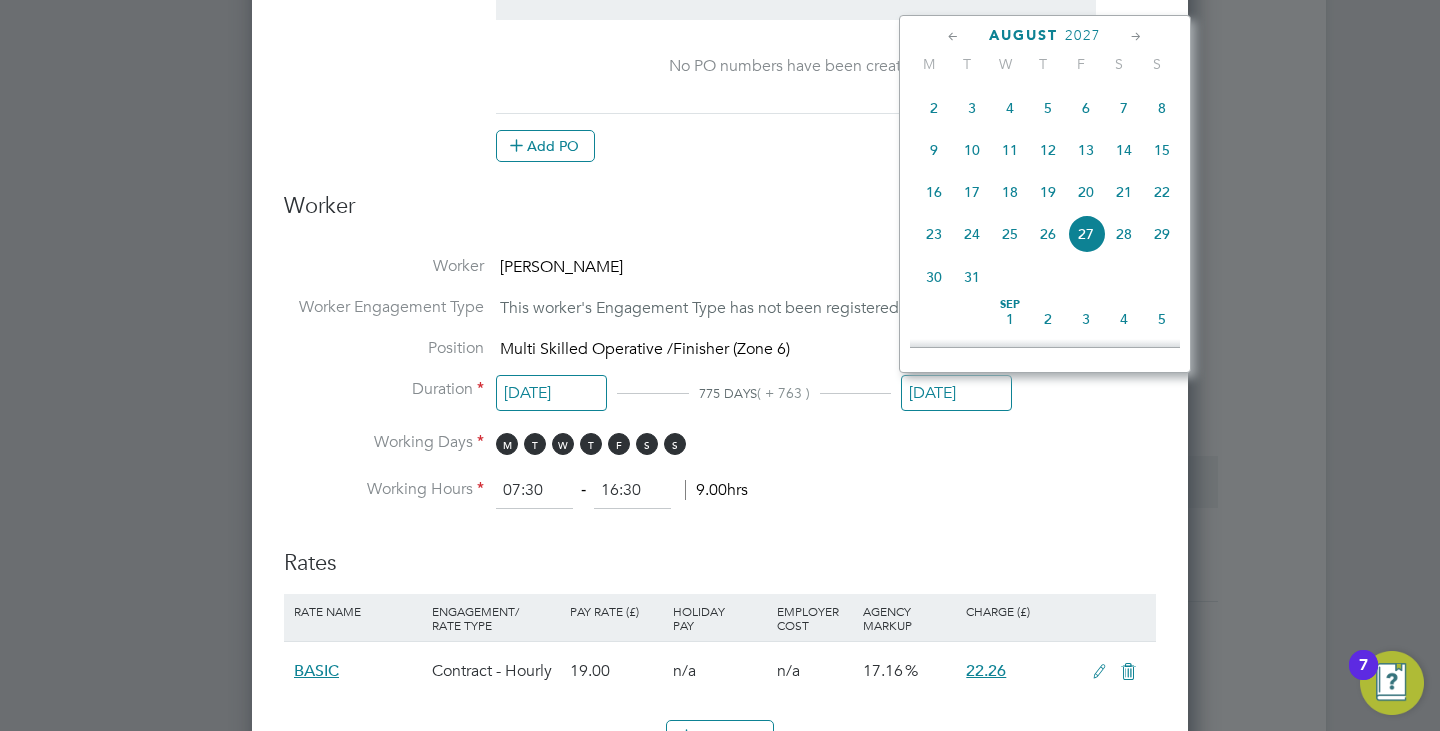type on "27 Aug 2027" 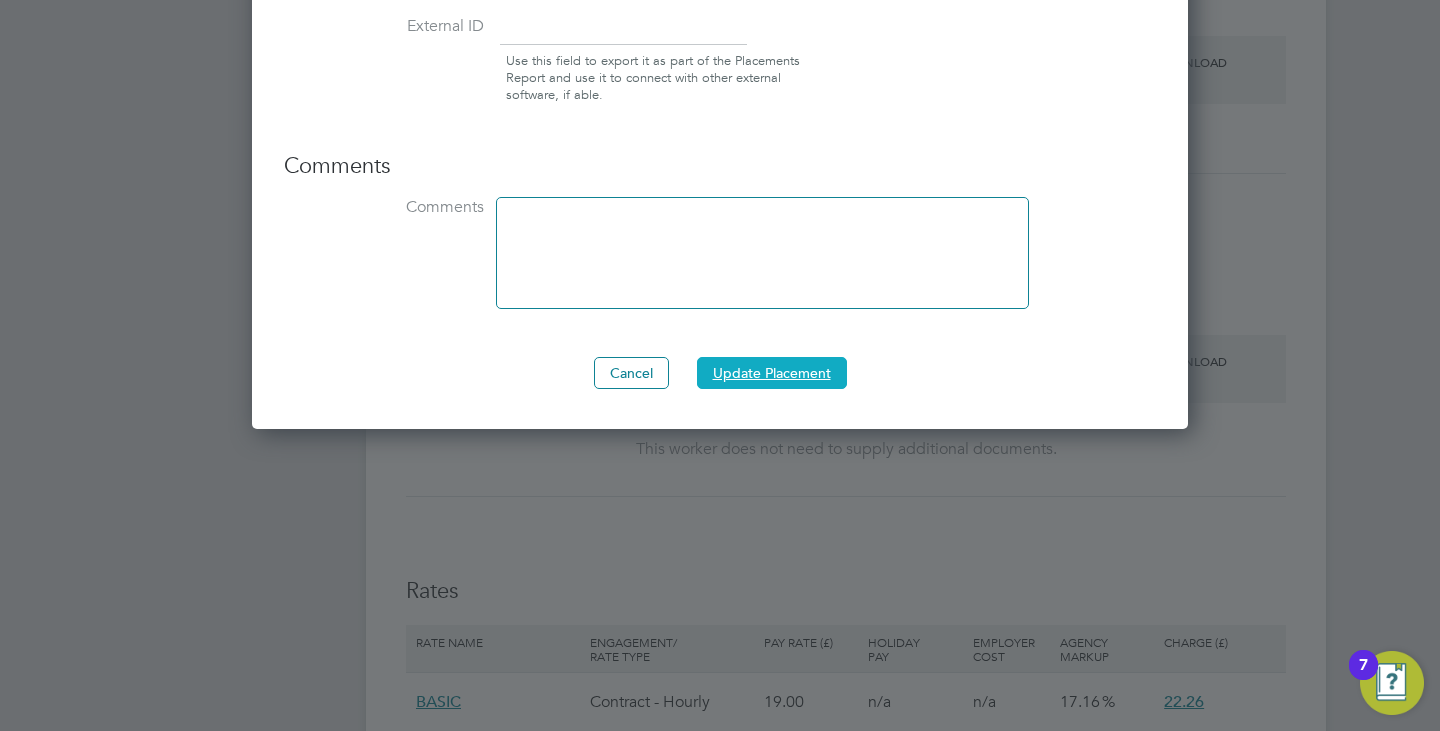 click on "Update Placement" at bounding box center (772, 373) 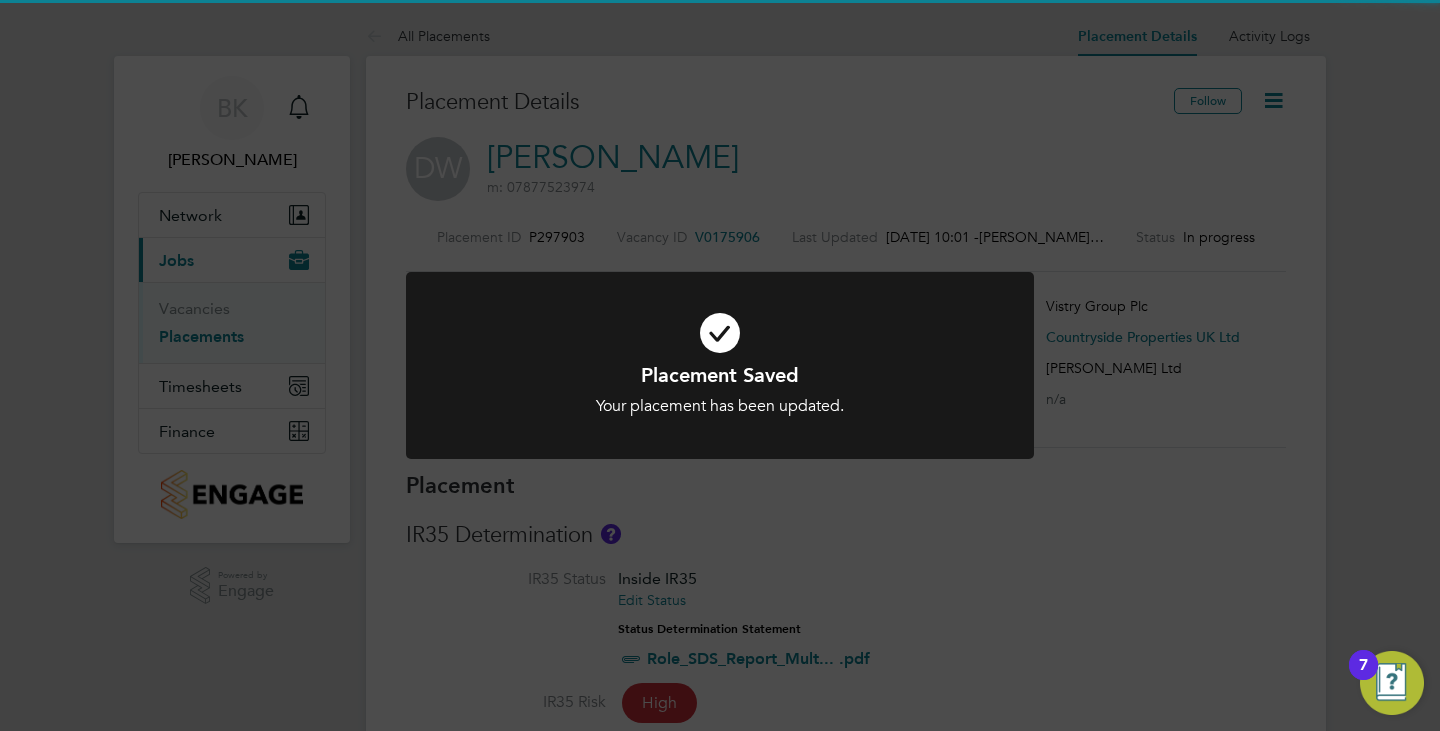 click on "Placement Saved Your placement has been updated. Cancel Okay" 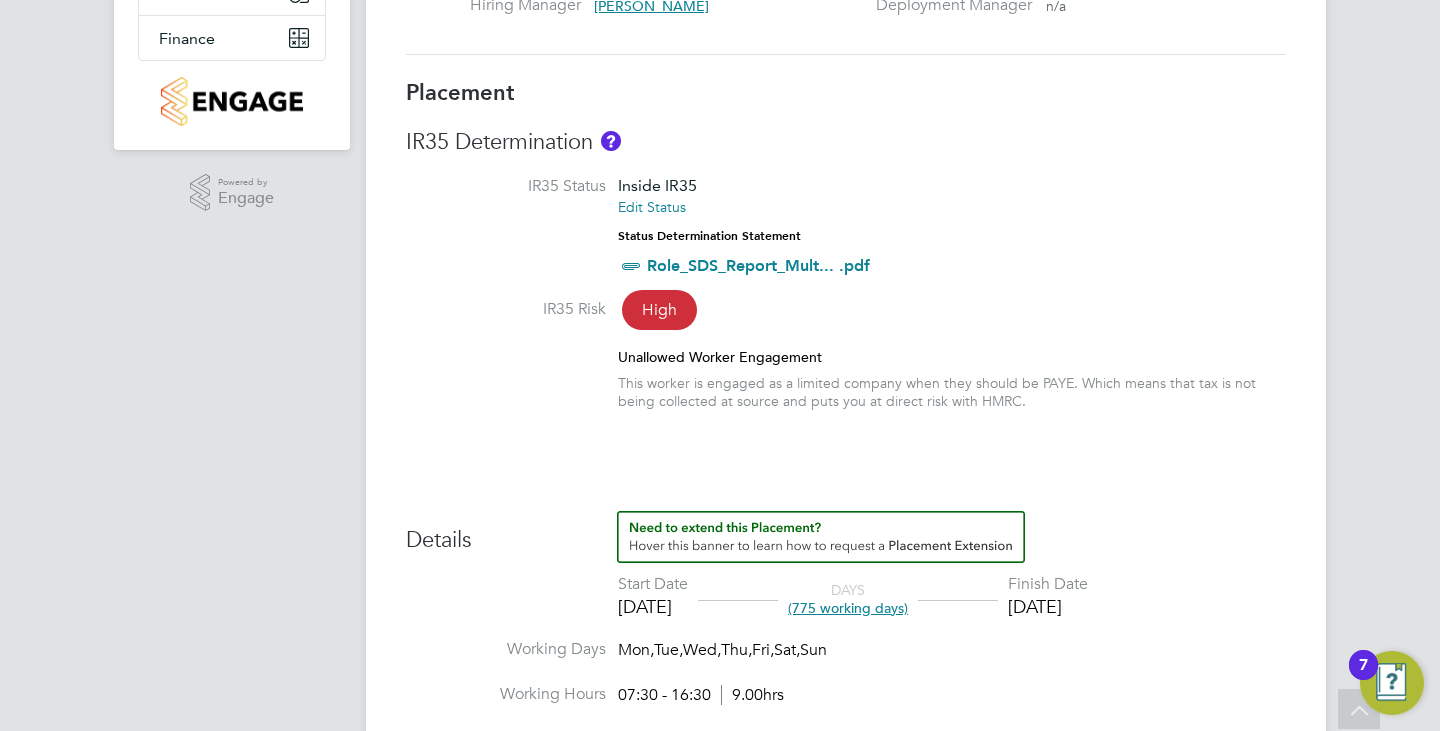 scroll, scrollTop: 0, scrollLeft: 0, axis: both 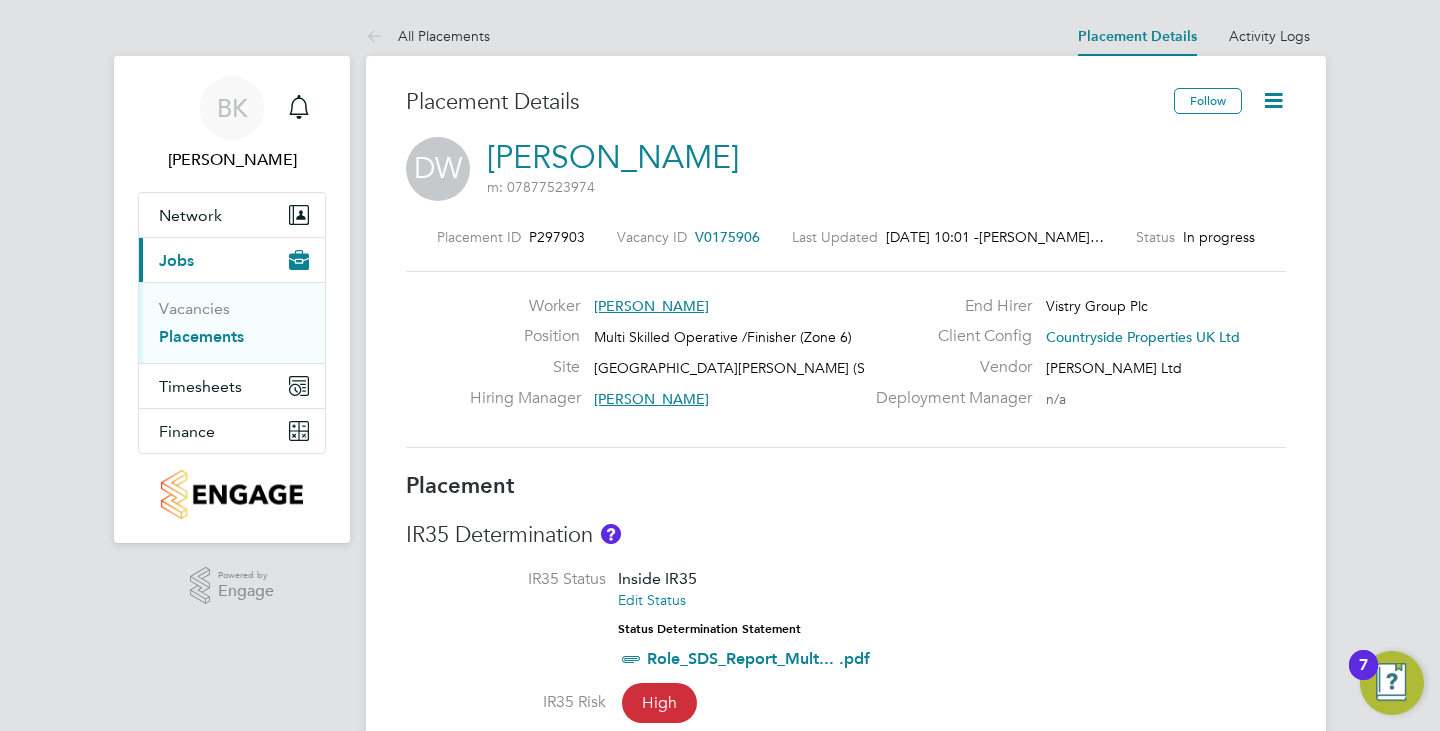click on "Placement Details Follow   DW   David Willis   m: 07877523974  Placement ID   P297903 Vacancy ID   V0175906   Last Updated   25 Jul 2025, 10:01 -  Ben Kersh… Status   In progress   Worker   David Willis Position   Multi Skilled Operative /Finisher (Zone 6) Site   Freight Village, St. James Road (Sigma /… Hiring Manager     Michael Black End Hirer   Vistry Group Plc Client Config   Countryside Properties UK Ltd Vendor   Daniel Owen Ltd Deployment Manager     n/a Placement IR35 Determination IR35 Status Inside IR35 Edit Status Status Determination Statement   Role_SDS_Report_Mult... .pdf IR35 Risk   High Unallowed Worker Engagement This worker is engaged as a limited company when they should be PAYE.
Which means that tax is not being collected at source and puts you at direct risk with HMRC. Details Start Date 14 Jul 2025  DAYS  (775 working days) Finish Date 27 Aug 2027 Working Days   Mon,  Tue,  Wed,  Thu,  Fri,  Sat,  Sun Working Hours 07:30 - 16:30  9.00hrs Breaks   30 mins Timesheet Period" 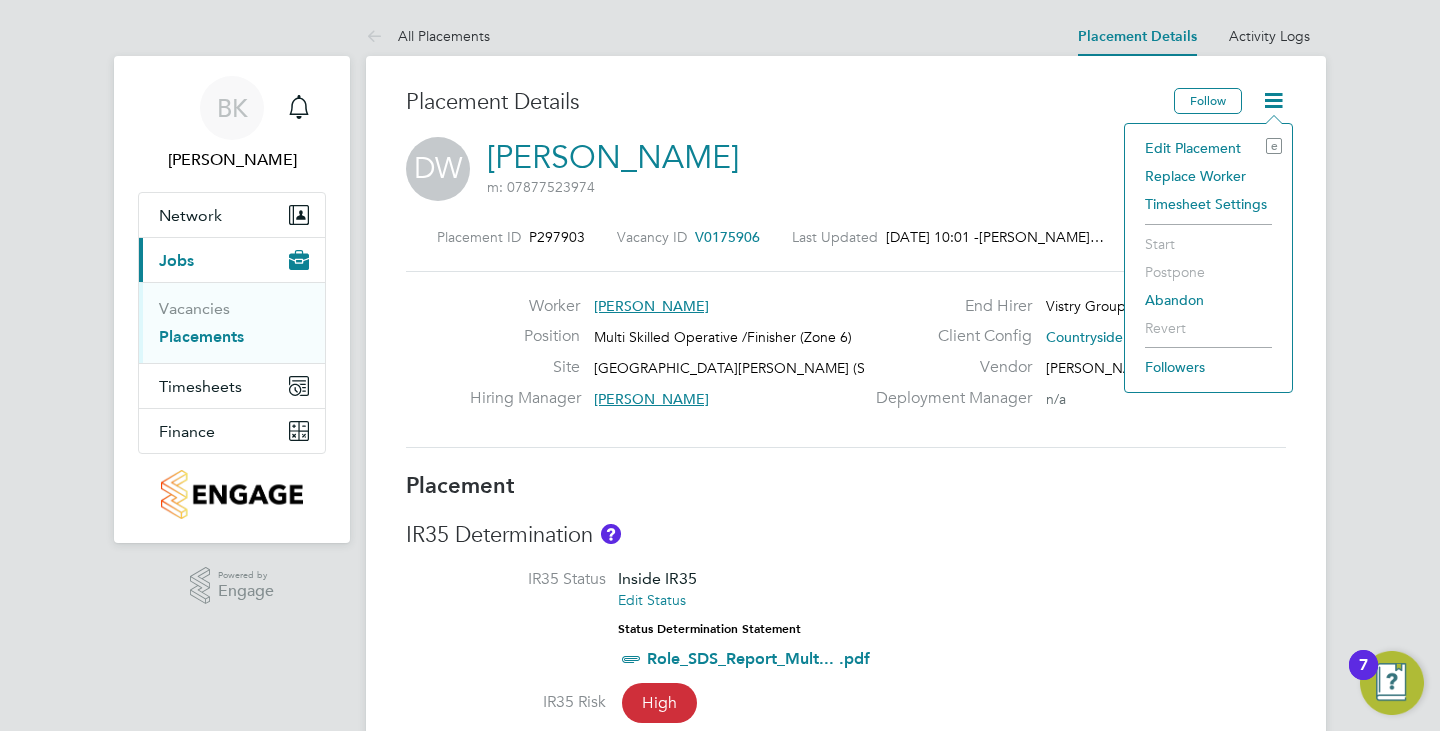 click on "Edit Placement e" 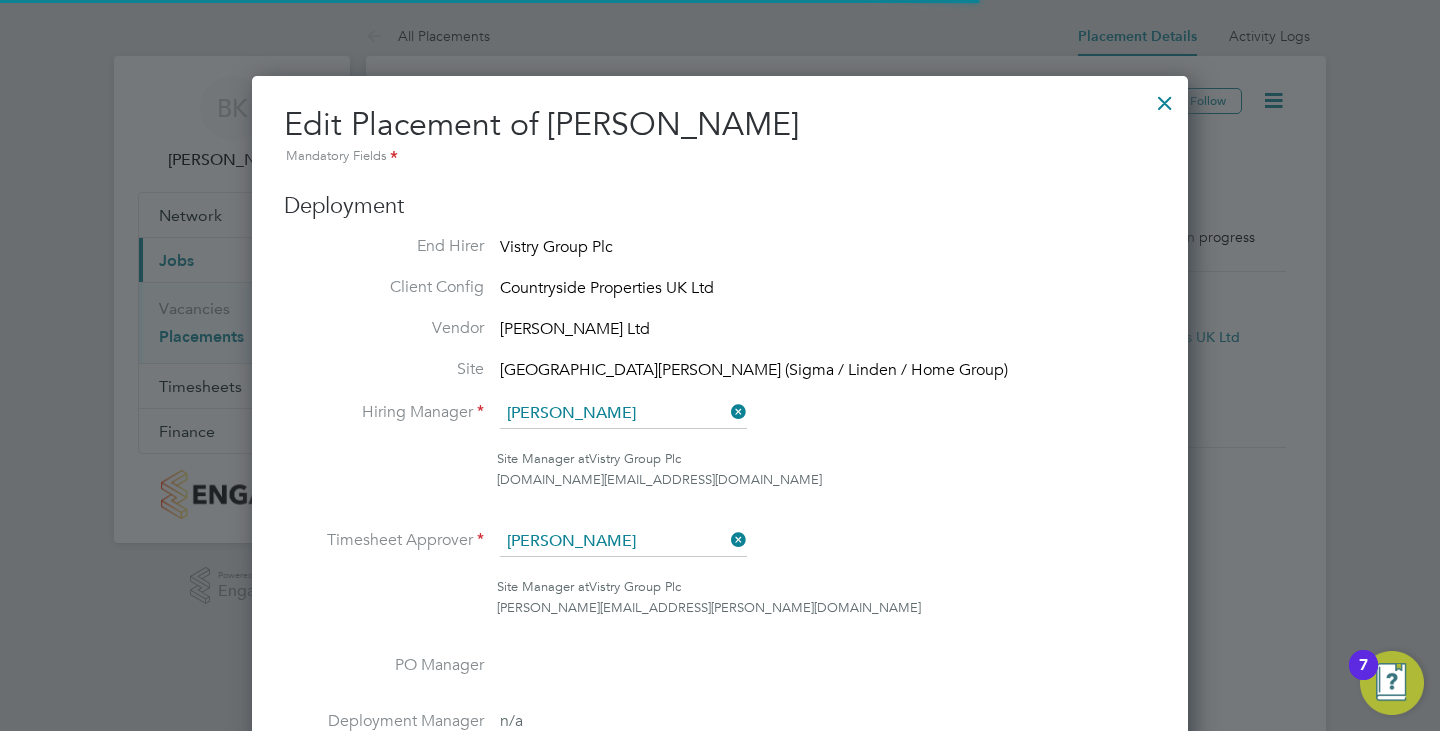 scroll, scrollTop: 10, scrollLeft: 10, axis: both 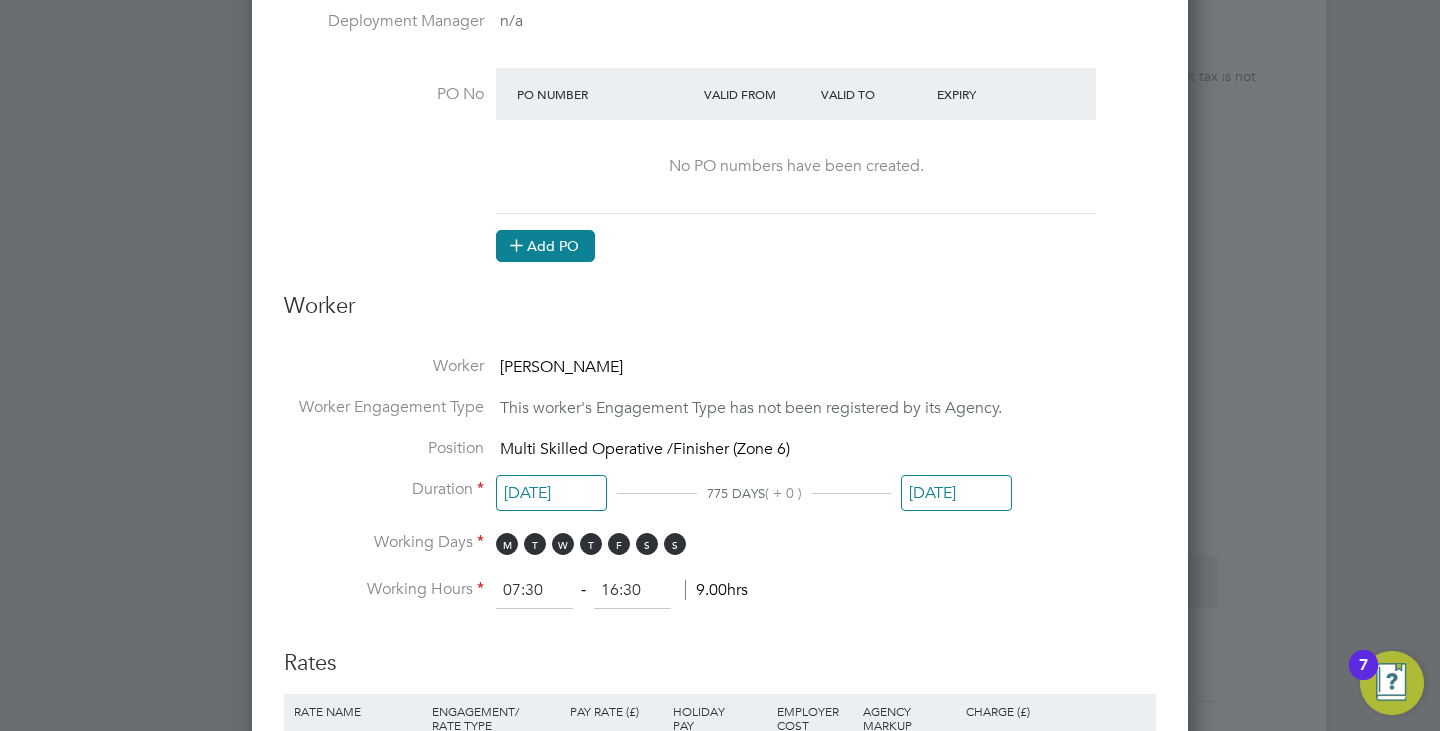 click on "Add PO" at bounding box center (545, 246) 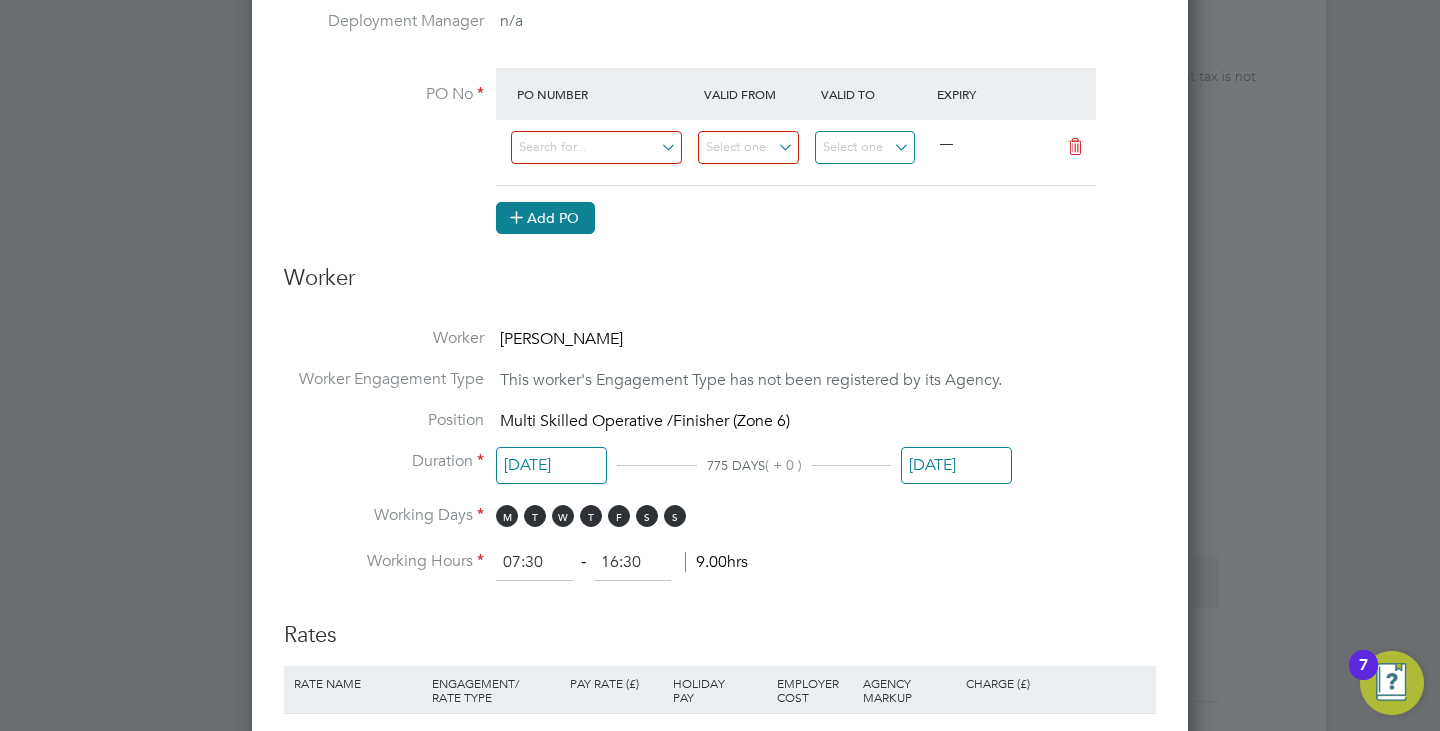 scroll, scrollTop: 10, scrollLeft: 10, axis: both 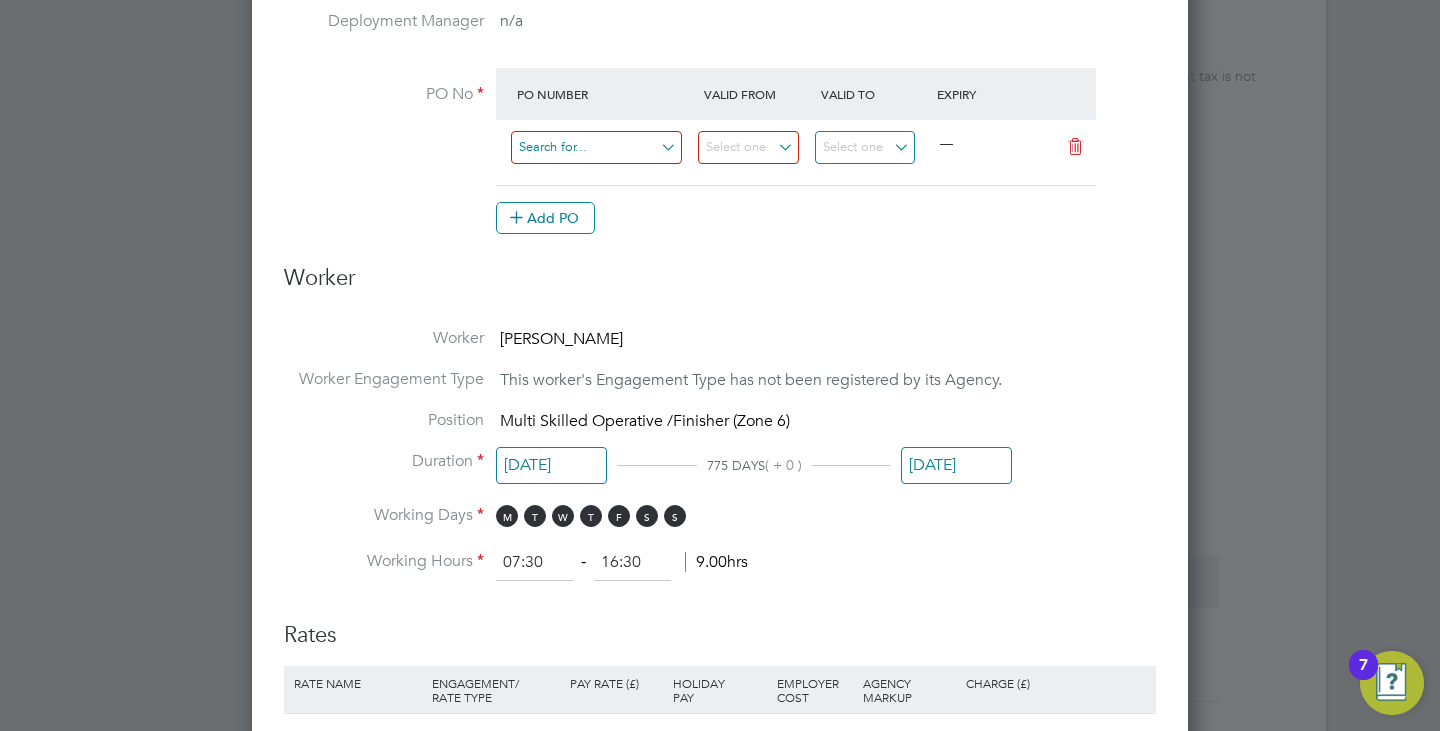 click at bounding box center (596, 147) 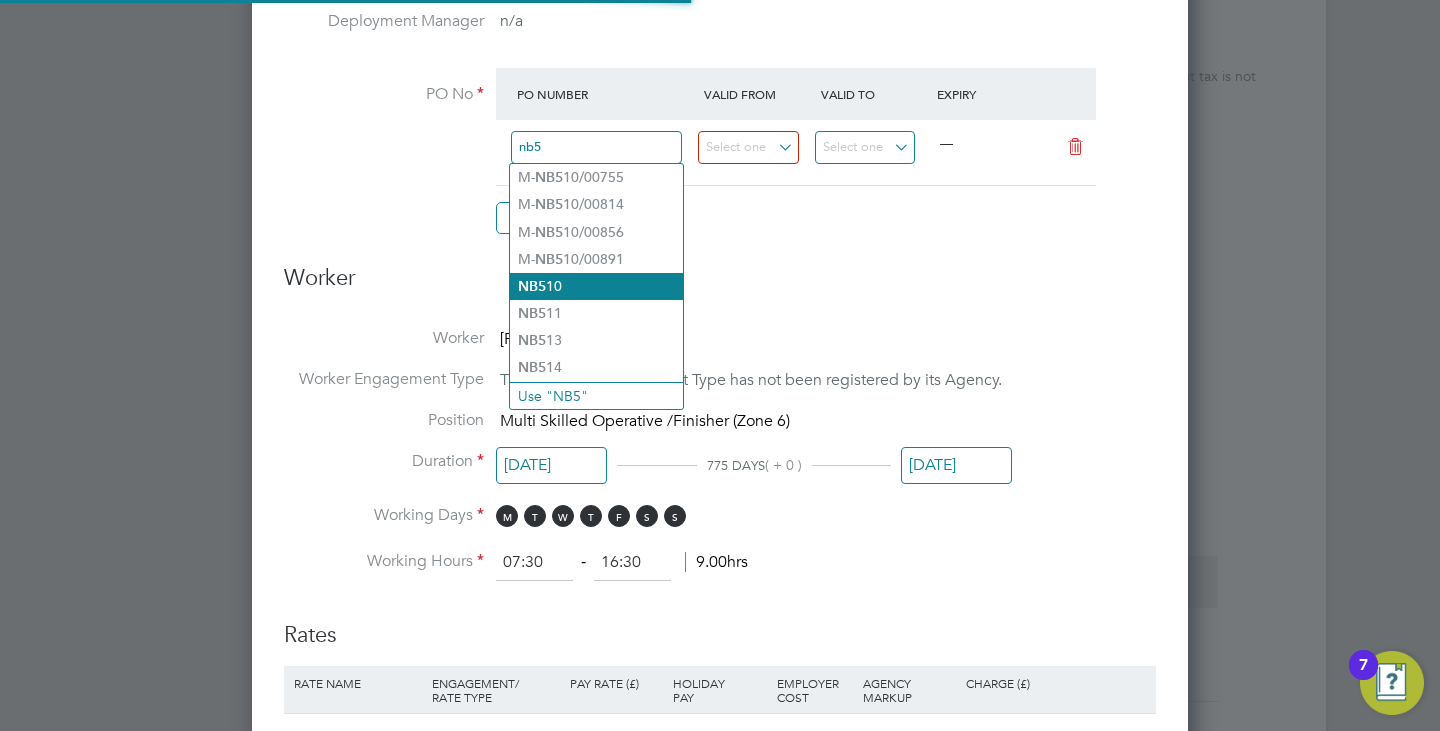 type on "nb5" 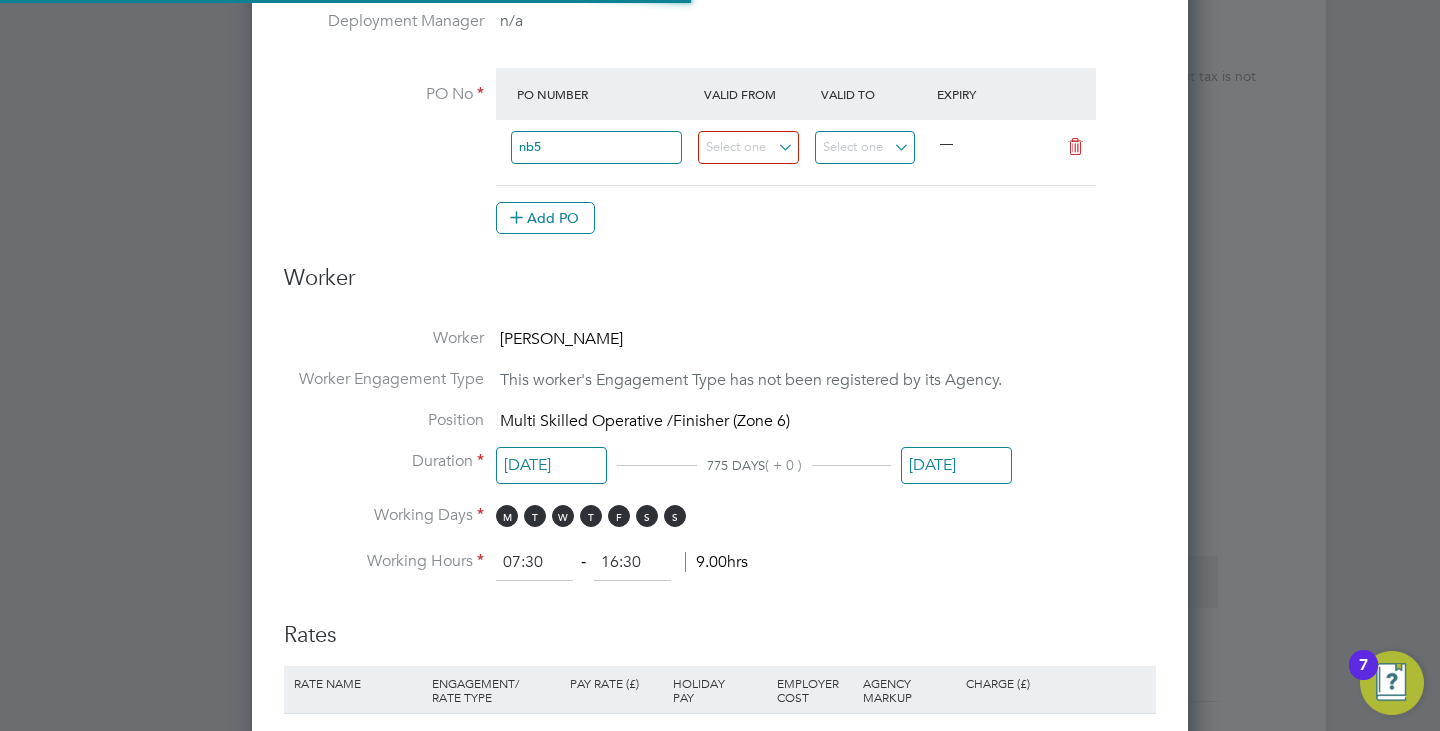 click on "NB5 10" 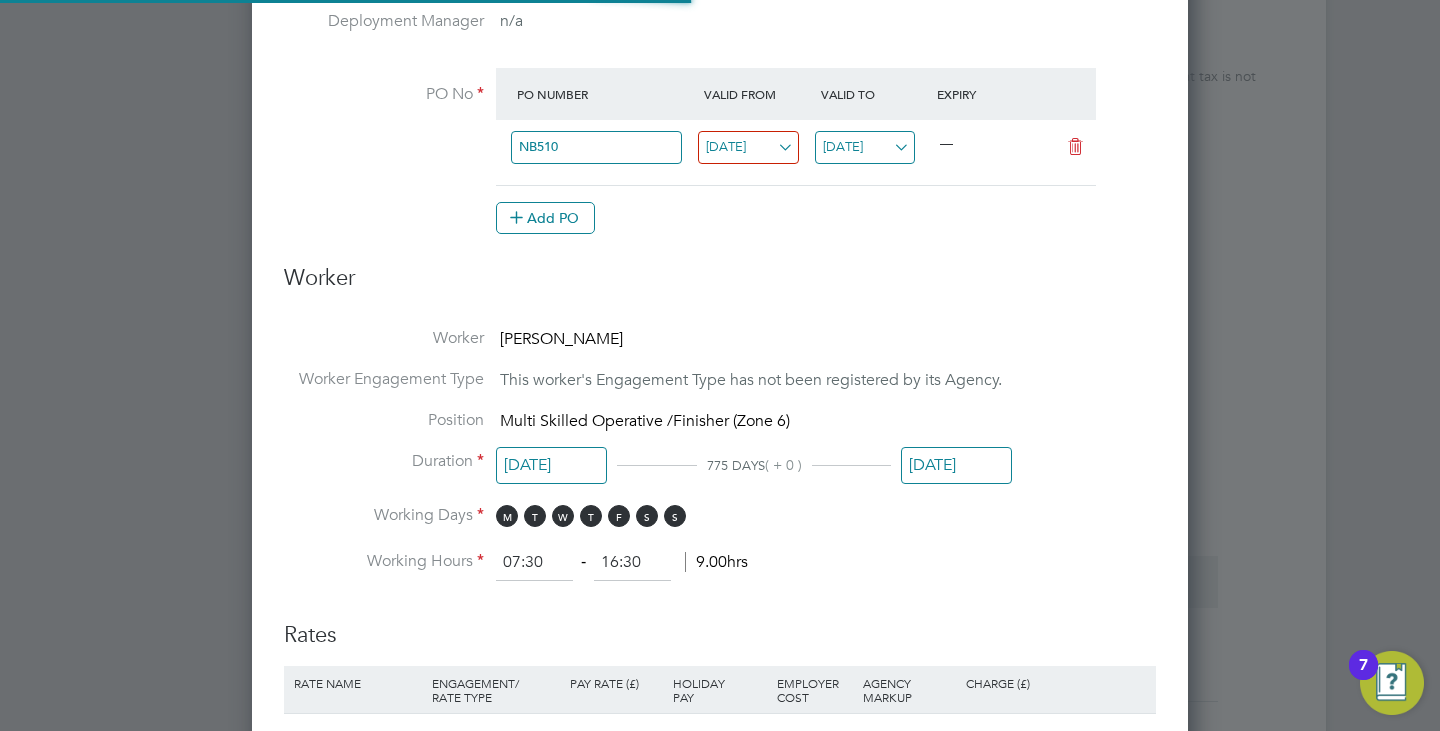 scroll, scrollTop: 10, scrollLeft: 10, axis: both 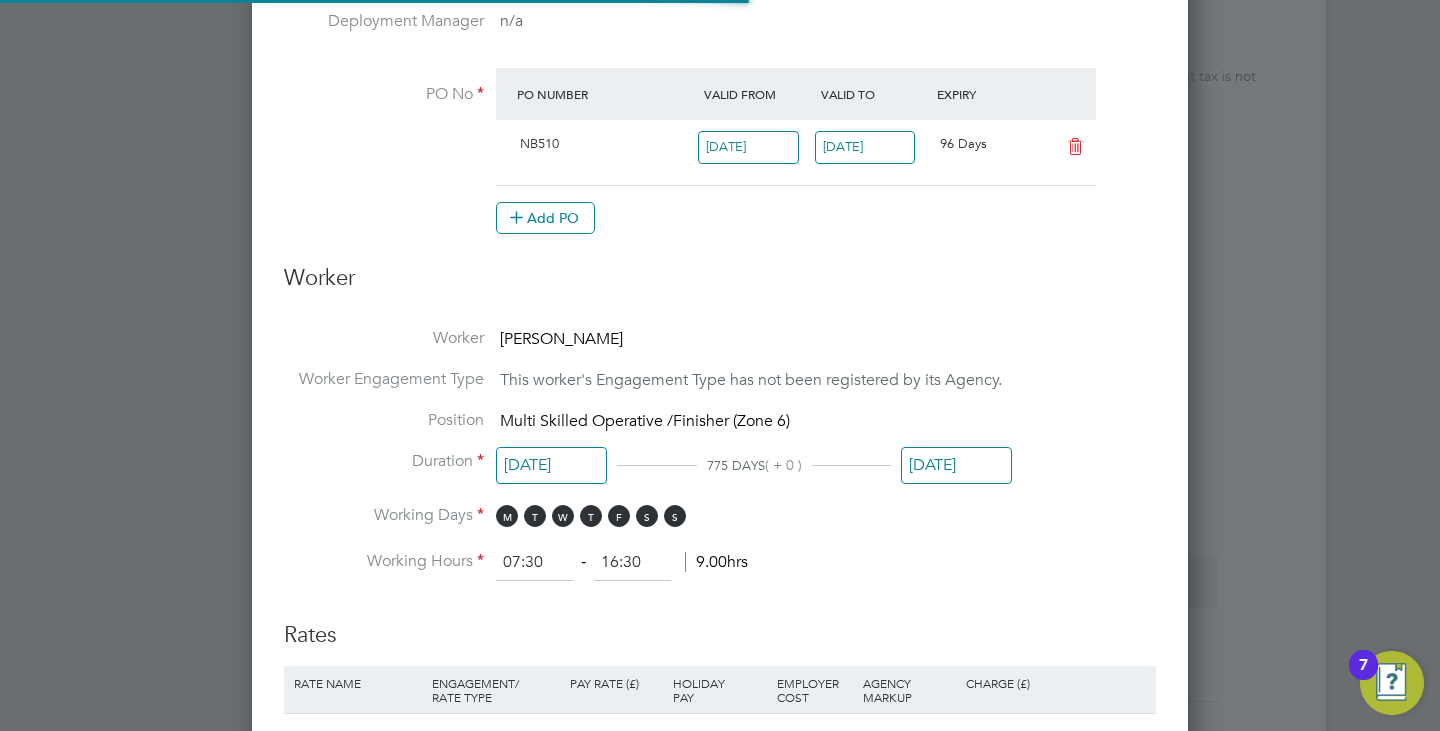 click on "29 Oct 2025" at bounding box center [865, 147] 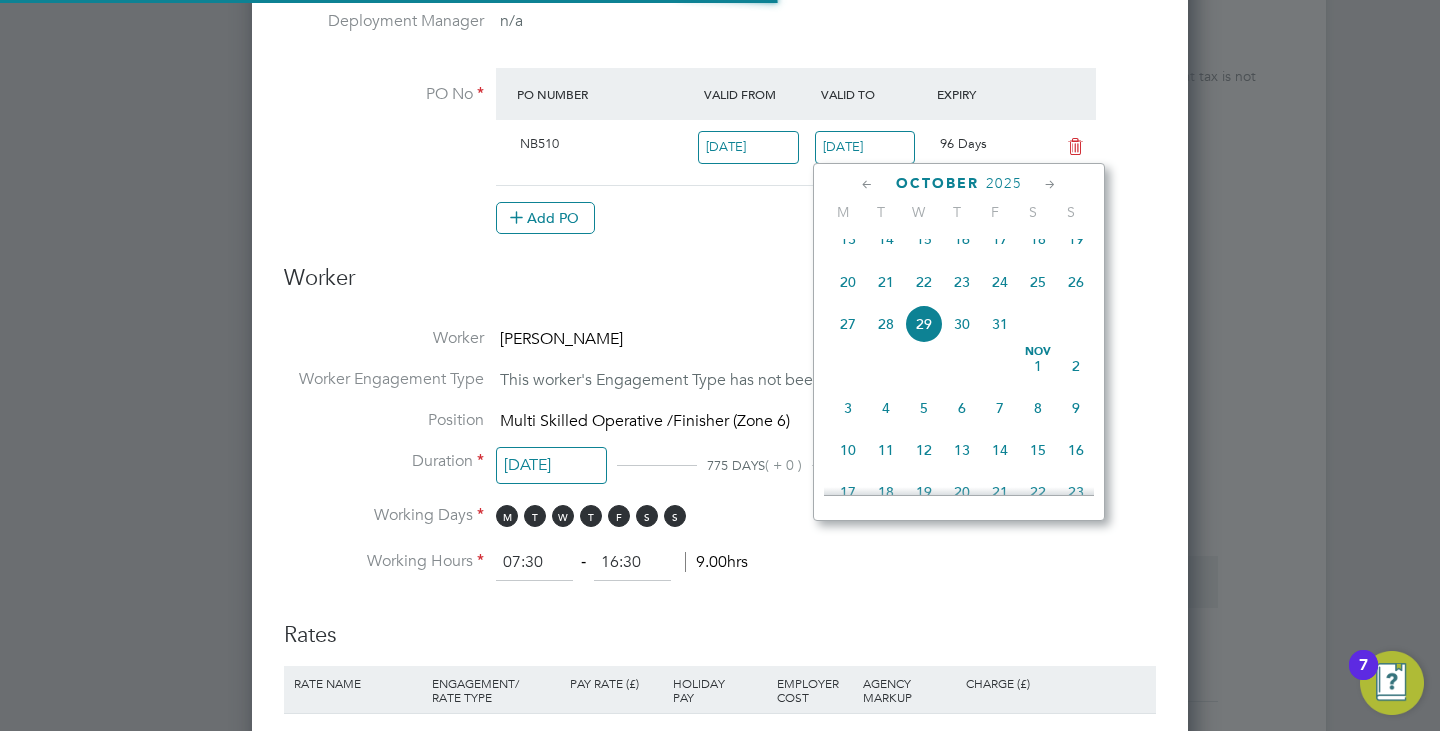 click on "2025" 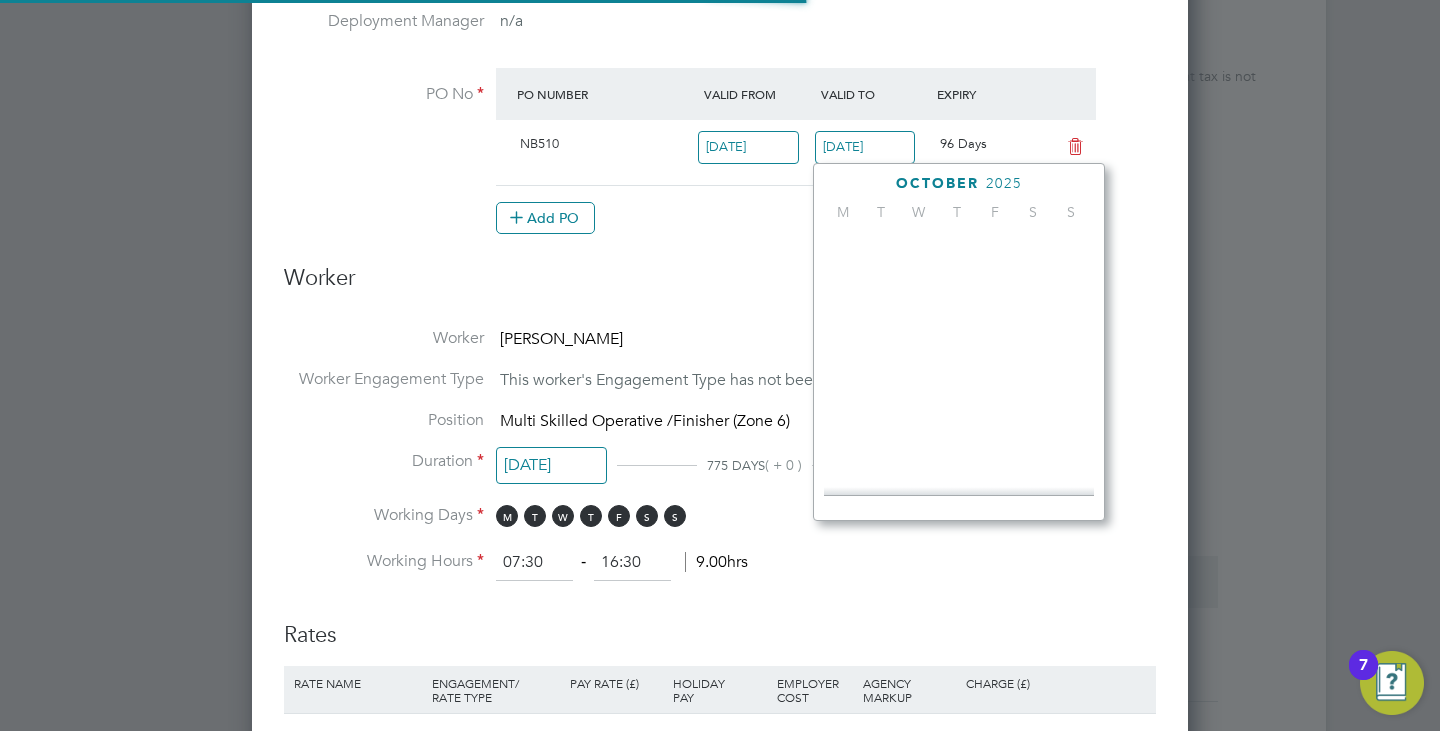 scroll, scrollTop: 530, scrollLeft: 0, axis: vertical 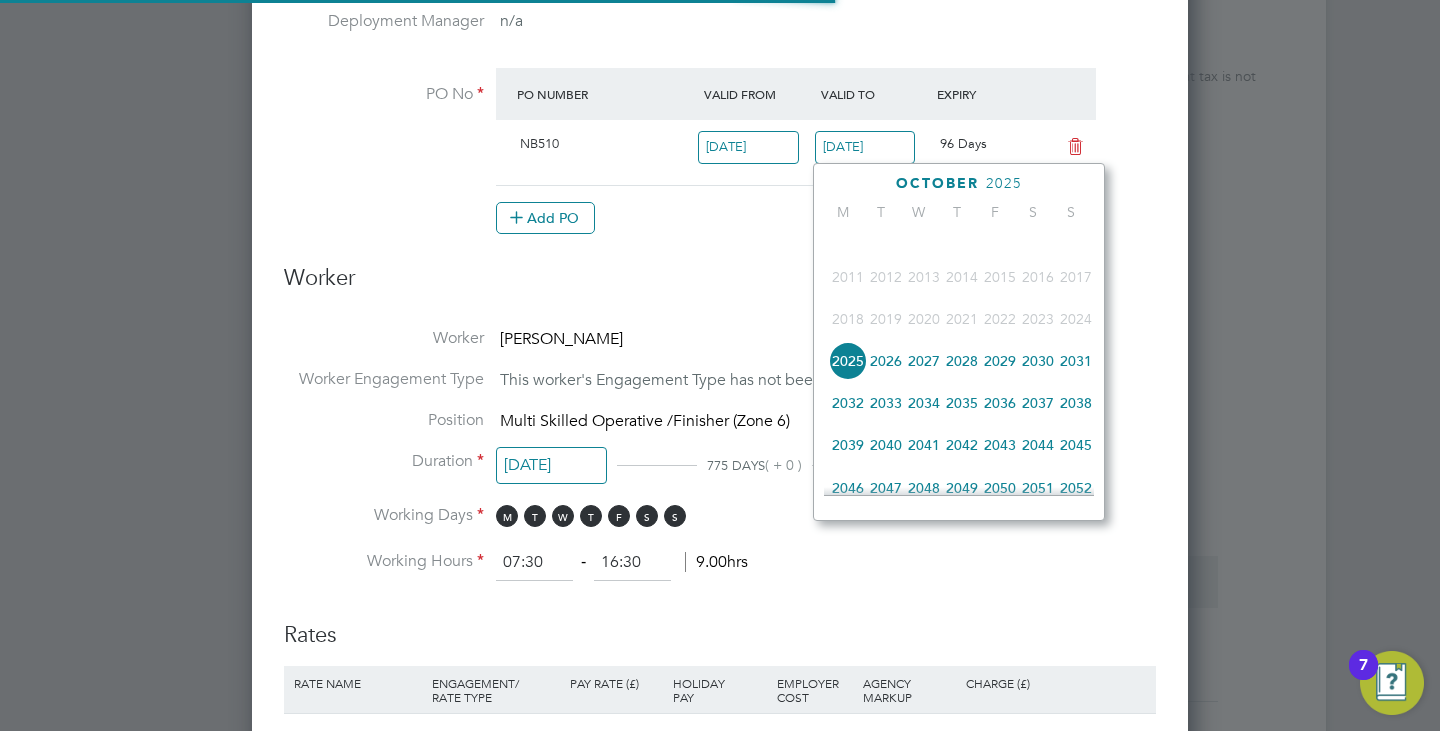 click on "2027" 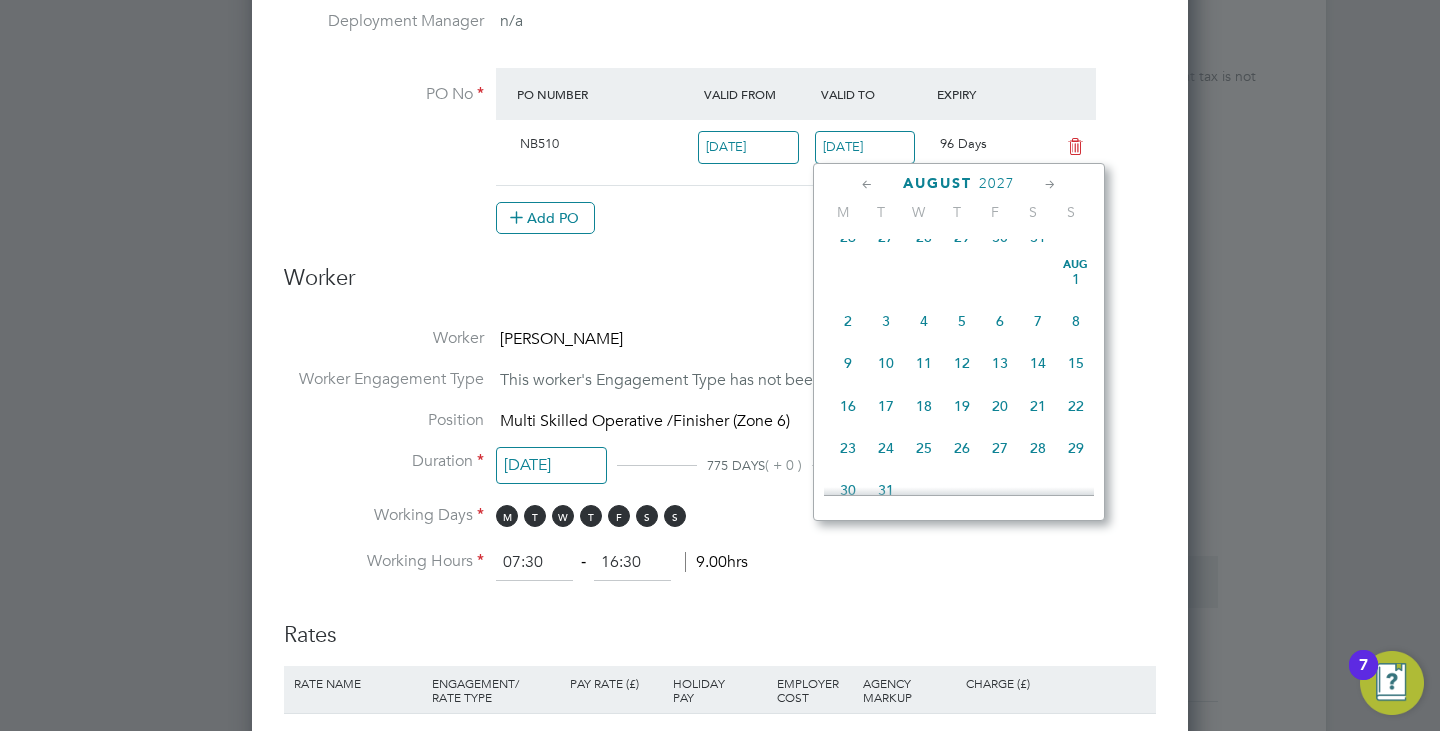 scroll, scrollTop: 446, scrollLeft: 0, axis: vertical 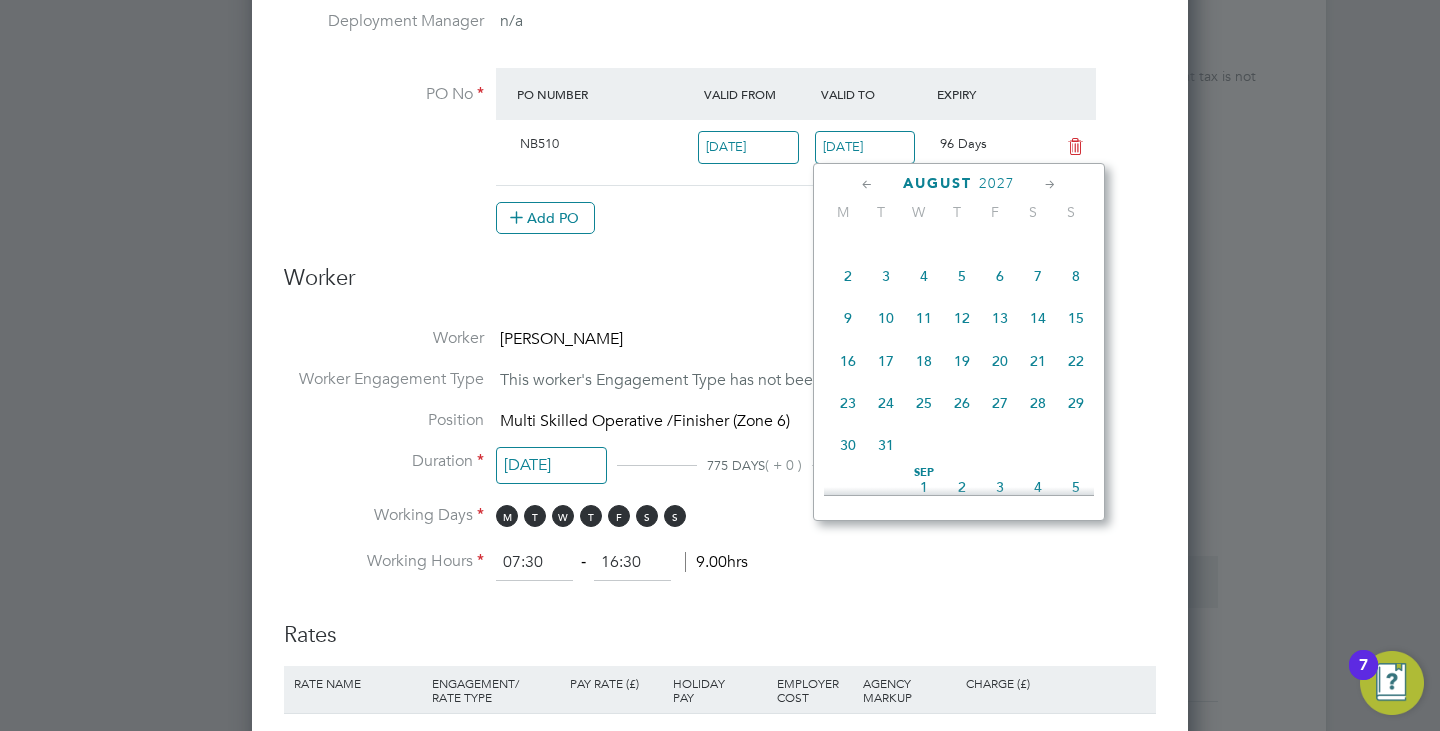 click on "27" 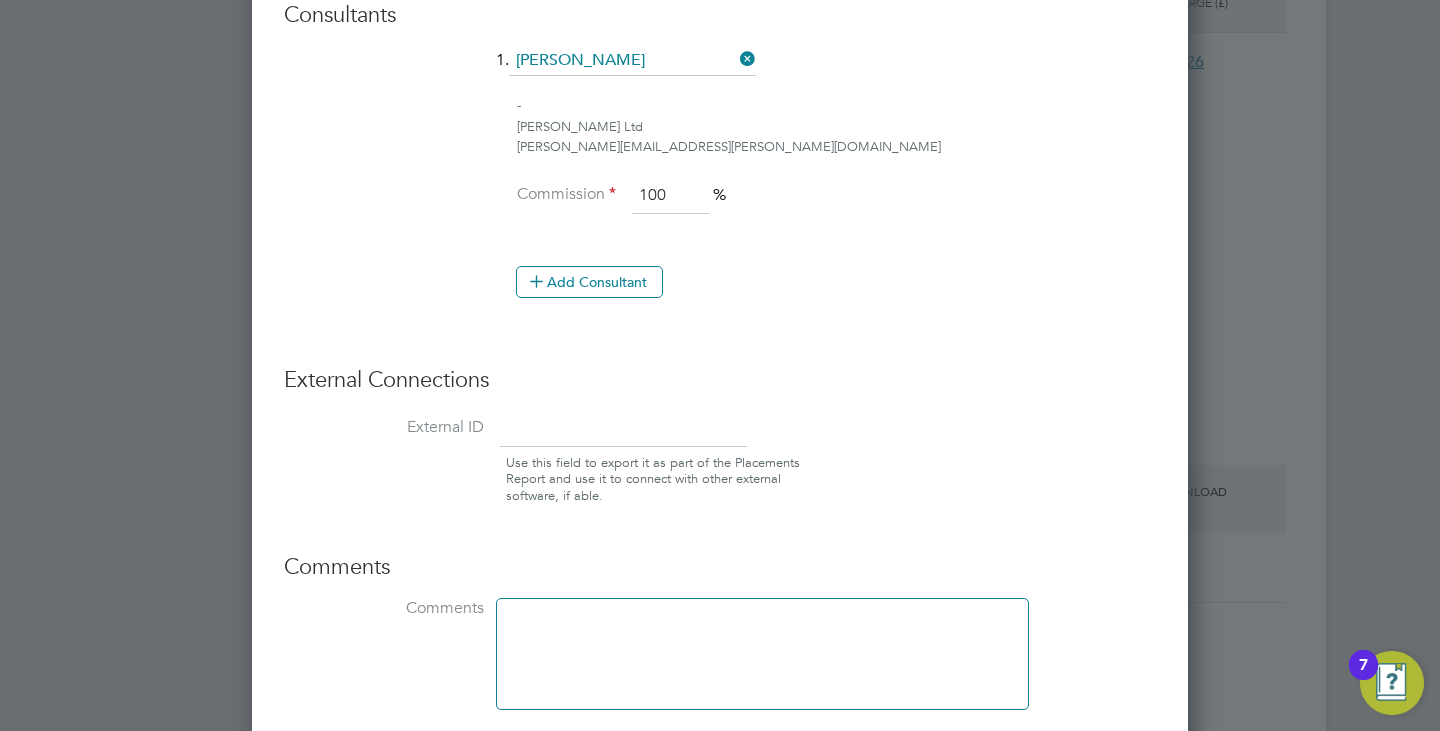 scroll, scrollTop: 1800, scrollLeft: 0, axis: vertical 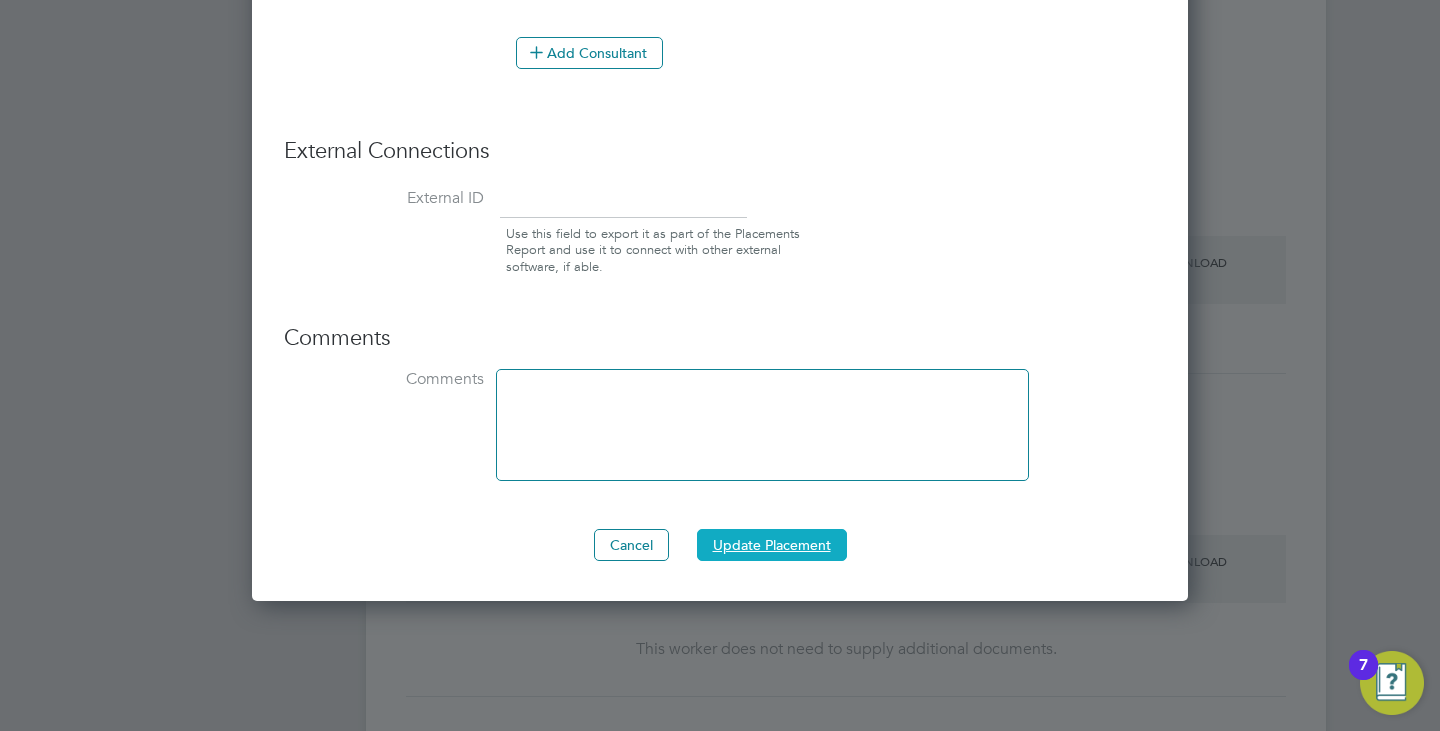 click on "Update Placement" at bounding box center (772, 545) 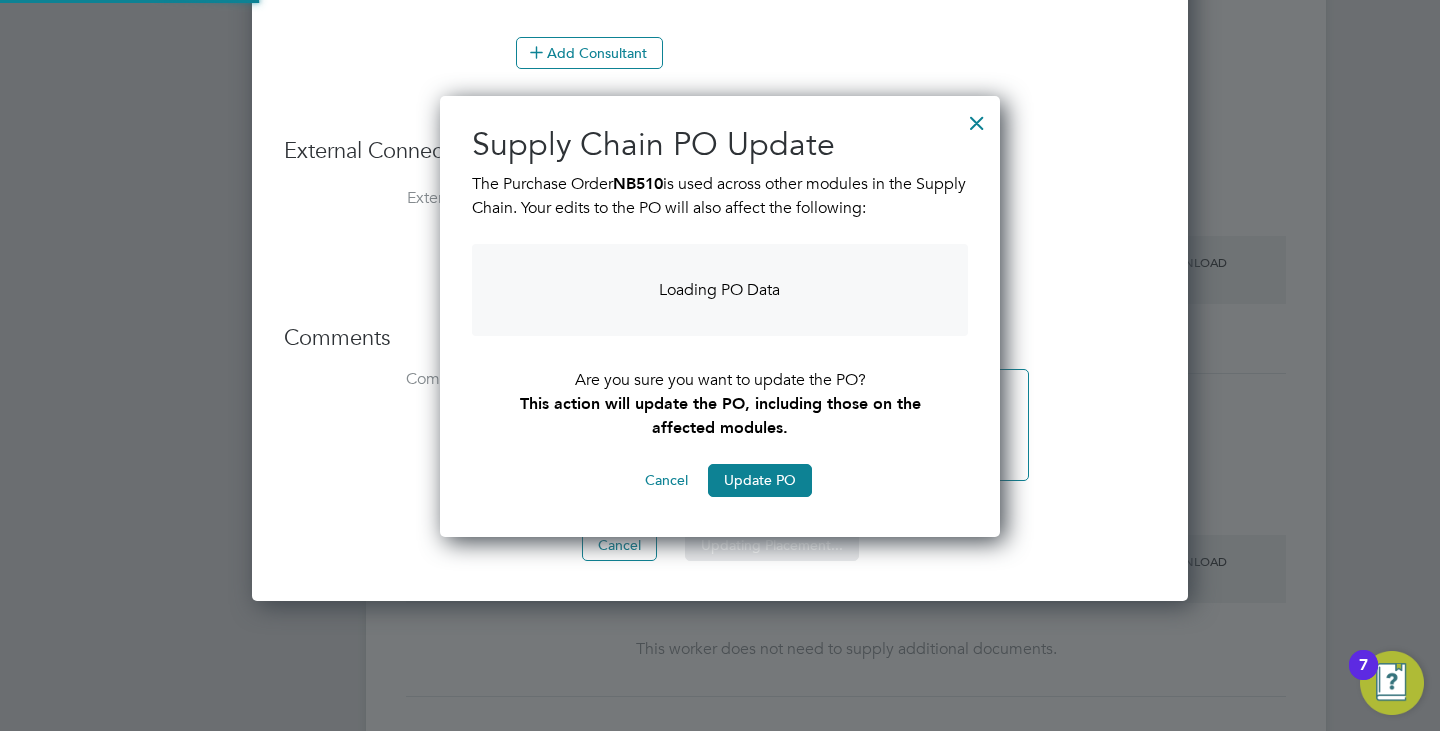scroll, scrollTop: 10, scrollLeft: 10, axis: both 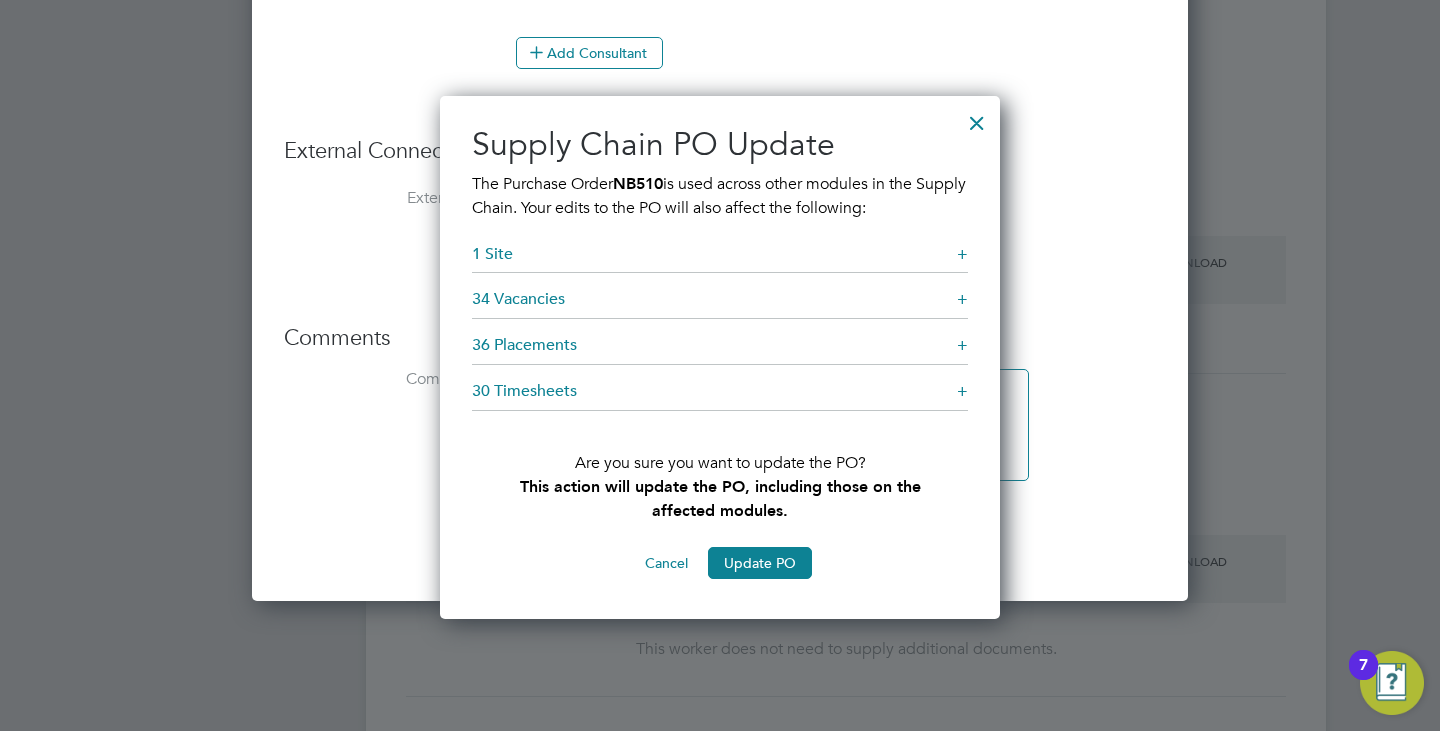 click at bounding box center (977, 118) 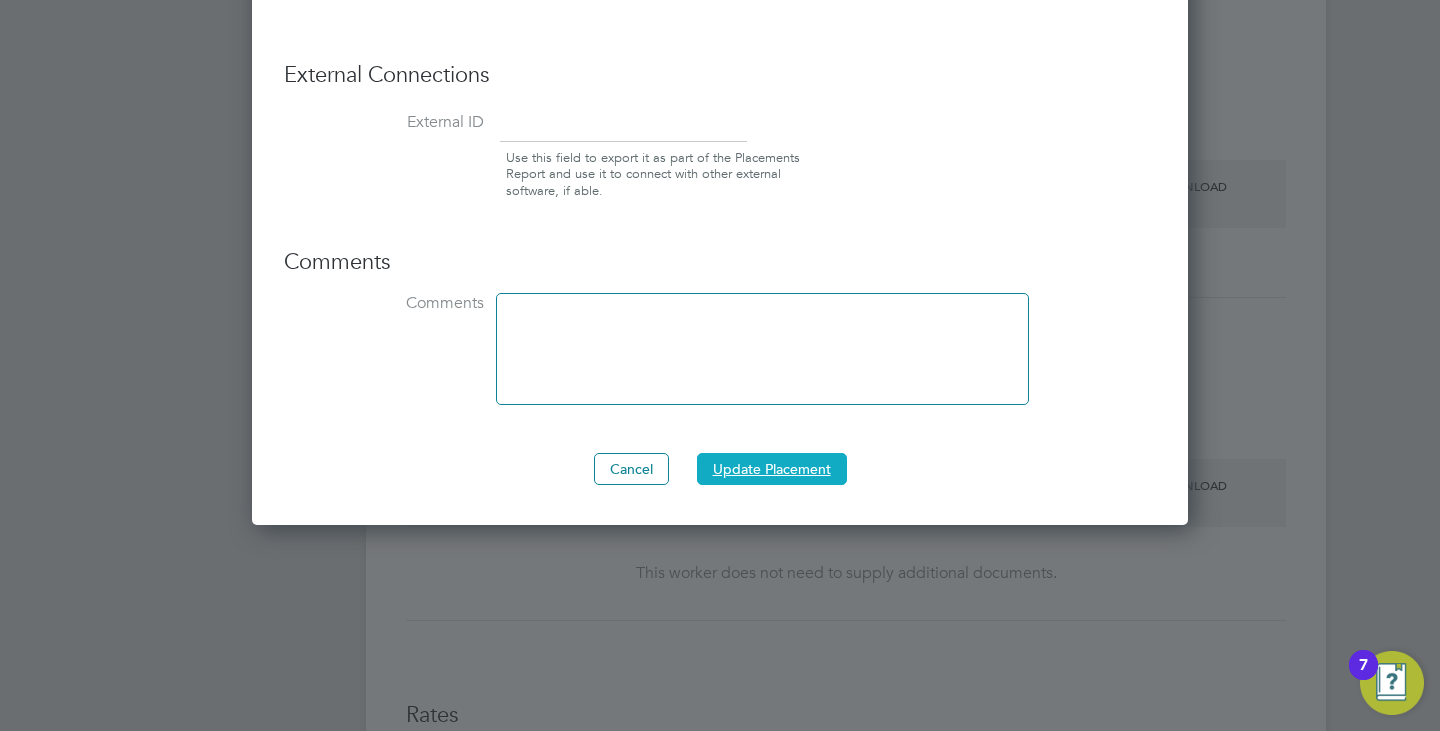 click on "Update Placement" at bounding box center [772, 469] 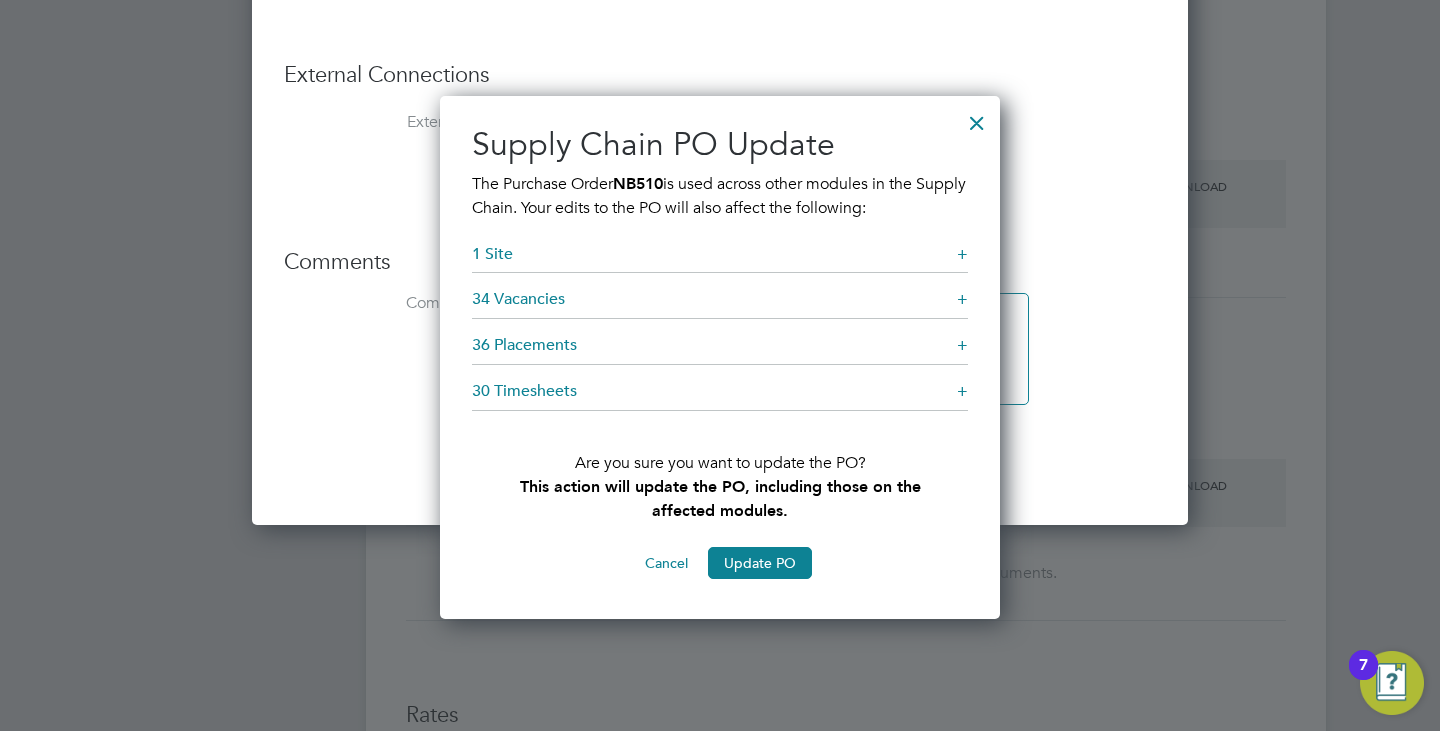 click on "30 Timesheets +" at bounding box center (720, 396) 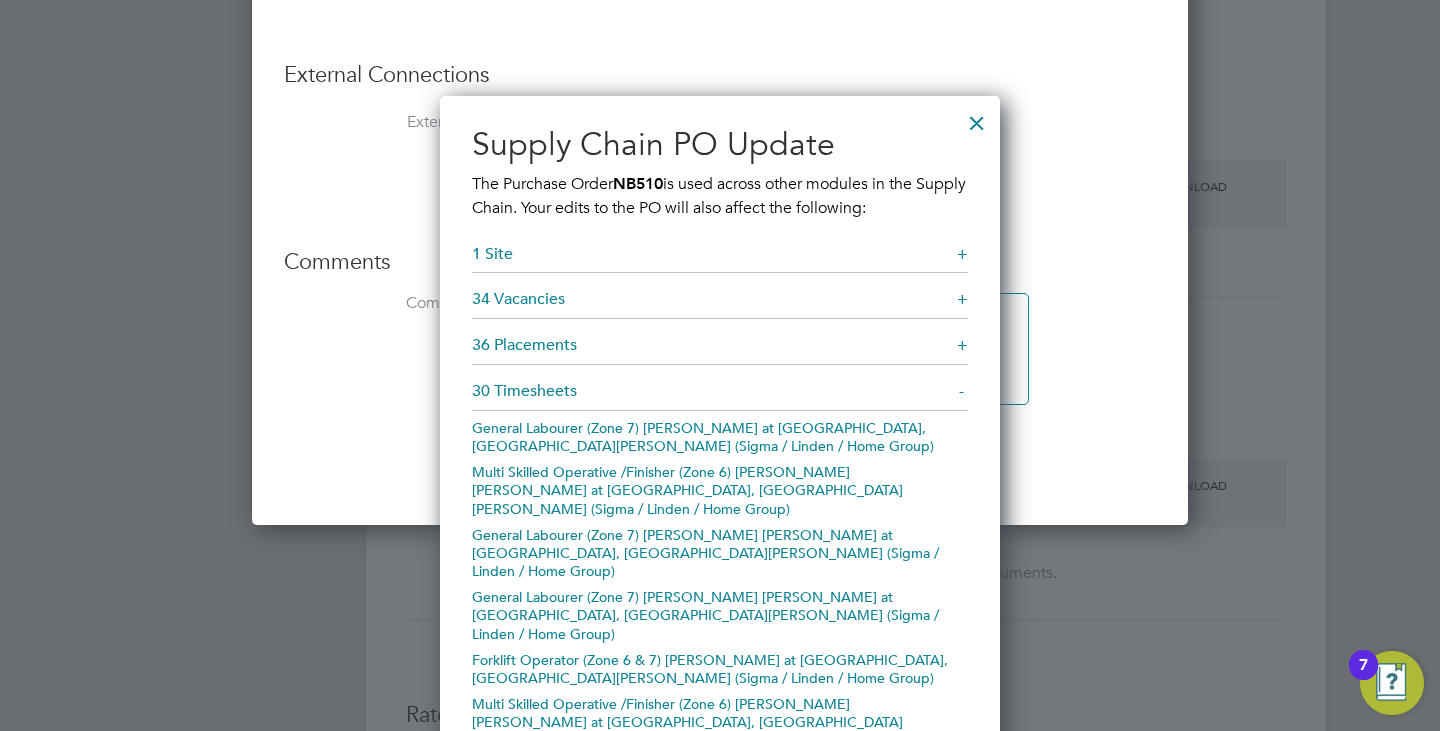 click on "30 Timesheets -" at bounding box center [720, 396] 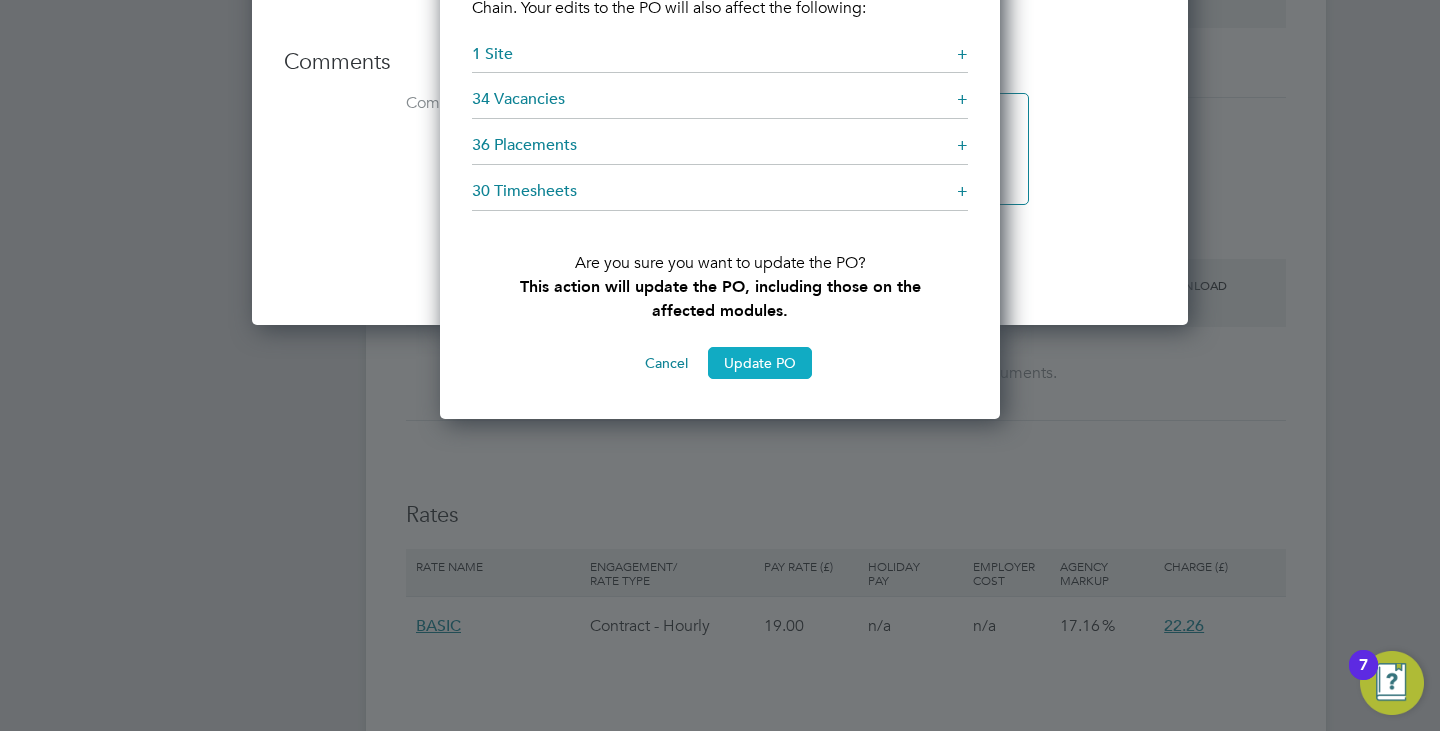 click on "Update PO" at bounding box center [760, 363] 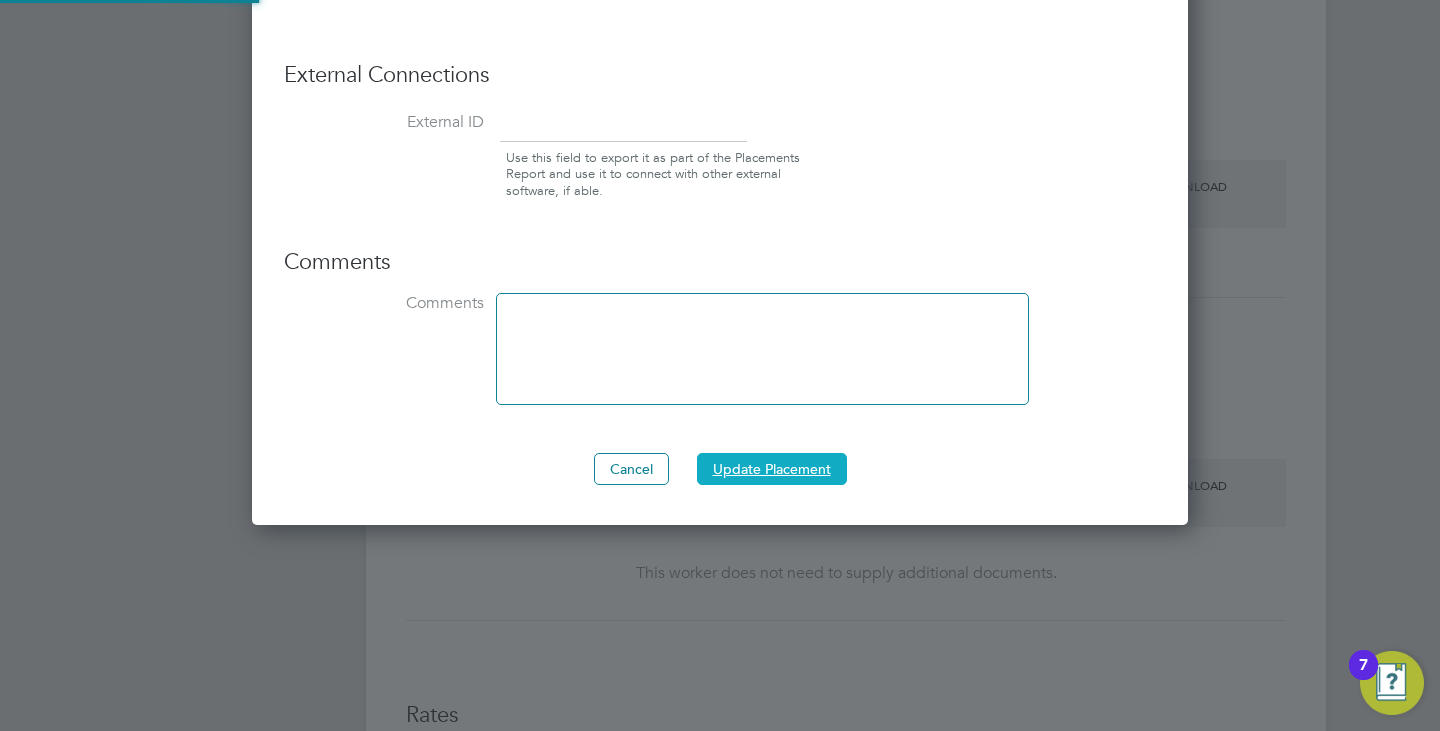 click on "Update Placement" at bounding box center (772, 469) 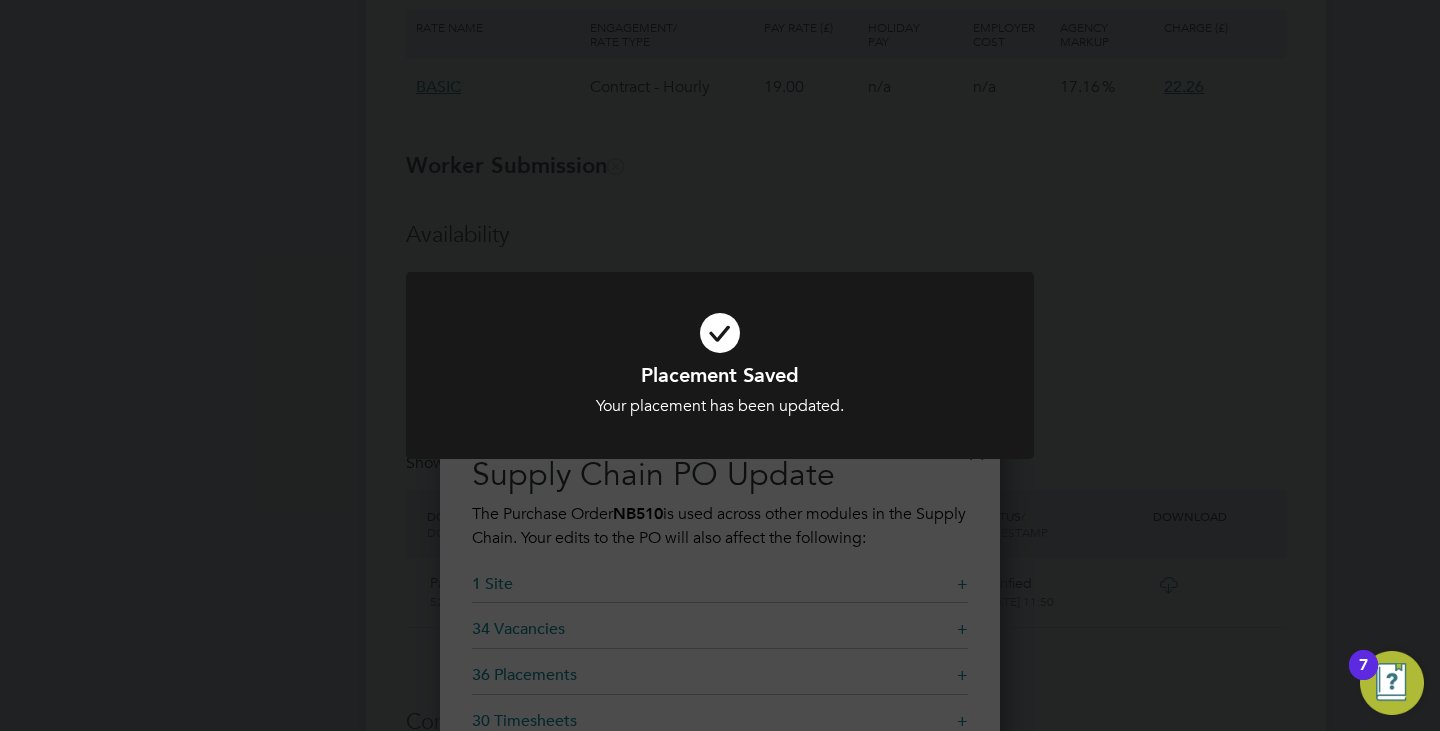 click on "Placement Saved Your placement has been updated. Cancel Okay" 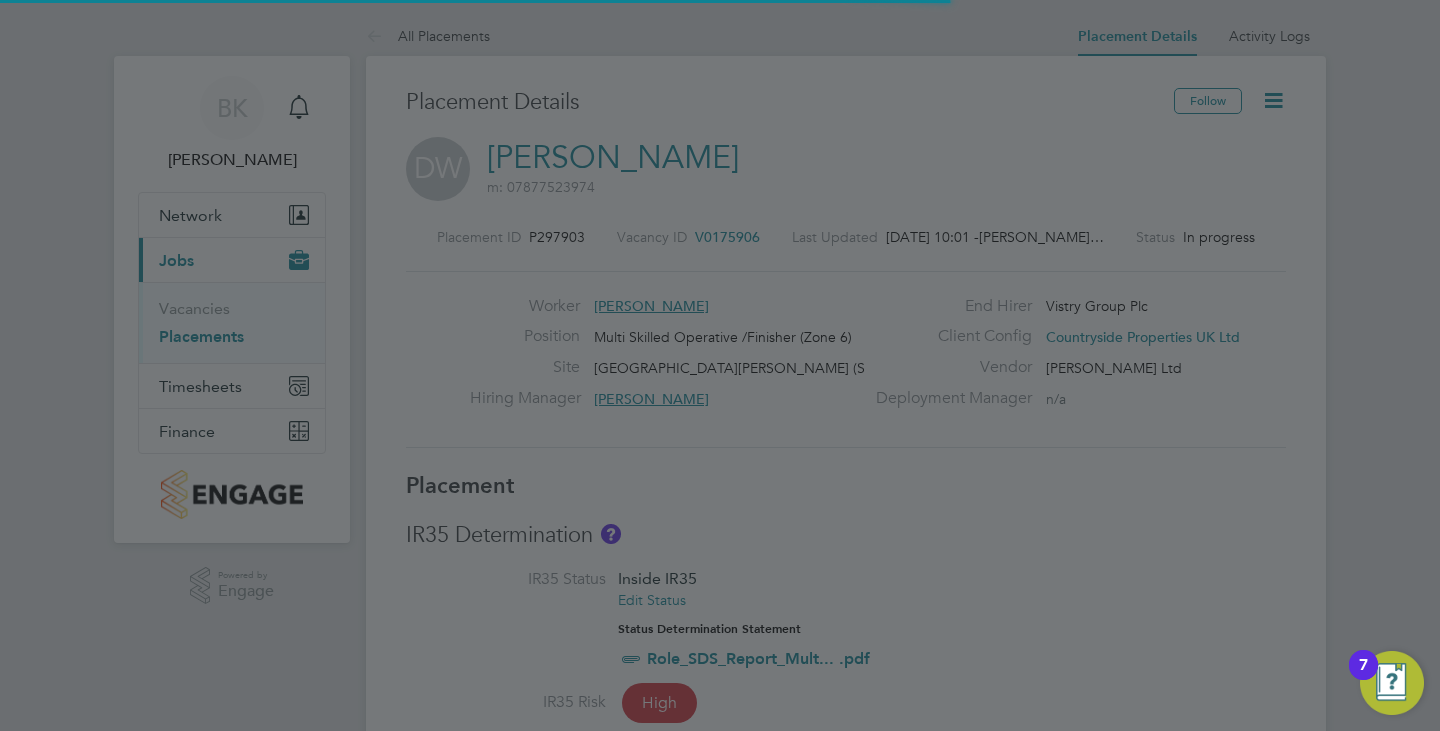 click 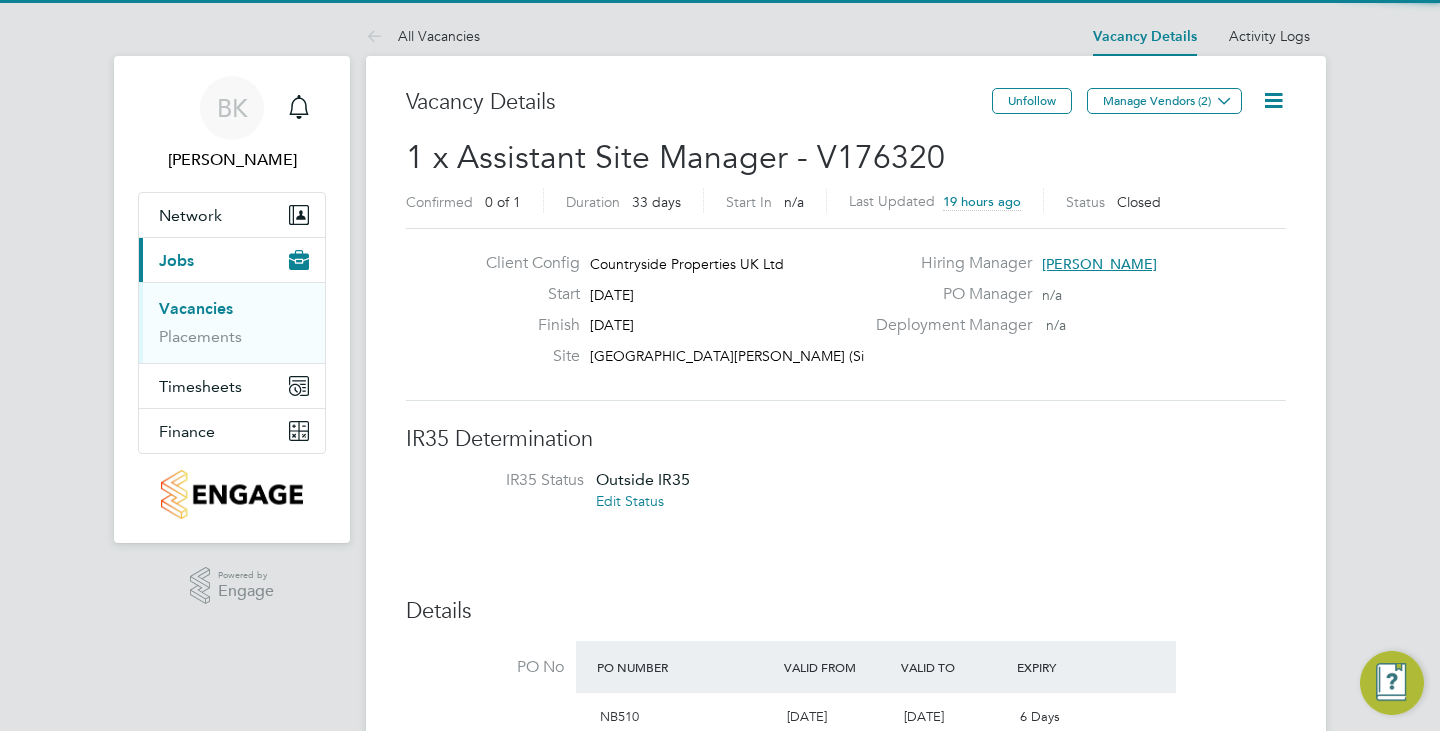 scroll, scrollTop: 0, scrollLeft: 0, axis: both 